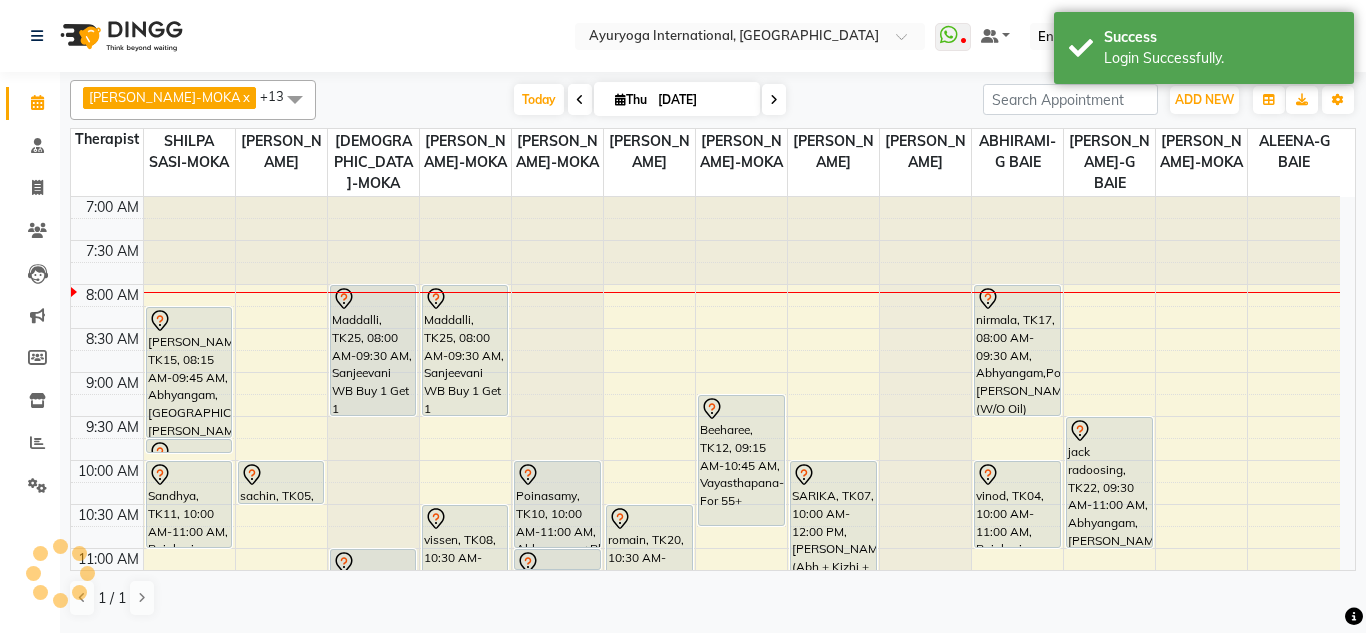 scroll, scrollTop: 0, scrollLeft: 0, axis: both 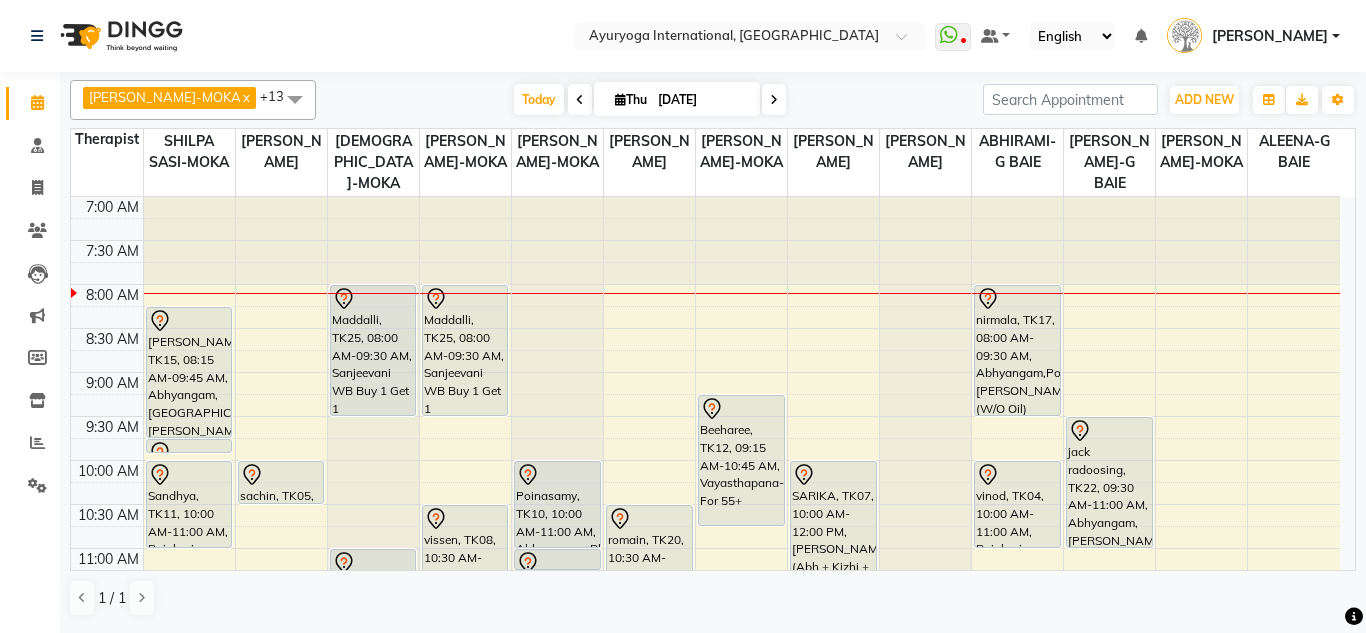 click at bounding box center [580, 99] 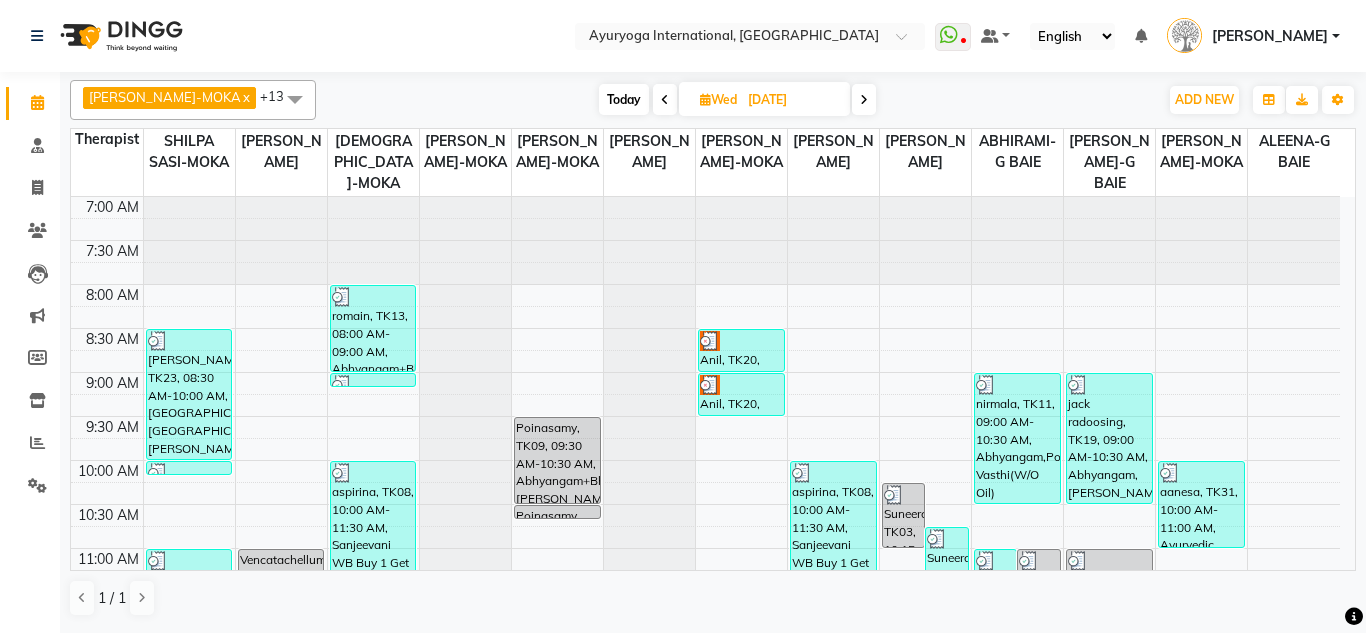 scroll, scrollTop: 100, scrollLeft: 0, axis: vertical 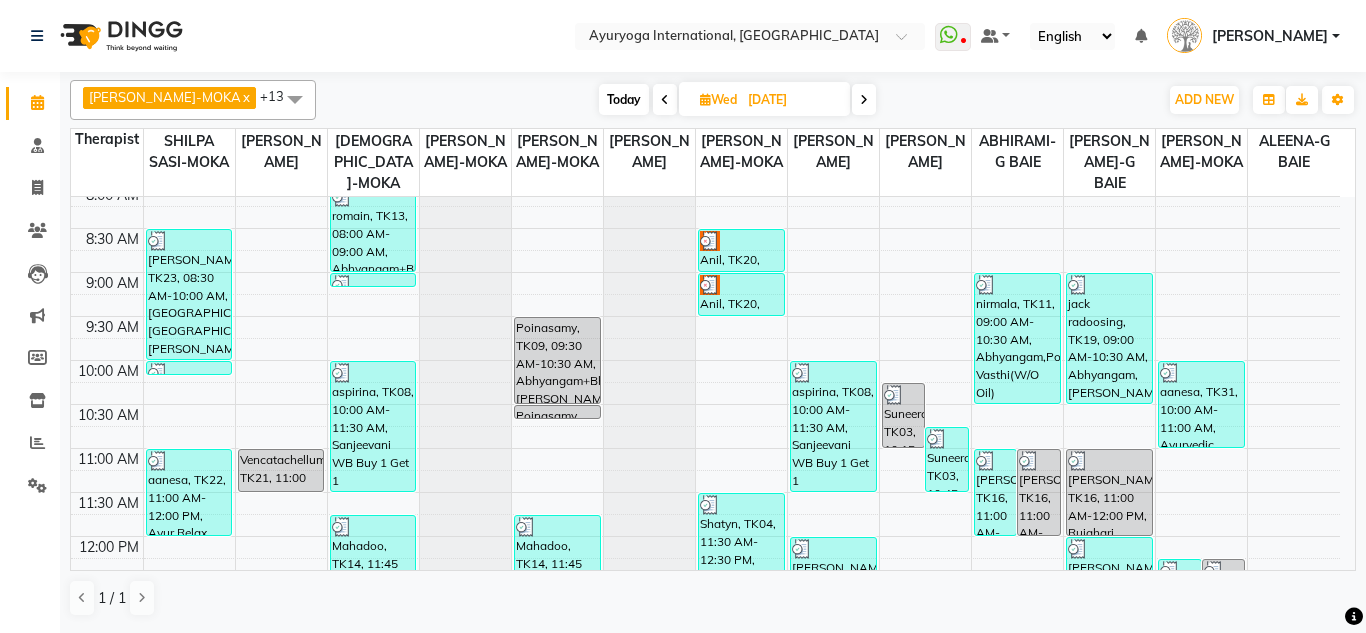 click on "Today" at bounding box center [624, 99] 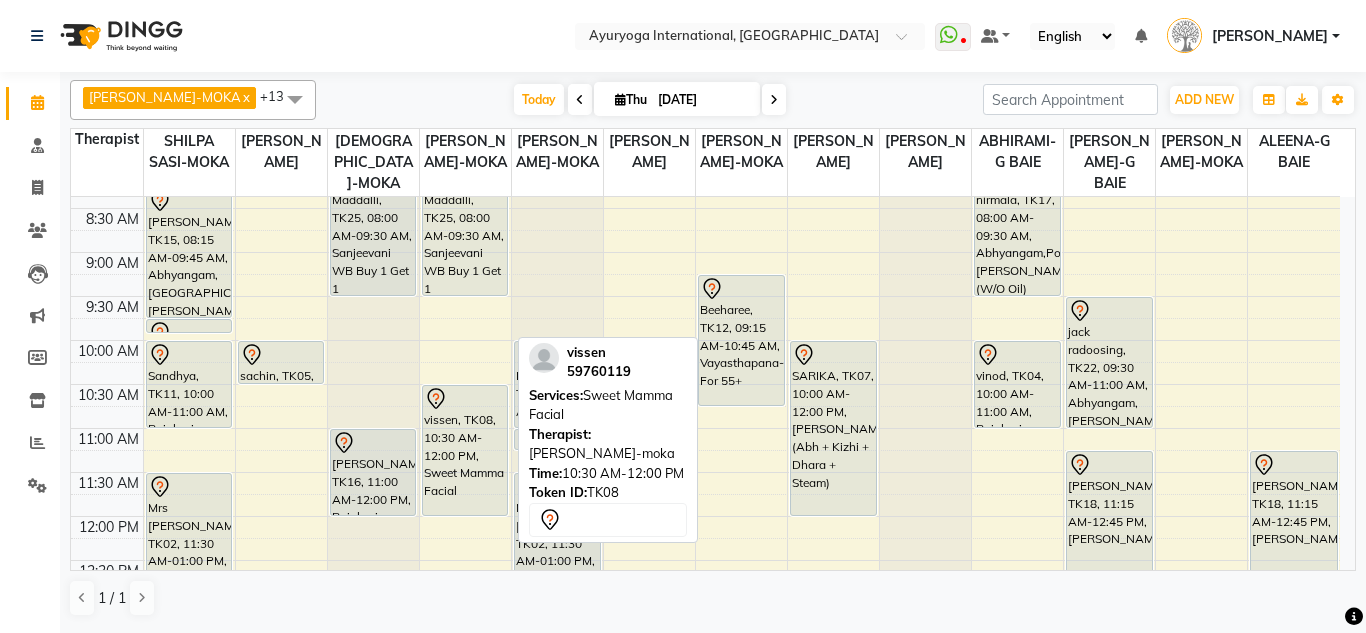 scroll, scrollTop: 89, scrollLeft: 0, axis: vertical 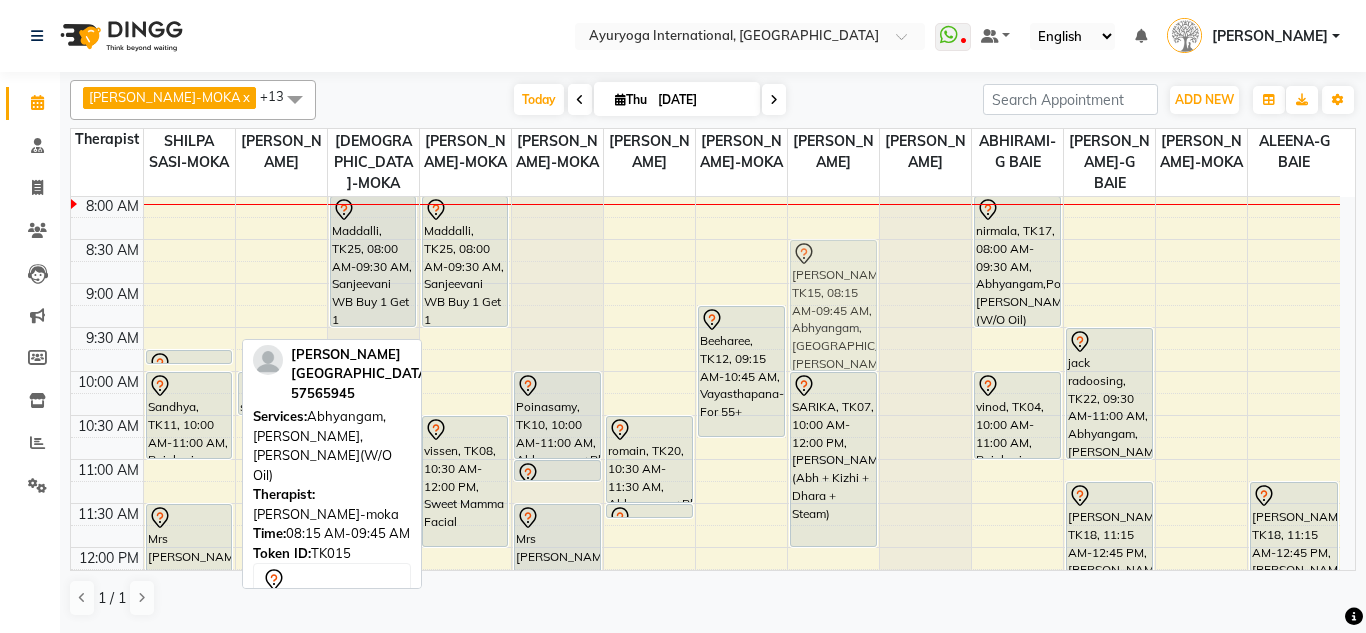 drag, startPoint x: 164, startPoint y: 268, endPoint x: 787, endPoint y: 280, distance: 623.11554 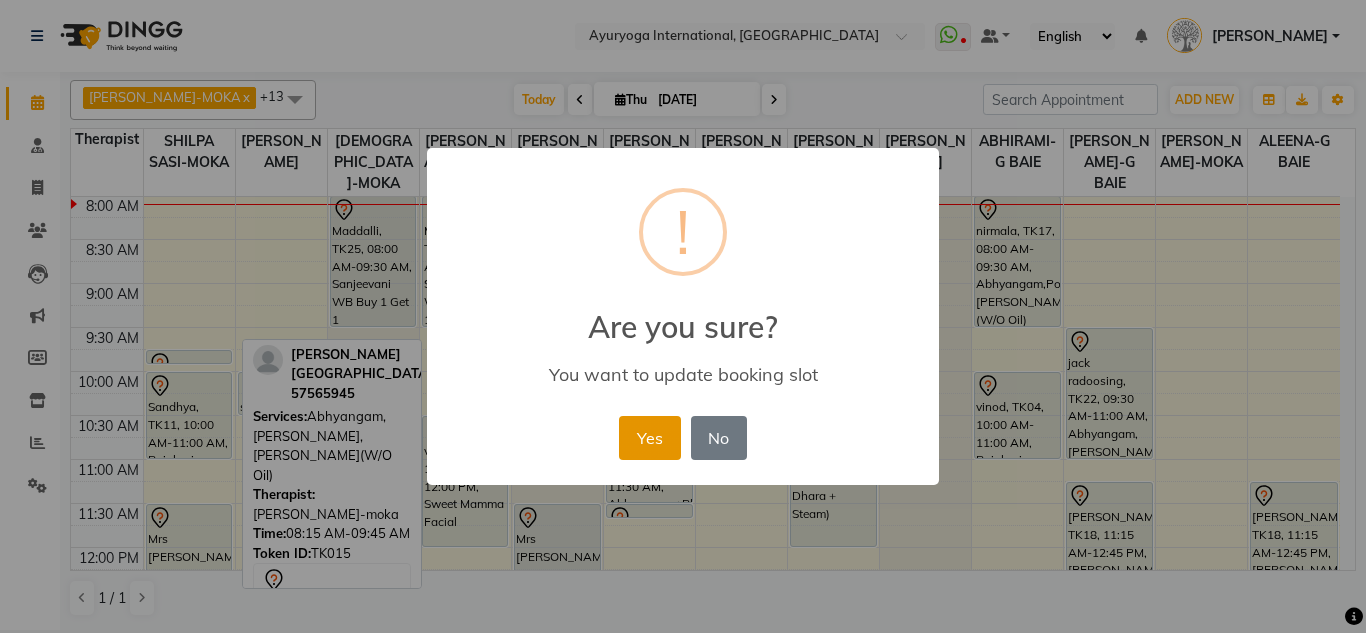 click on "Yes" at bounding box center [649, 438] 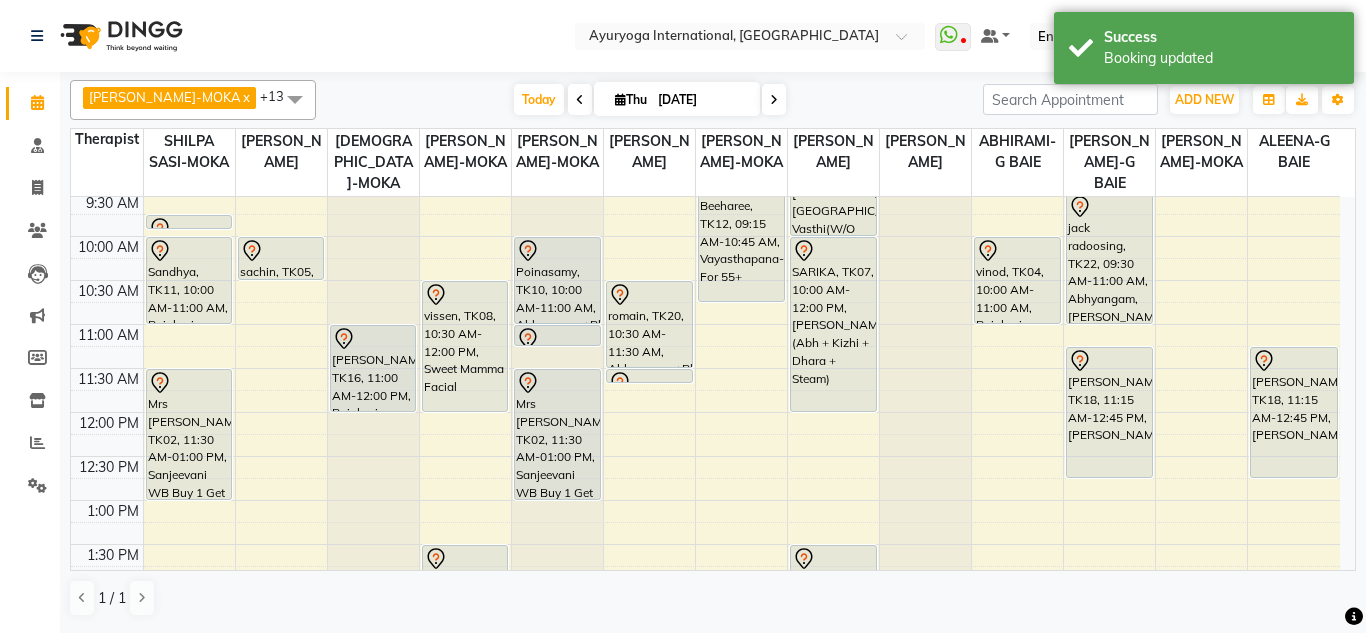 scroll, scrollTop: 189, scrollLeft: 0, axis: vertical 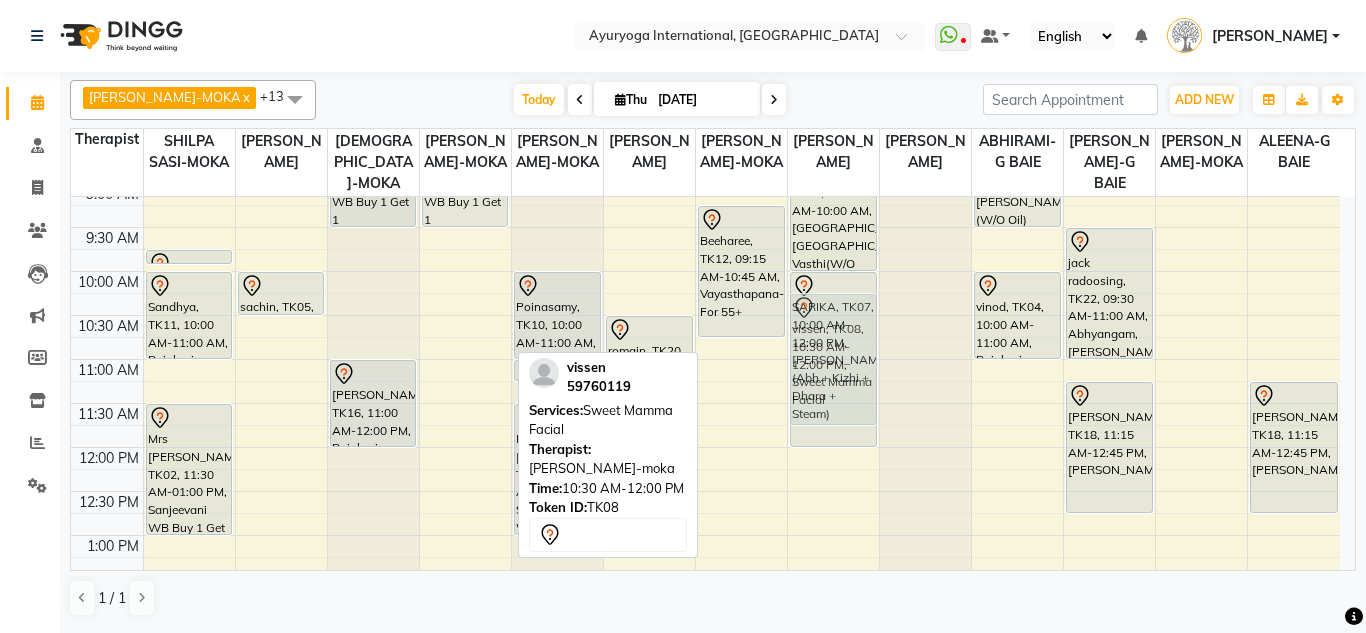 drag, startPoint x: 483, startPoint y: 386, endPoint x: 859, endPoint y: 370, distance: 376.34027 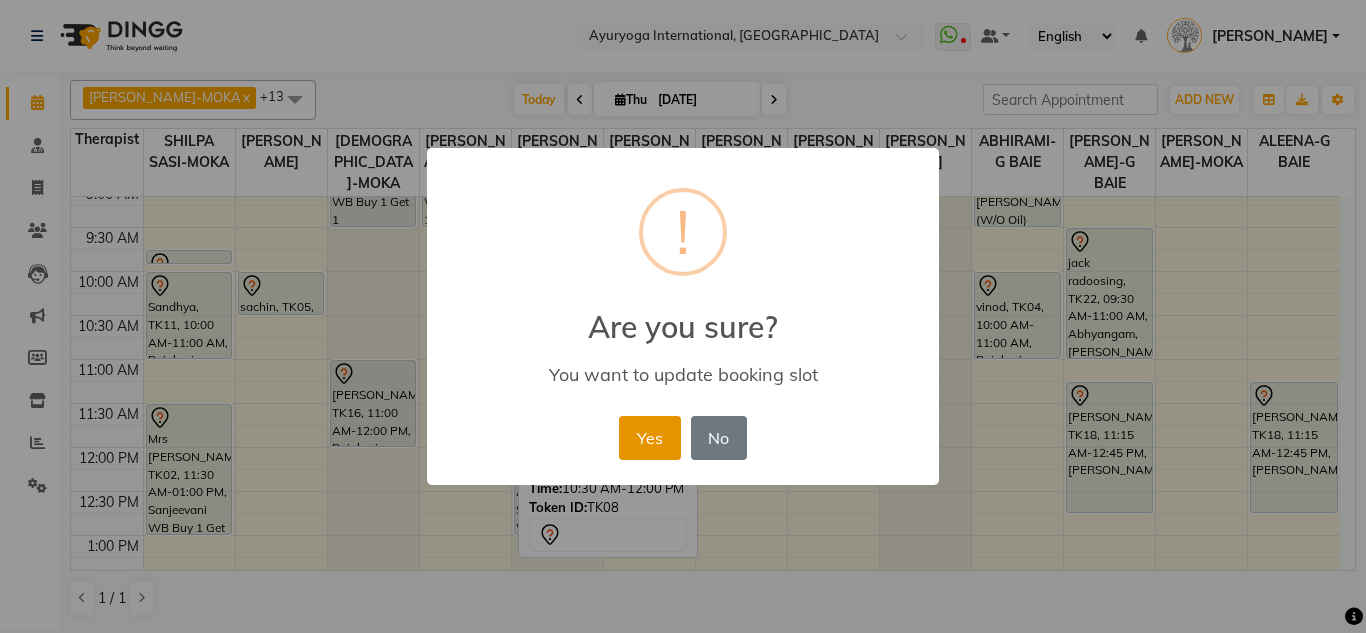 click on "Yes" at bounding box center (649, 438) 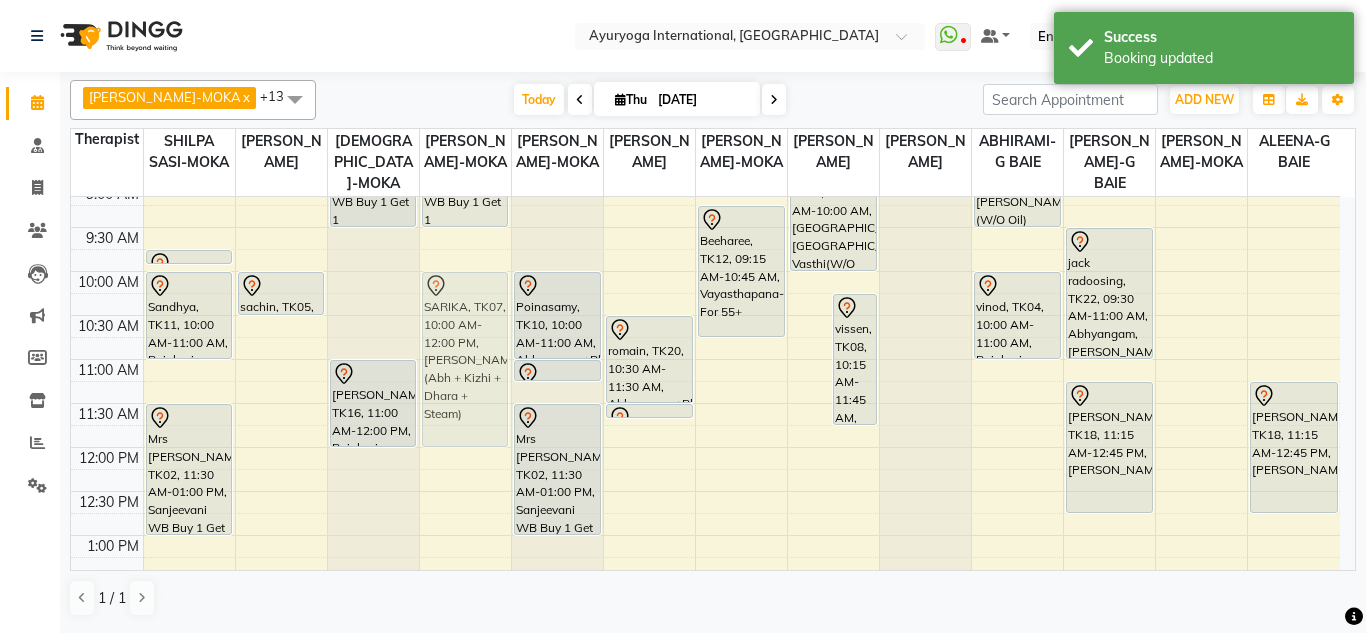drag, startPoint x: 796, startPoint y: 378, endPoint x: 494, endPoint y: 388, distance: 302.16553 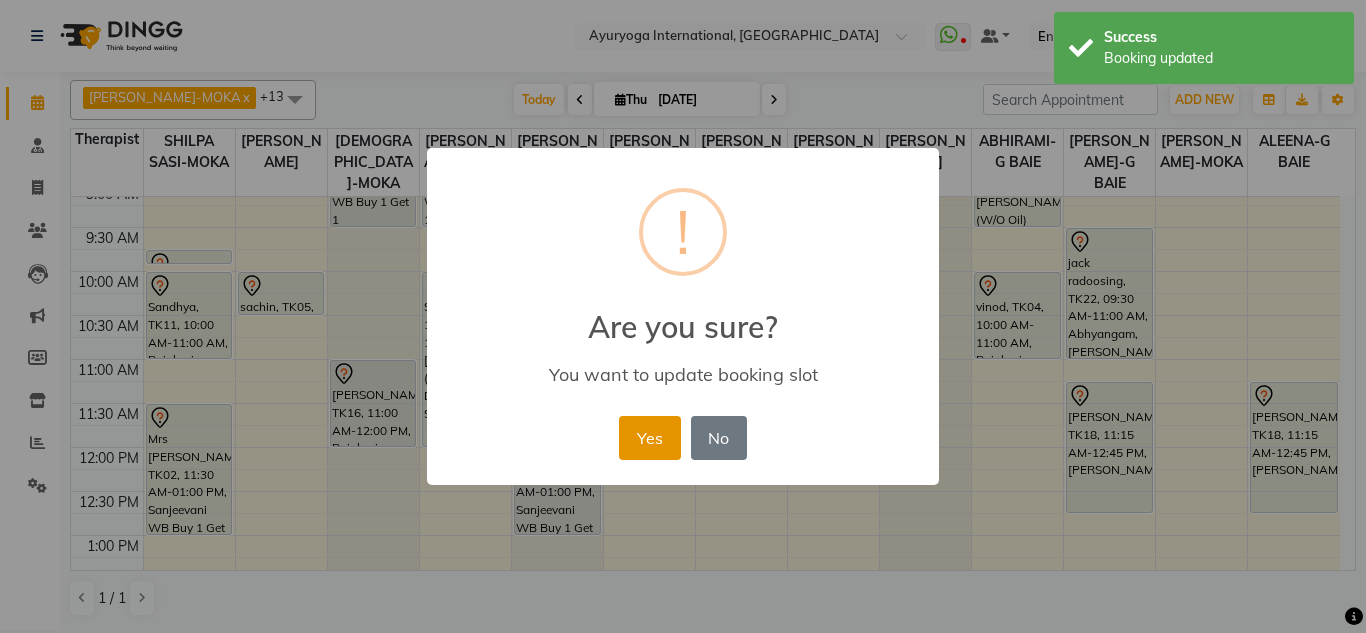 click on "Yes" at bounding box center [649, 438] 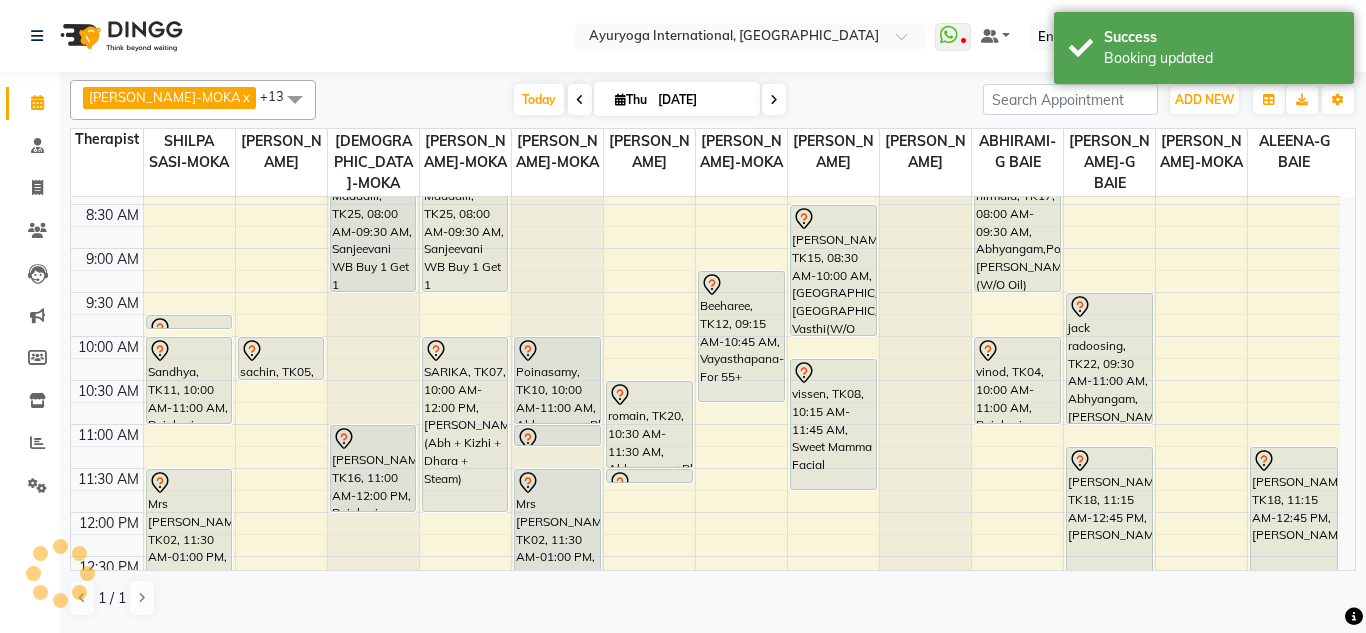 scroll, scrollTop: 89, scrollLeft: 0, axis: vertical 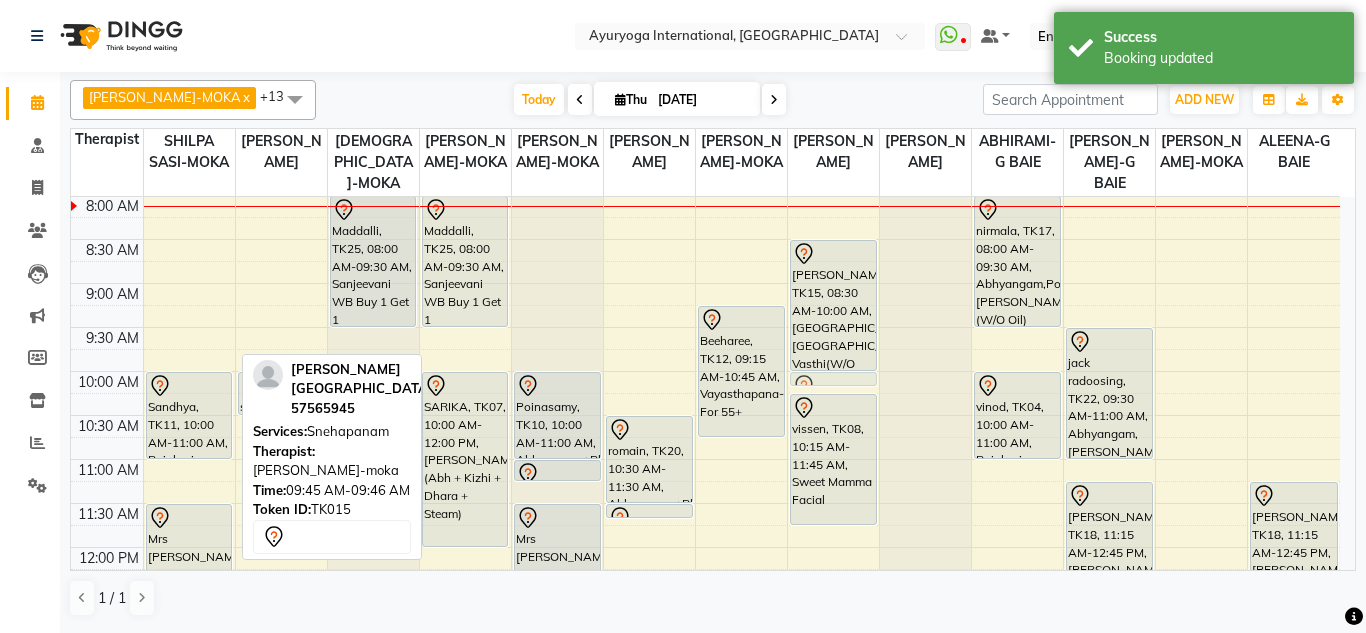 drag, startPoint x: 175, startPoint y: 355, endPoint x: 810, endPoint y: 384, distance: 635.66187 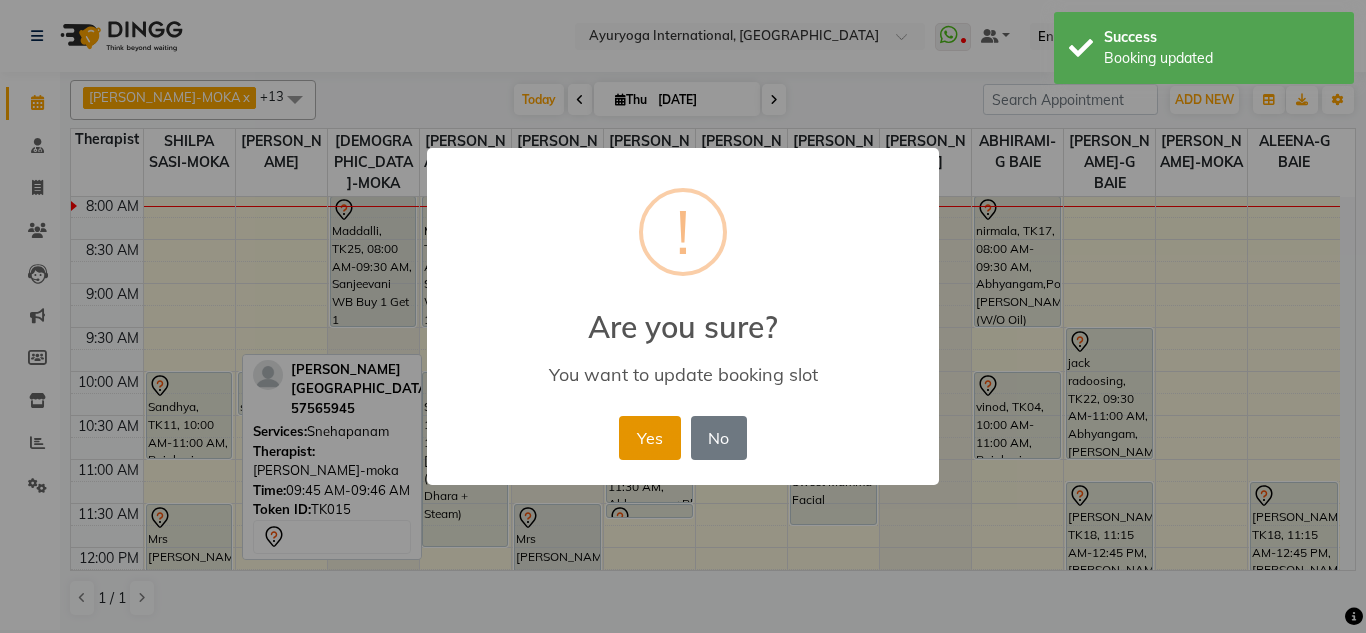 click on "Yes" at bounding box center [649, 438] 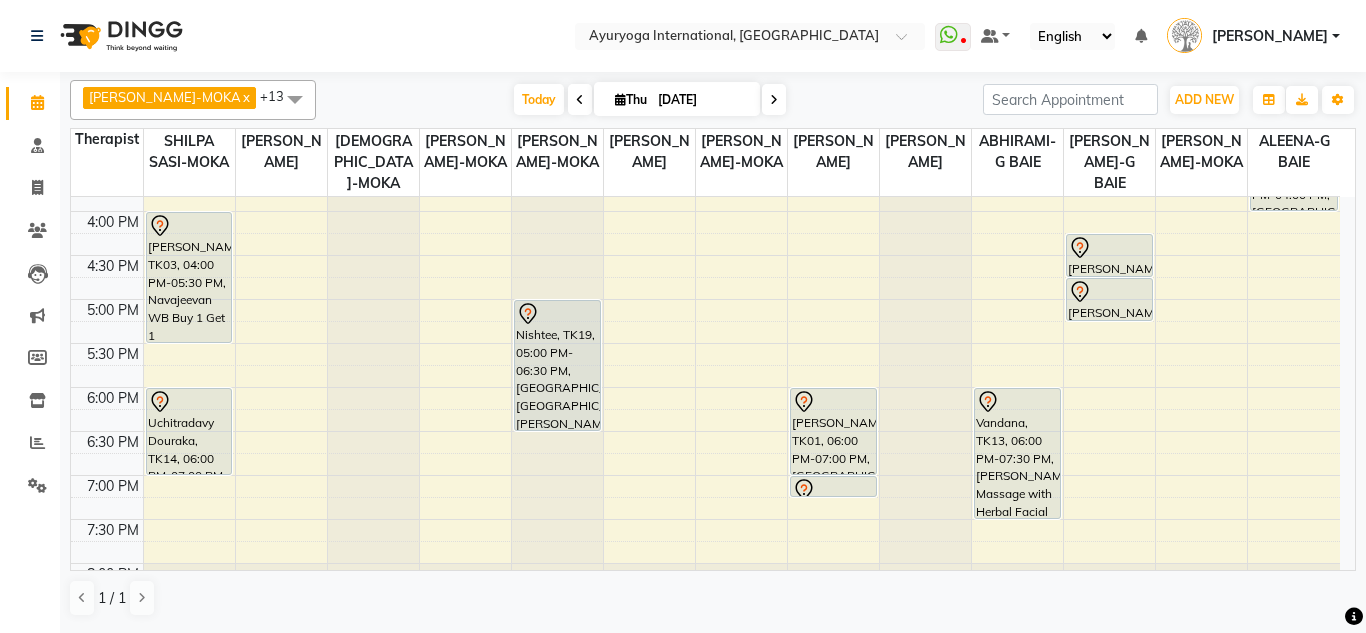 scroll, scrollTop: 858, scrollLeft: 0, axis: vertical 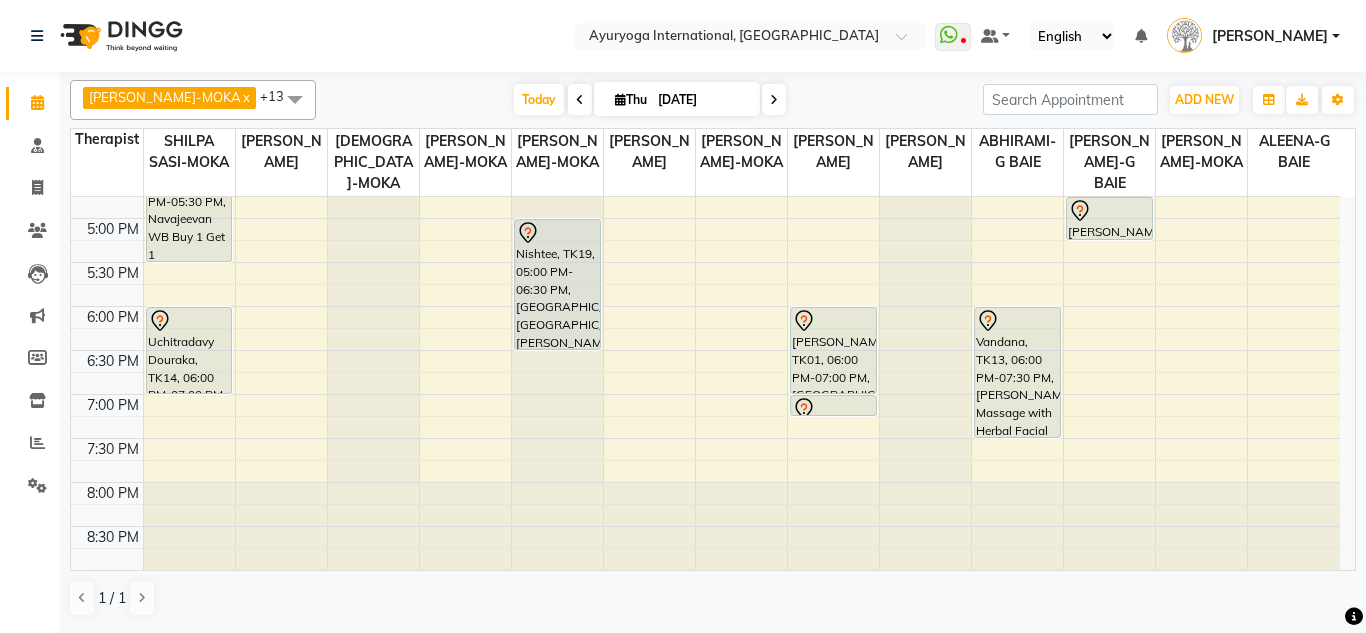 click on "7:00 AM 7:30 AM 8:00 AM 8:30 AM 9:00 AM 9:30 AM 10:00 AM 10:30 AM 11:00 AM 11:30 AM 12:00 PM 12:30 PM 1:00 PM 1:30 PM 2:00 PM 2:30 PM 3:00 PM 3:30 PM 4:00 PM 4:30 PM 5:00 PM 5:30 PM 6:00 PM 6:30 PM 7:00 PM 7:30 PM 8:00 PM 8:30 PM             [PERSON_NAME], TK11, 10:00 AM-11:00 AM, Rujahari (Ayurvedic pain relieveing massage)             Mrs [PERSON_NAME], TK02, 11:30 AM-01:00 PM, [PERSON_NAME] Buy 1 Get 1              [PERSON_NAME], TK03, 04:00 PM-05:30 PM, Navajeevan WB Buy 1 Get 1             Uchitradavy Douraka, TK14, 06:00 PM-07:00 PM, Ayur Relax (Abhyangam + Steam)             sachin, TK05, 10:00 AM-10:30 AM, Consultation with [PERSON_NAME] at Moka             [PERSON_NAME], TK06, 02:00 PM-02:30 PM, Consultation with [PERSON_NAME] at [GEOGRAPHIC_DATA], TK25, 08:00 AM-09:30 AM, Sanjeevani WB Buy 1 Get 1              Amrita Vayid, TK16, 11:00 AM-12:00 PM, Rujahari (Ayurvedic pain relieveing massage)             Maddalli, TK25, 08:00 AM-09:30 AM, Sanjeevani WB Buy 1 Get 1" at bounding box center [705, -46] 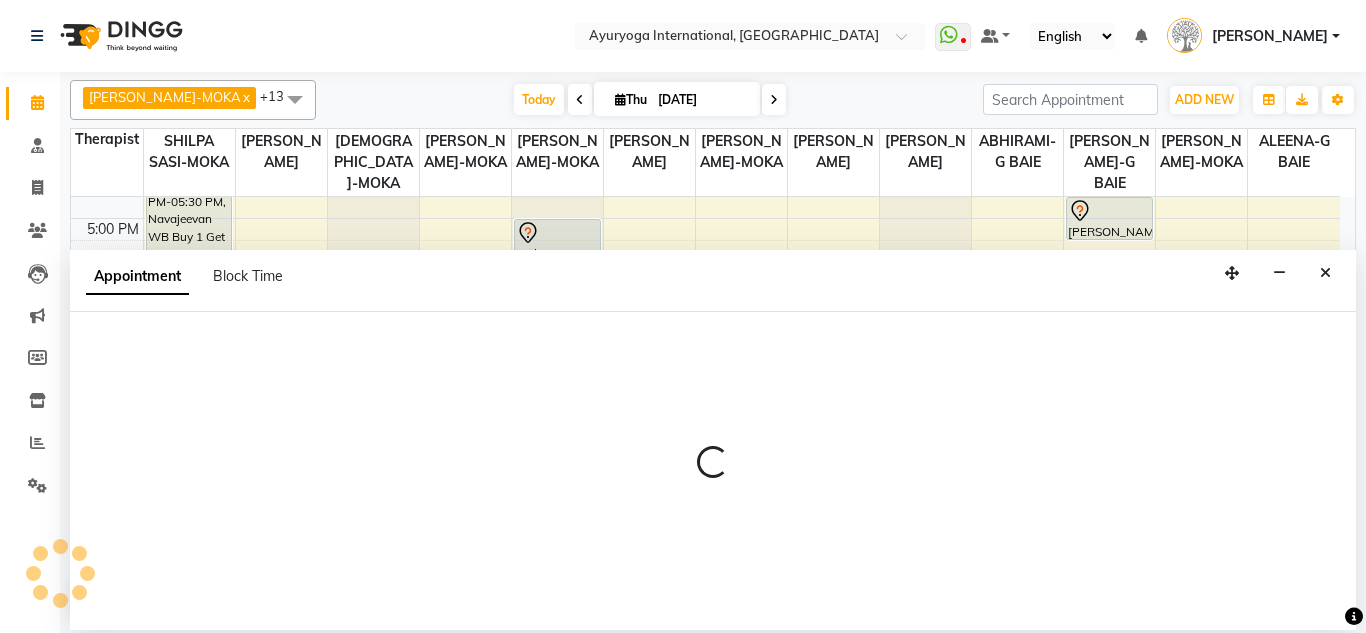select on "50740" 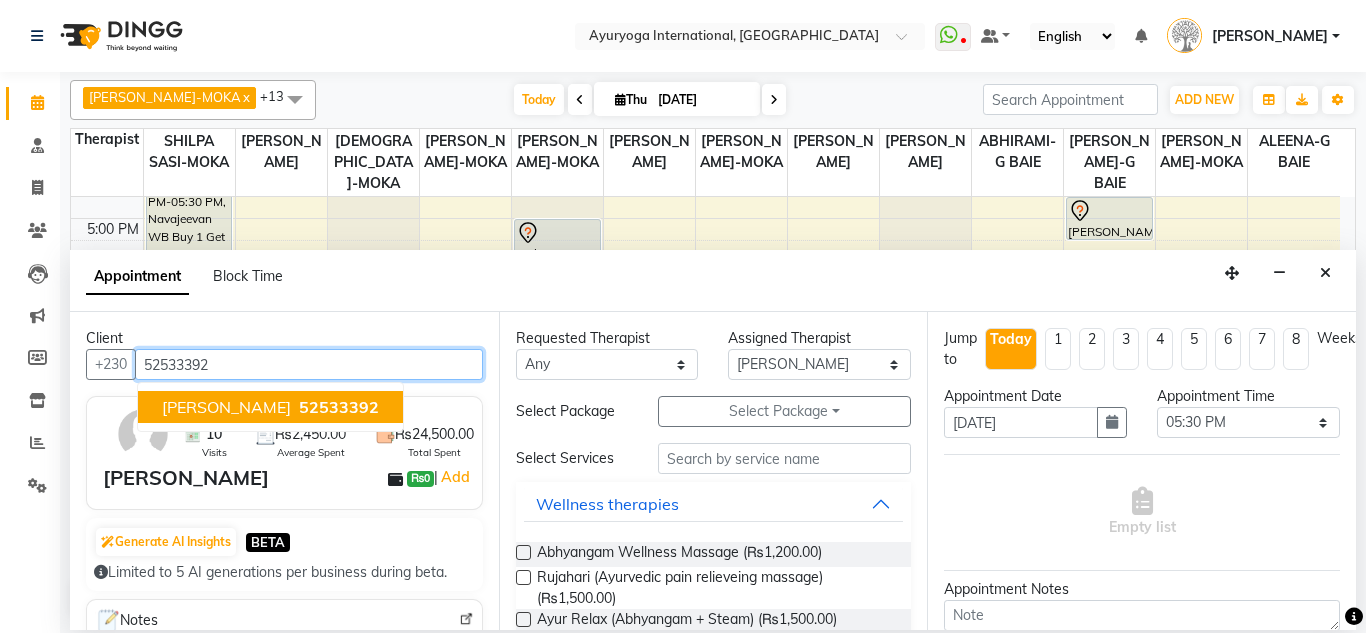 click on "52533392" at bounding box center [339, 407] 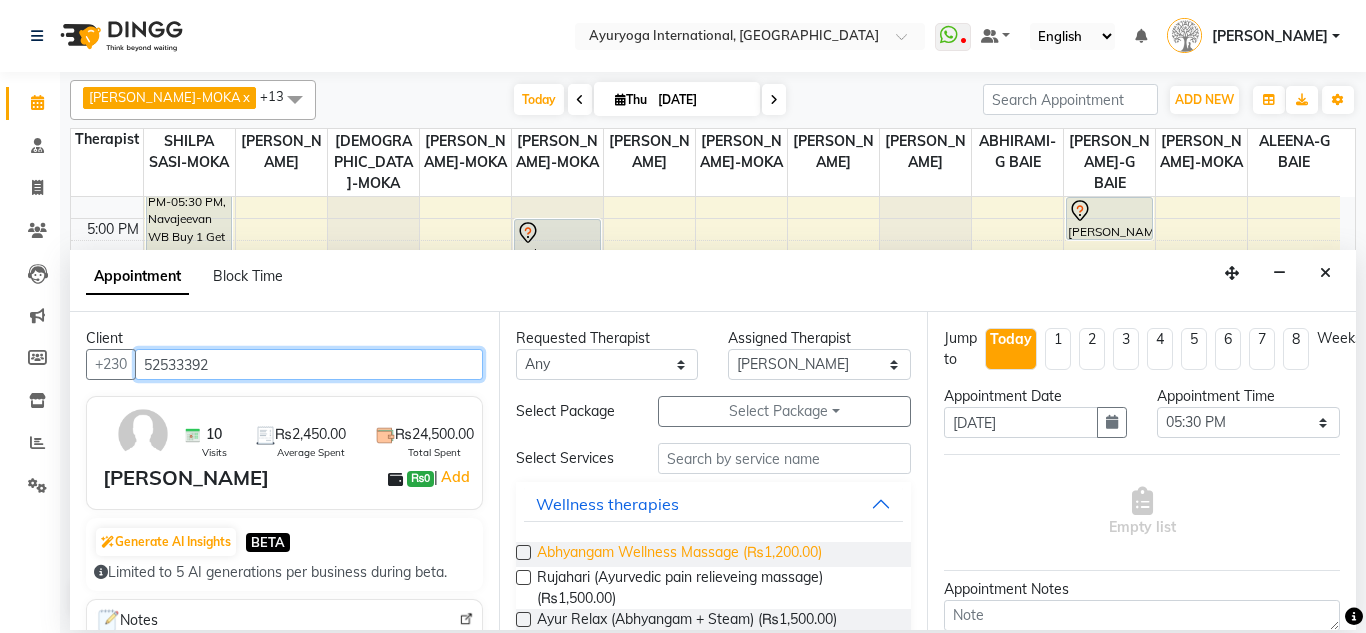 scroll, scrollTop: 100, scrollLeft: 0, axis: vertical 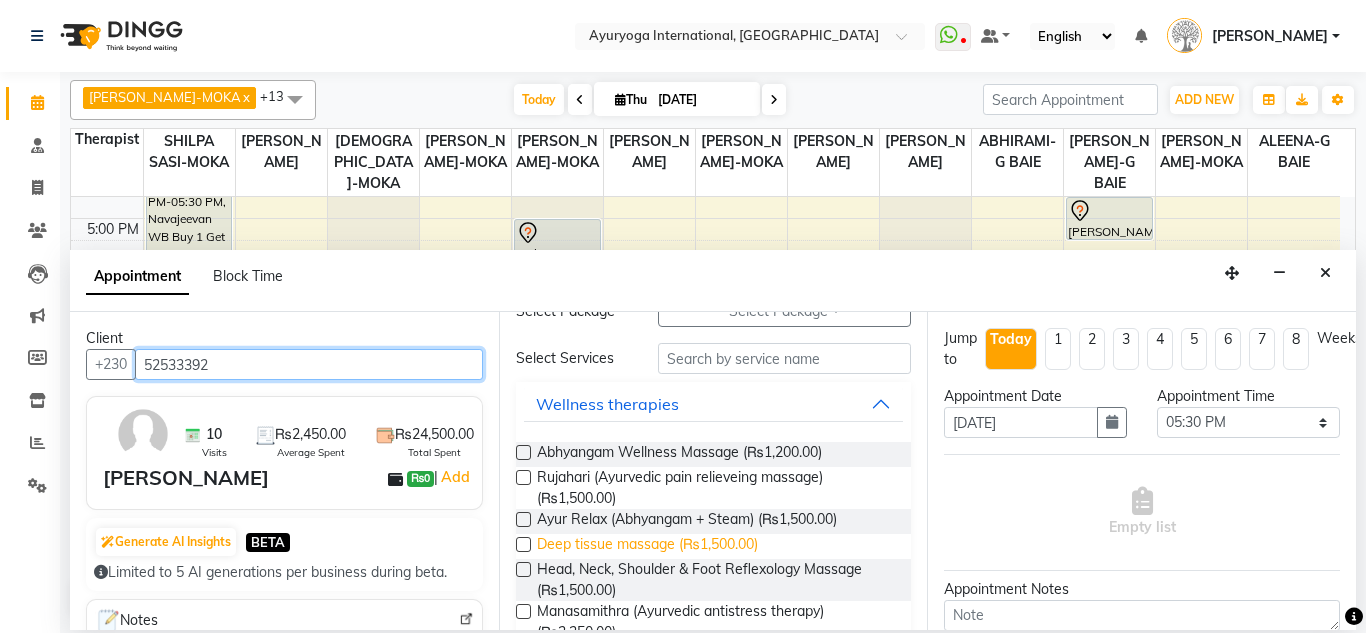 type on "52533392" 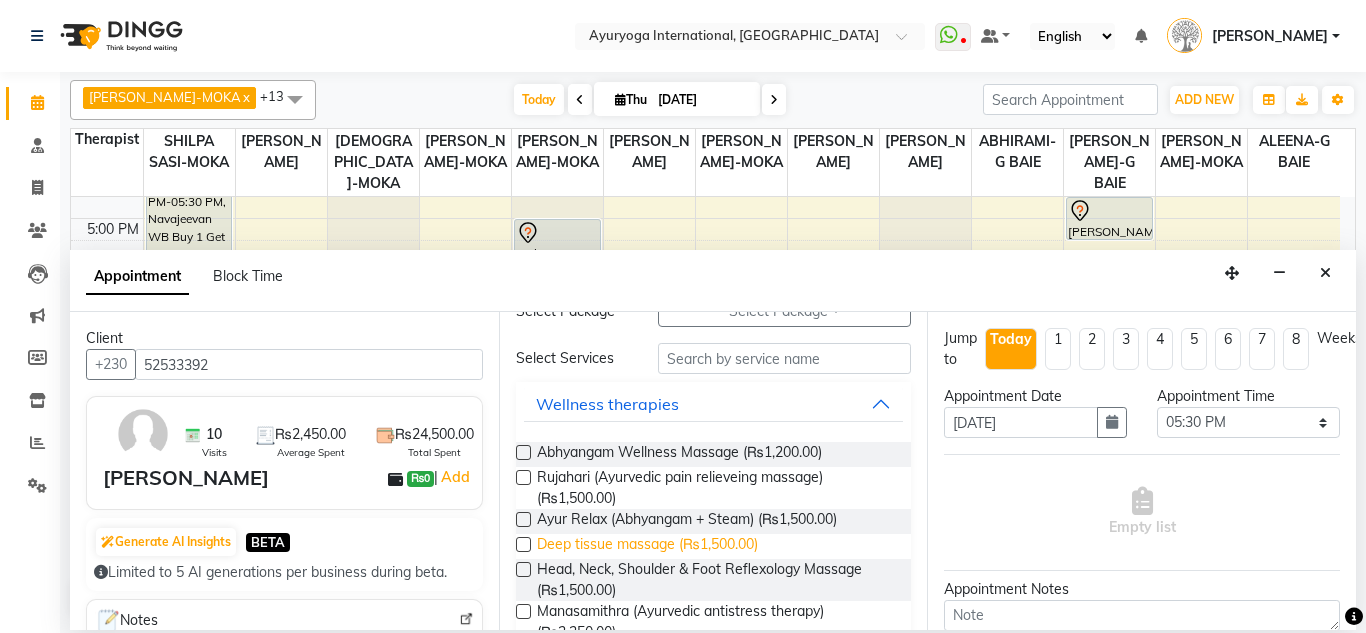 click on "Deep tissue massage (₨1,500.00)" at bounding box center [647, 546] 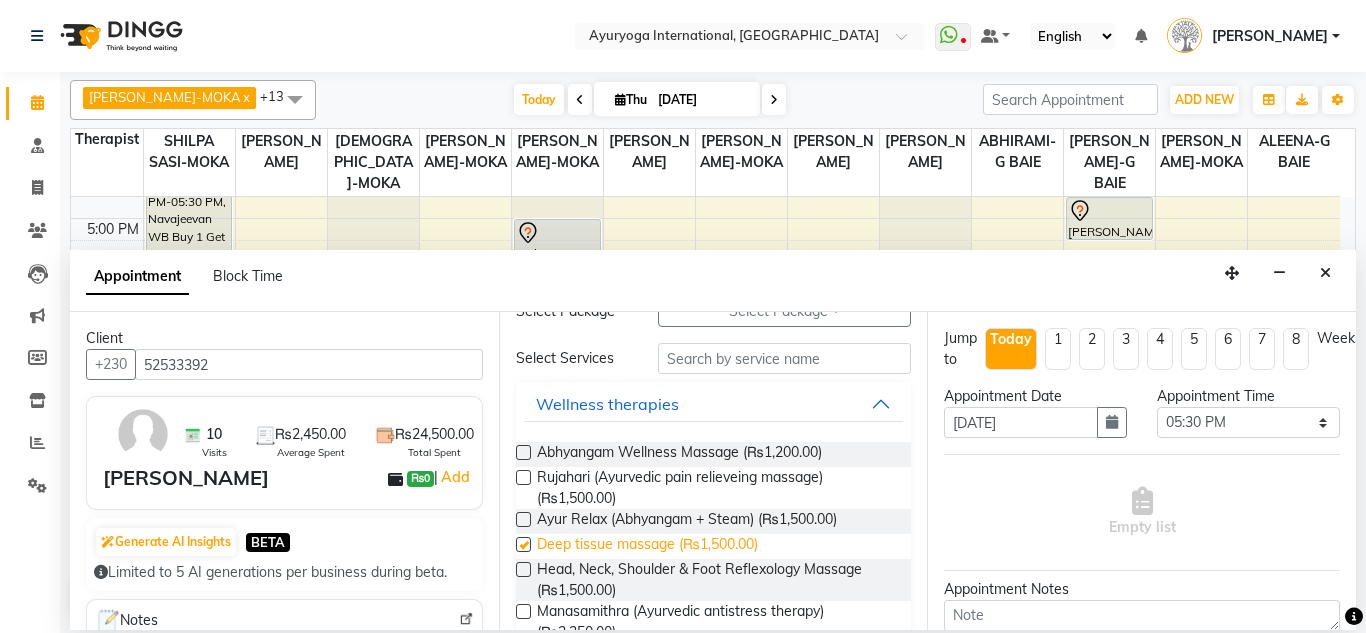 click on "Deep tissue massage (₨1,500.00)" at bounding box center (647, 546) 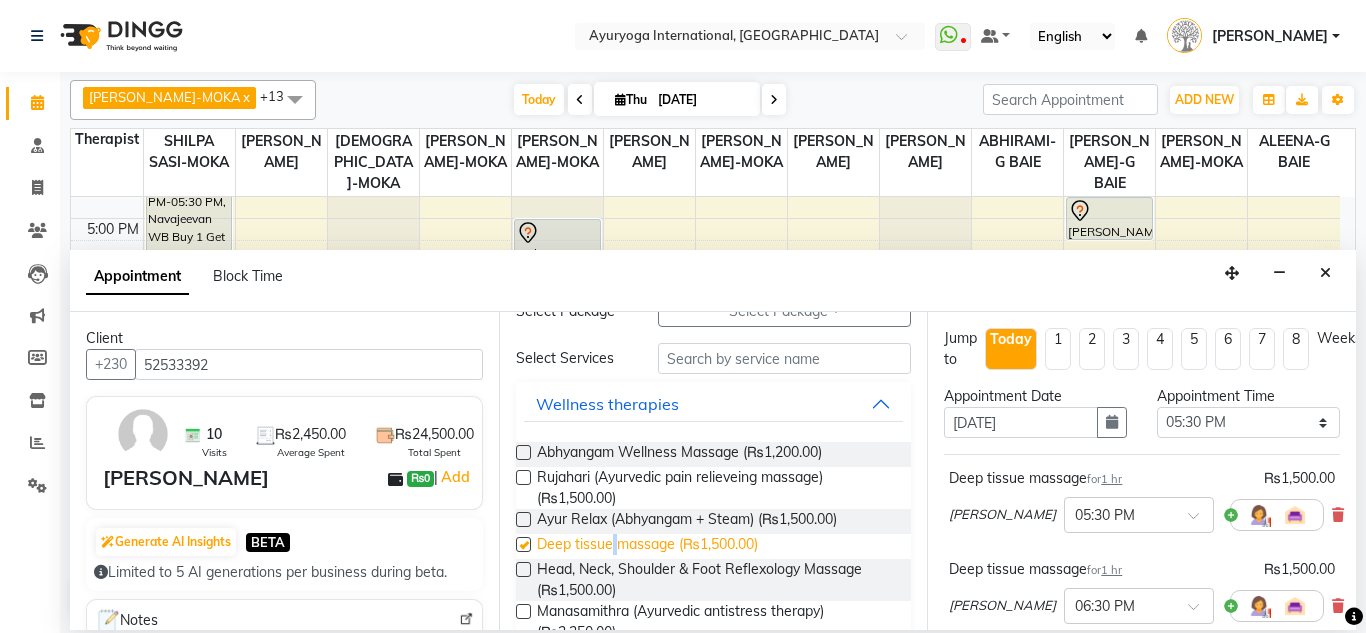 checkbox on "false" 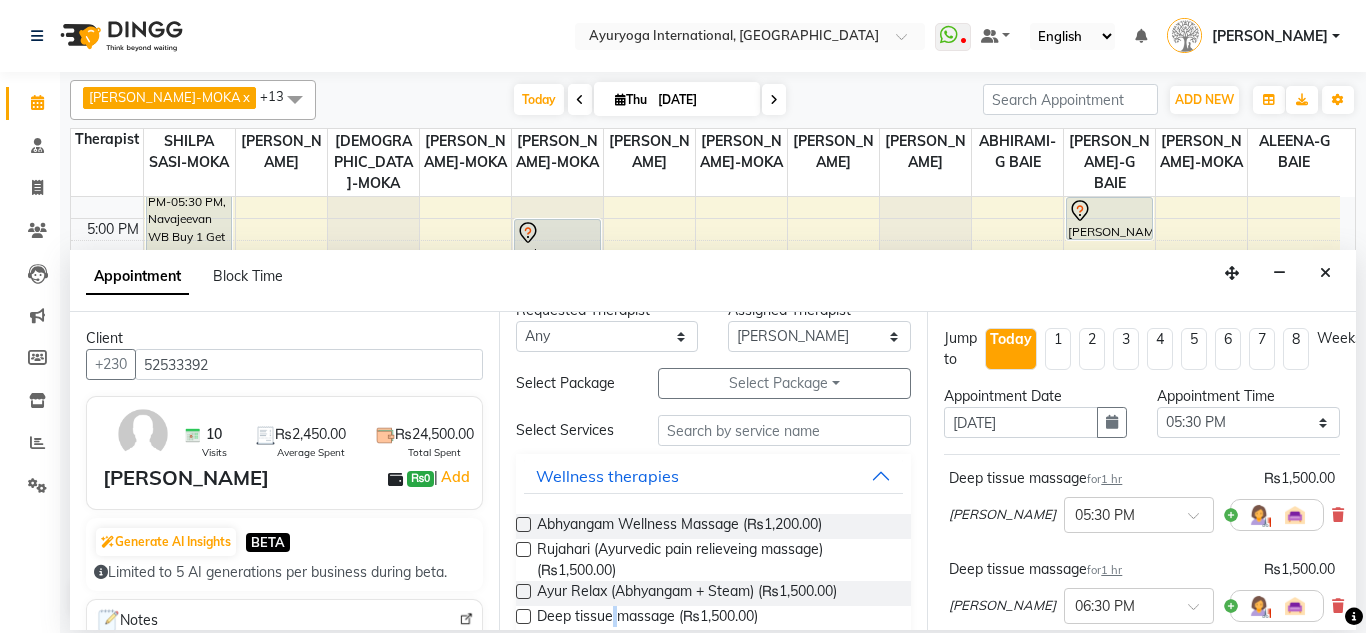 scroll, scrollTop: 0, scrollLeft: 0, axis: both 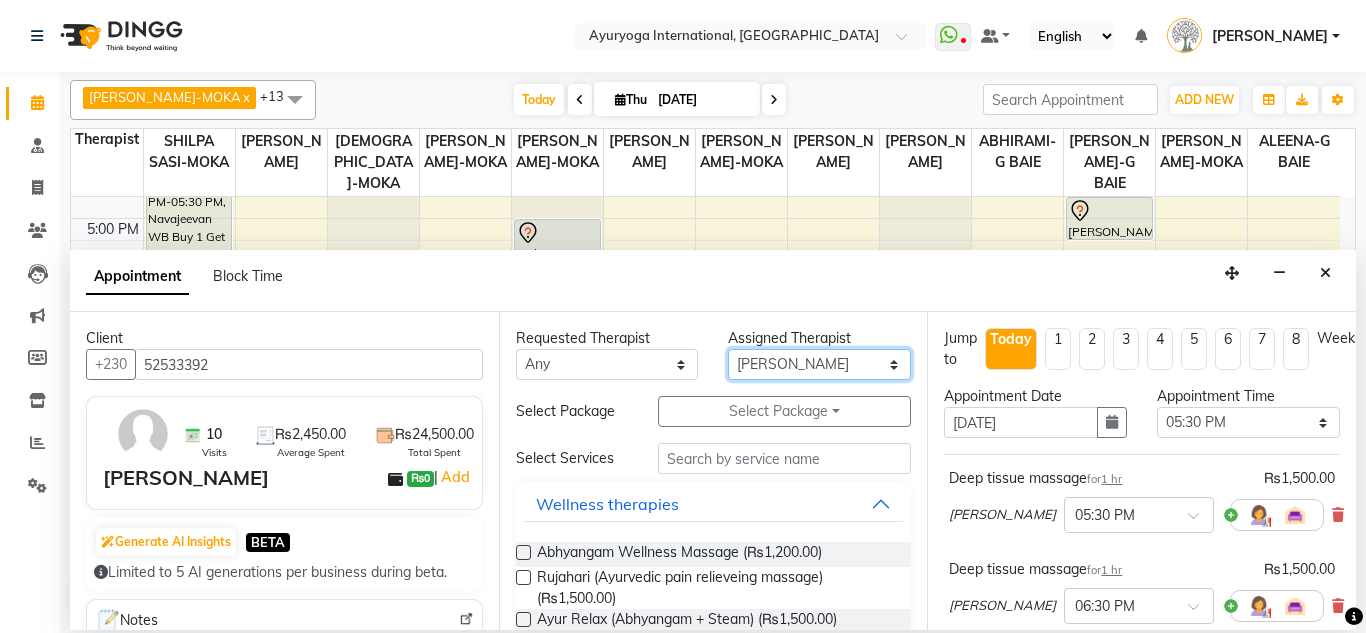 click on "Select ABHIRAMI-G BAIE [PERSON_NAME]-MOKA [PERSON_NAME]-MOKA ALEENA-G [GEOGRAPHIC_DATA][PERSON_NAME]-MOKA [PERSON_NAME]-MOKA [PERSON_NAME]-MOKA [PERSON_NAME]-MOKA [PERSON_NAME]-MOKA [PERSON_NAME]-MOKA SHILPA SASI-MOKA [PERSON_NAME]-G BAIE VISHNU-[GEOGRAPHIC_DATA]" at bounding box center [819, 364] 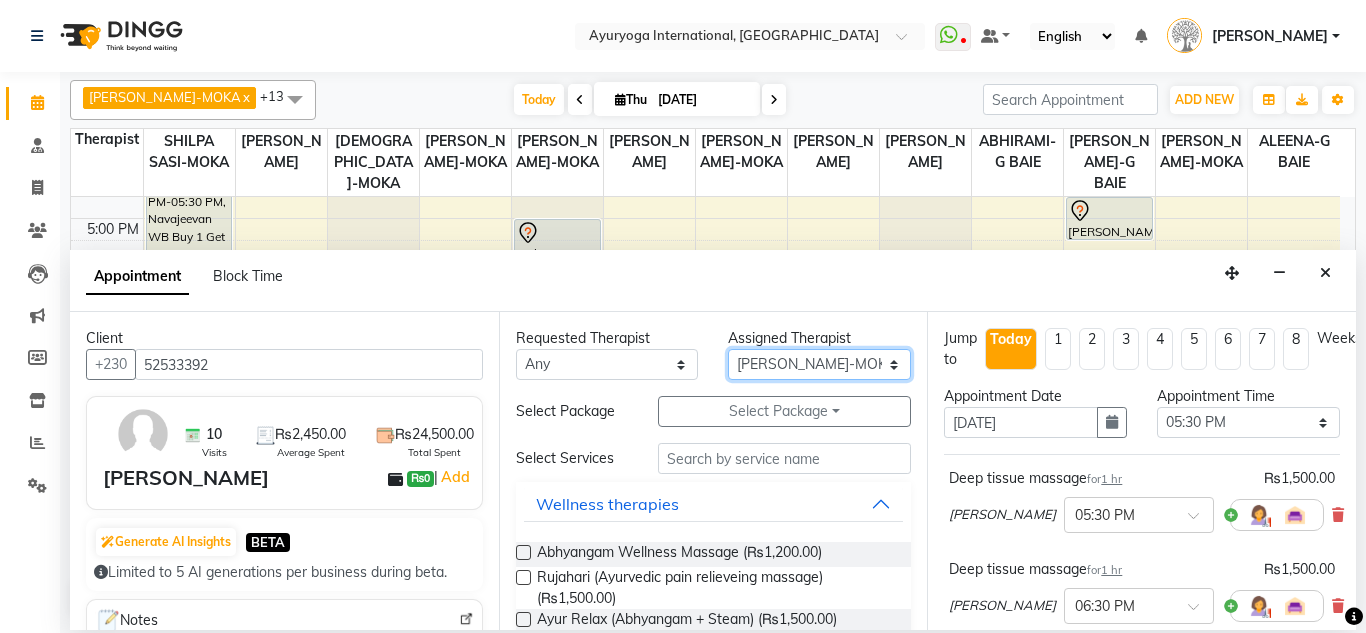 click on "Select ABHIRAMI-G BAIE [PERSON_NAME]-MOKA [PERSON_NAME]-MOKA ALEENA-G [GEOGRAPHIC_DATA][PERSON_NAME]-MOKA [PERSON_NAME]-MOKA [PERSON_NAME]-MOKA [PERSON_NAME]-MOKA [PERSON_NAME]-MOKA [PERSON_NAME]-MOKA SHILPA SASI-MOKA [PERSON_NAME]-G BAIE VISHNU-[GEOGRAPHIC_DATA]" at bounding box center (819, 364) 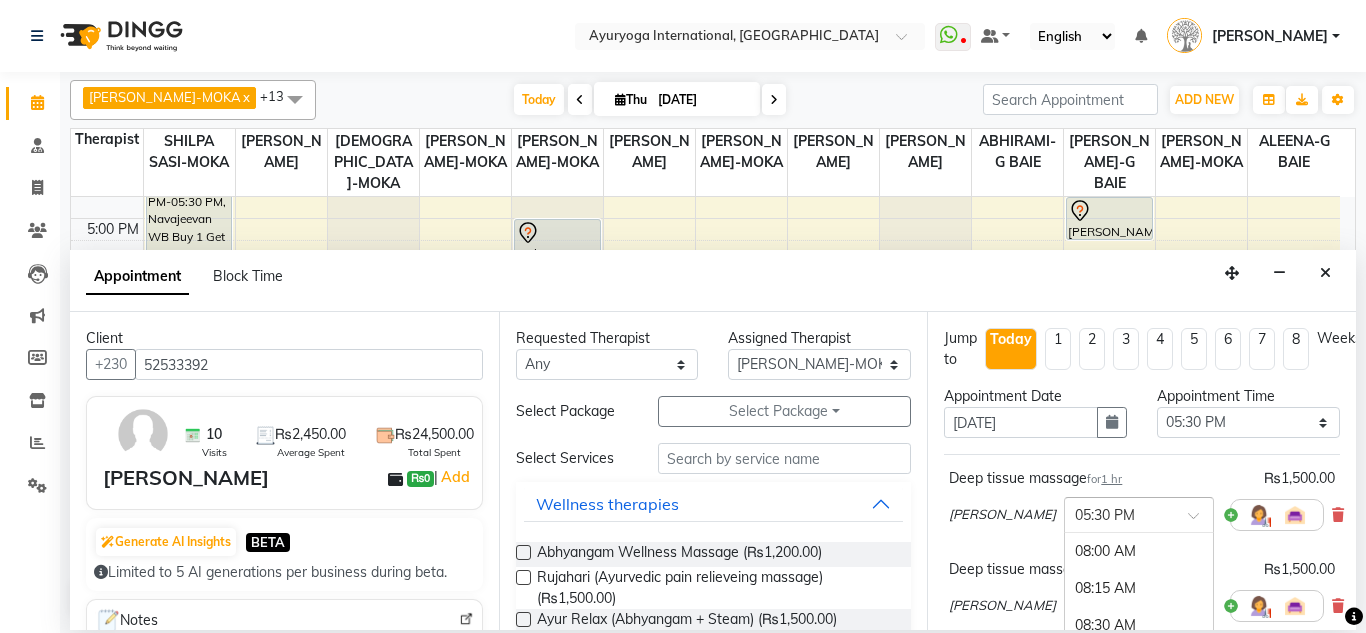 click at bounding box center [1119, 513] 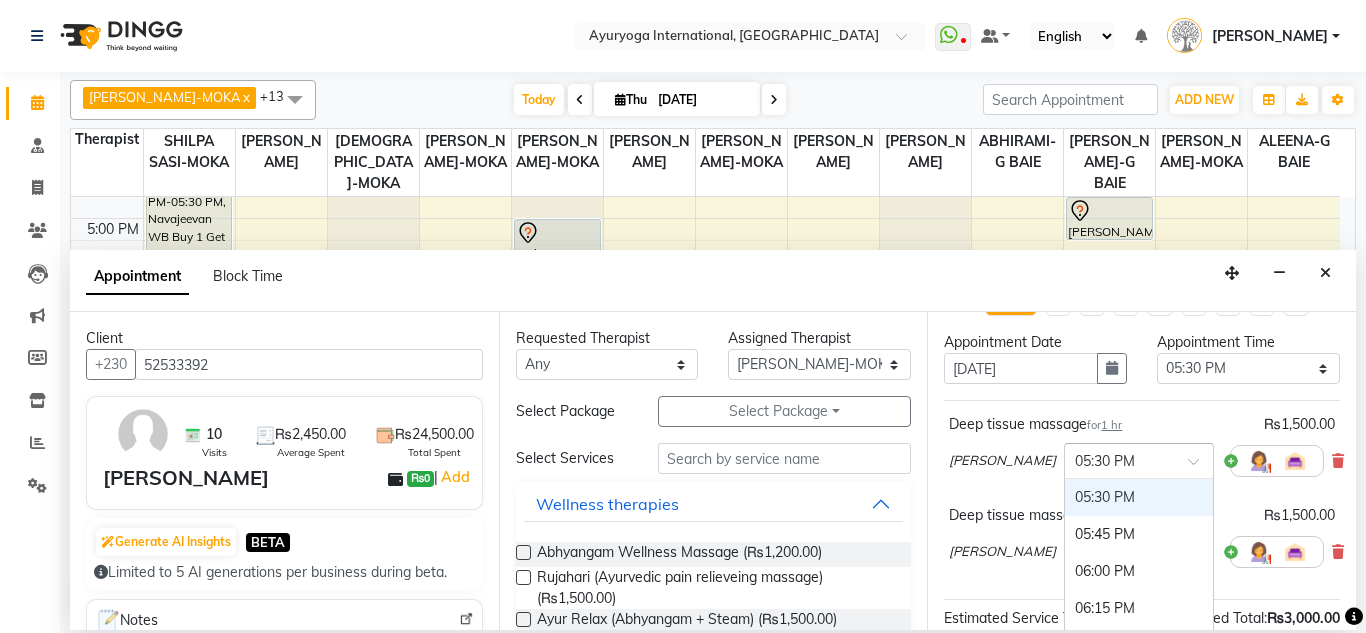 scroll, scrollTop: 100, scrollLeft: 0, axis: vertical 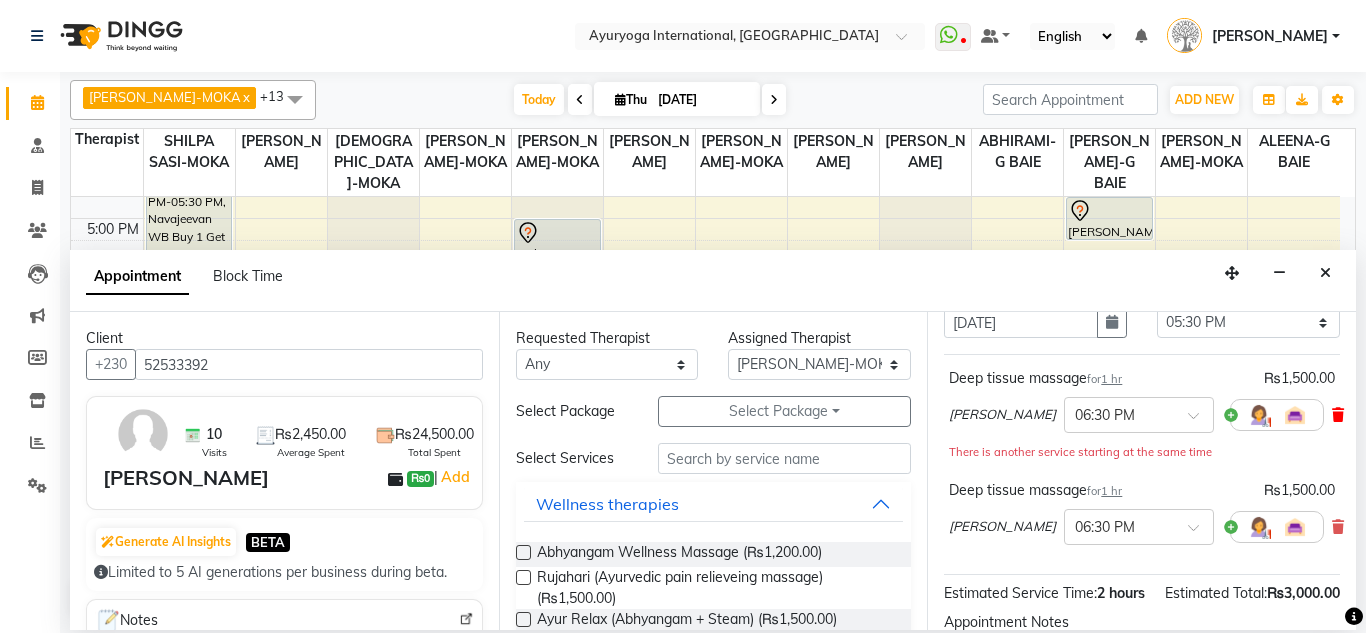 click at bounding box center [1338, 415] 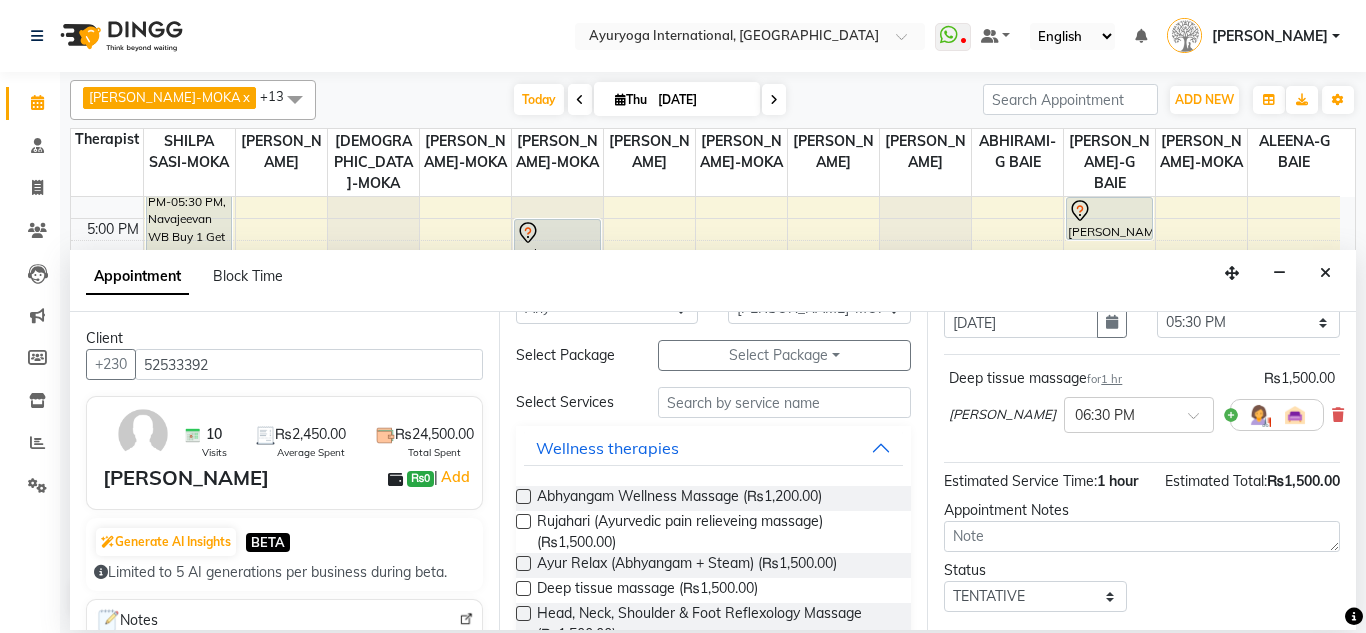 scroll, scrollTop: 100, scrollLeft: 0, axis: vertical 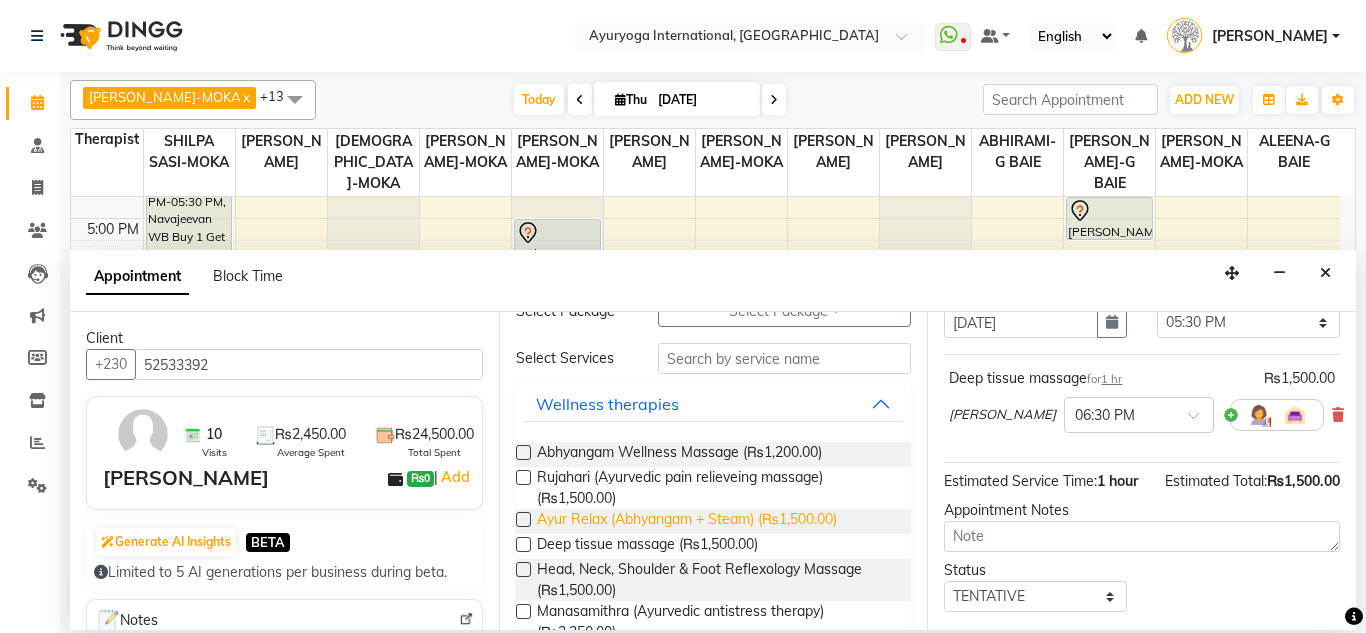 click on "Ayur Relax (Abhyangam + Steam) (₨1,500.00)" at bounding box center (687, 521) 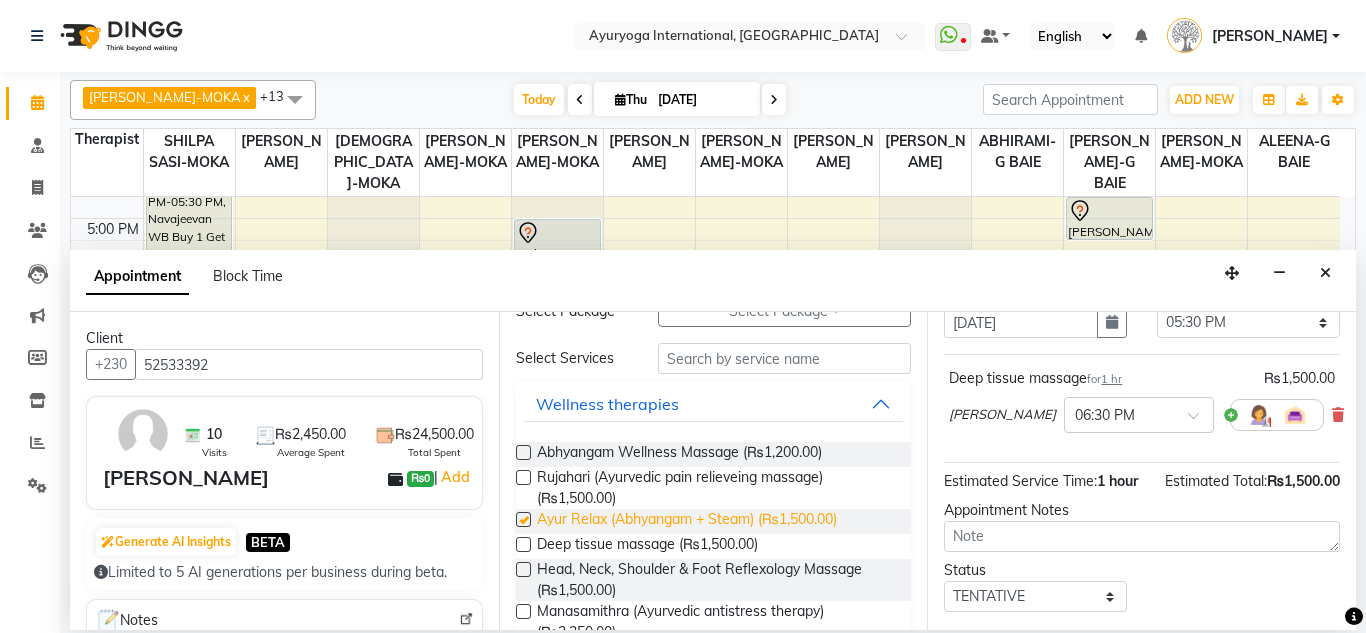 checkbox on "false" 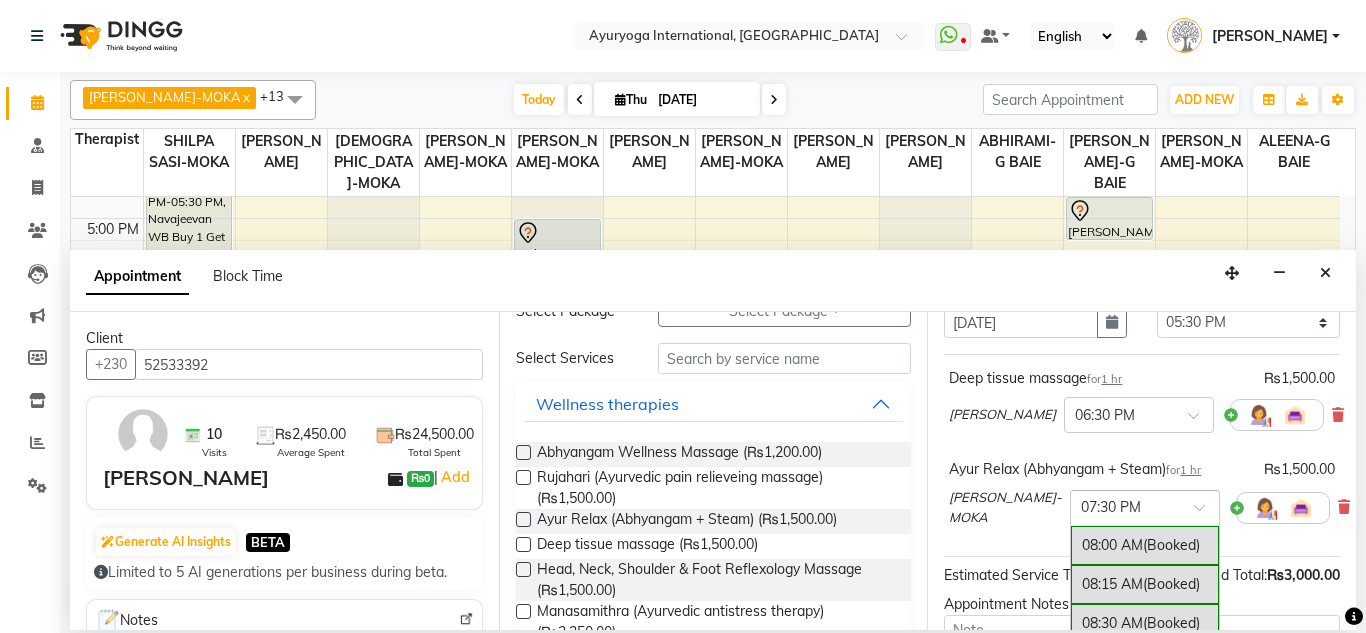 click at bounding box center [1125, 506] 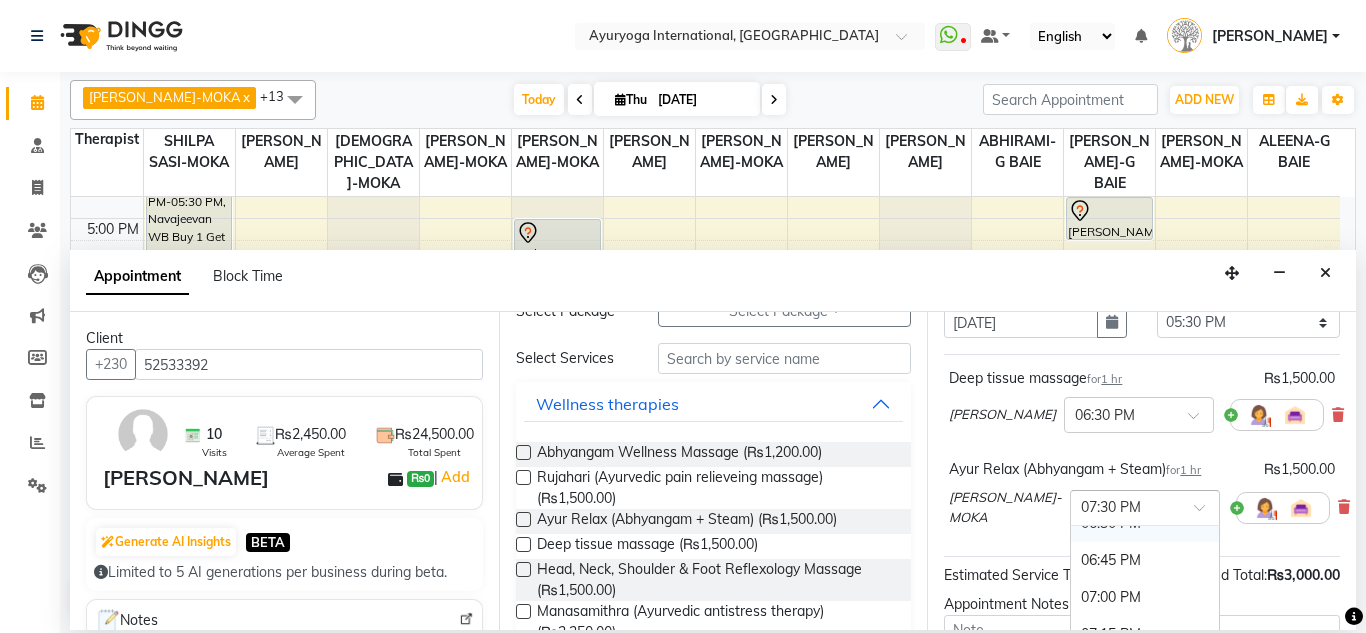 scroll, scrollTop: 200, scrollLeft: 0, axis: vertical 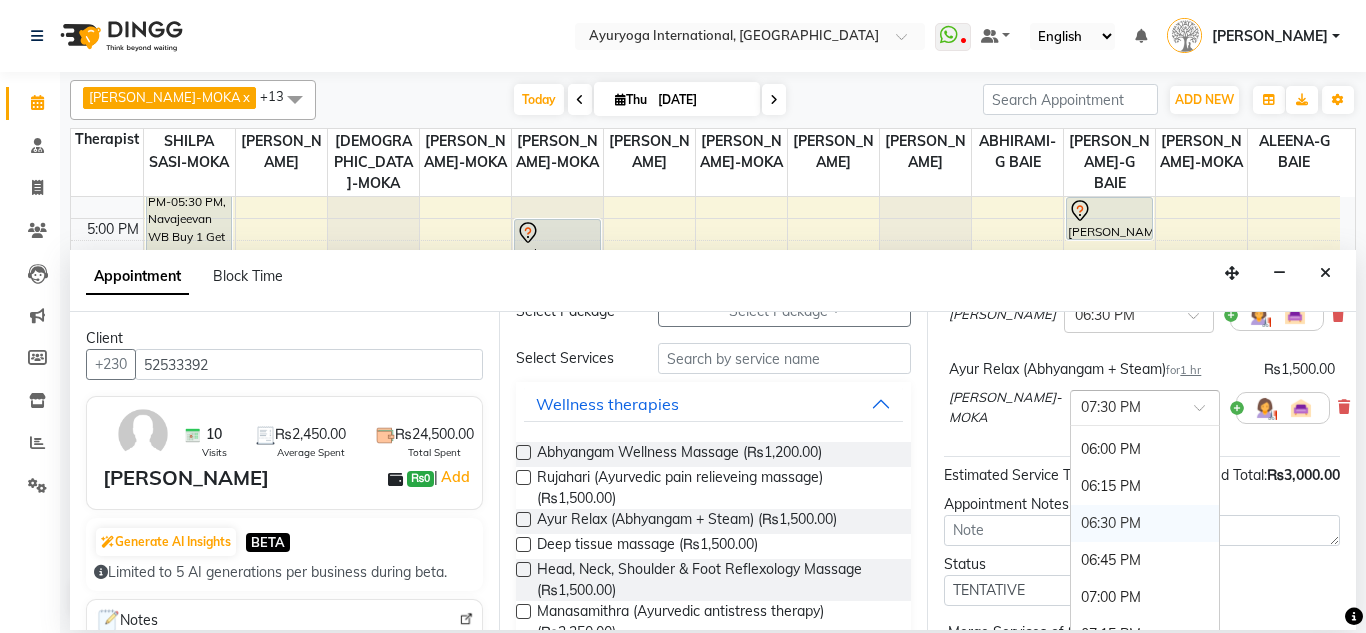 click on "06:30 PM" at bounding box center [1145, 523] 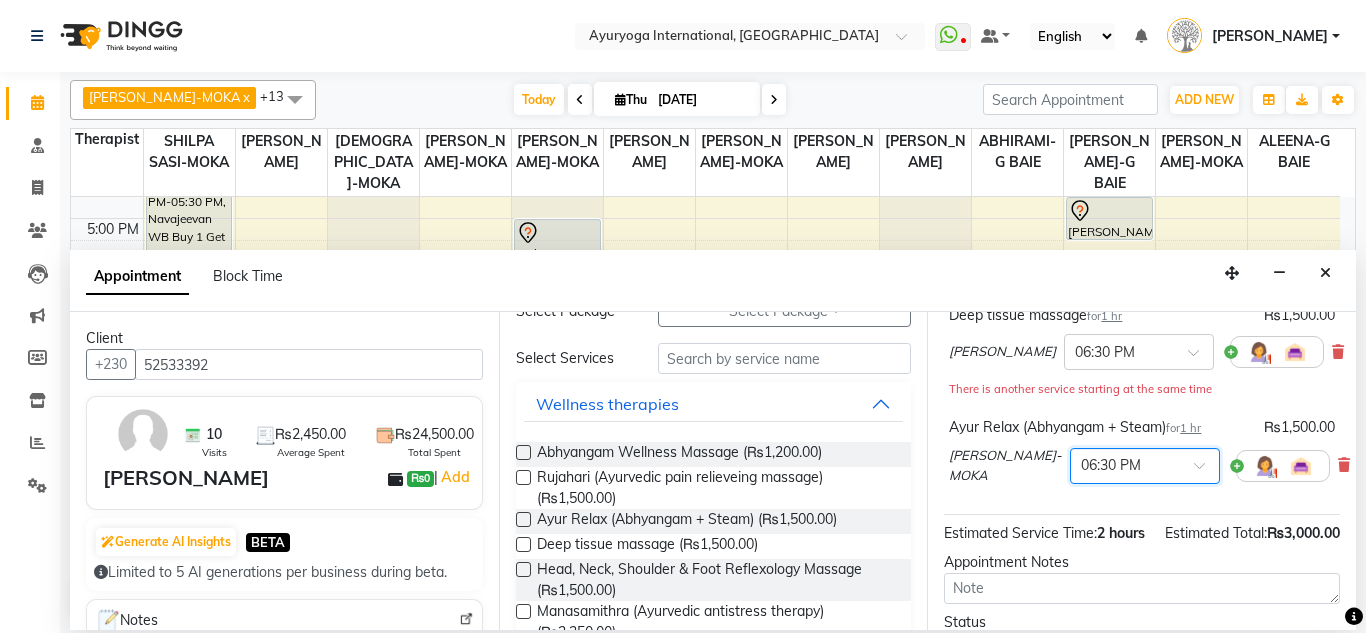 scroll, scrollTop: 382, scrollLeft: 0, axis: vertical 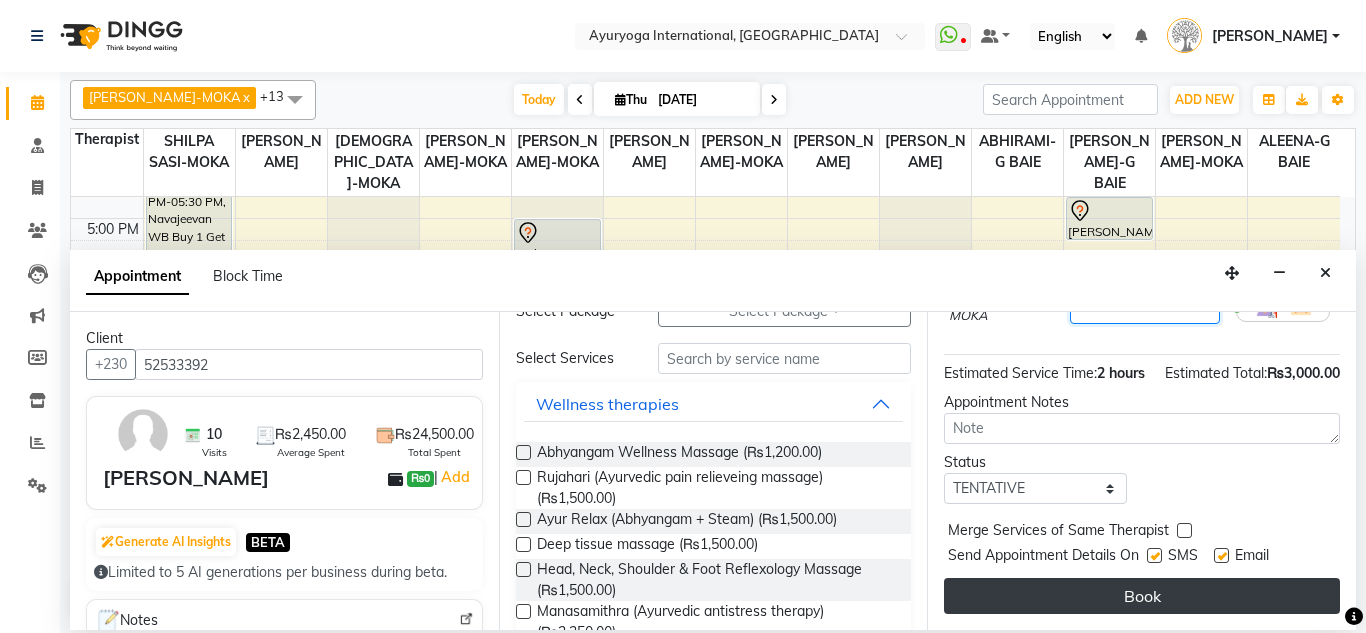 click on "Book" at bounding box center (1142, 596) 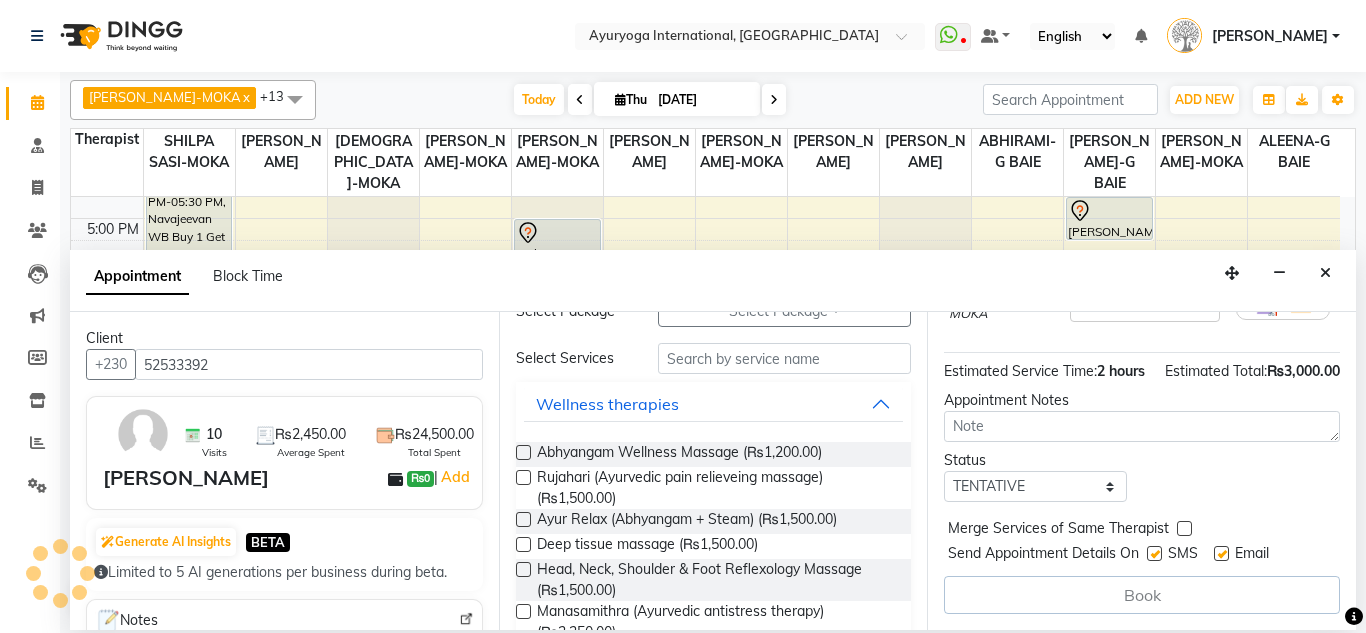 click on "Book" at bounding box center (1142, 595) 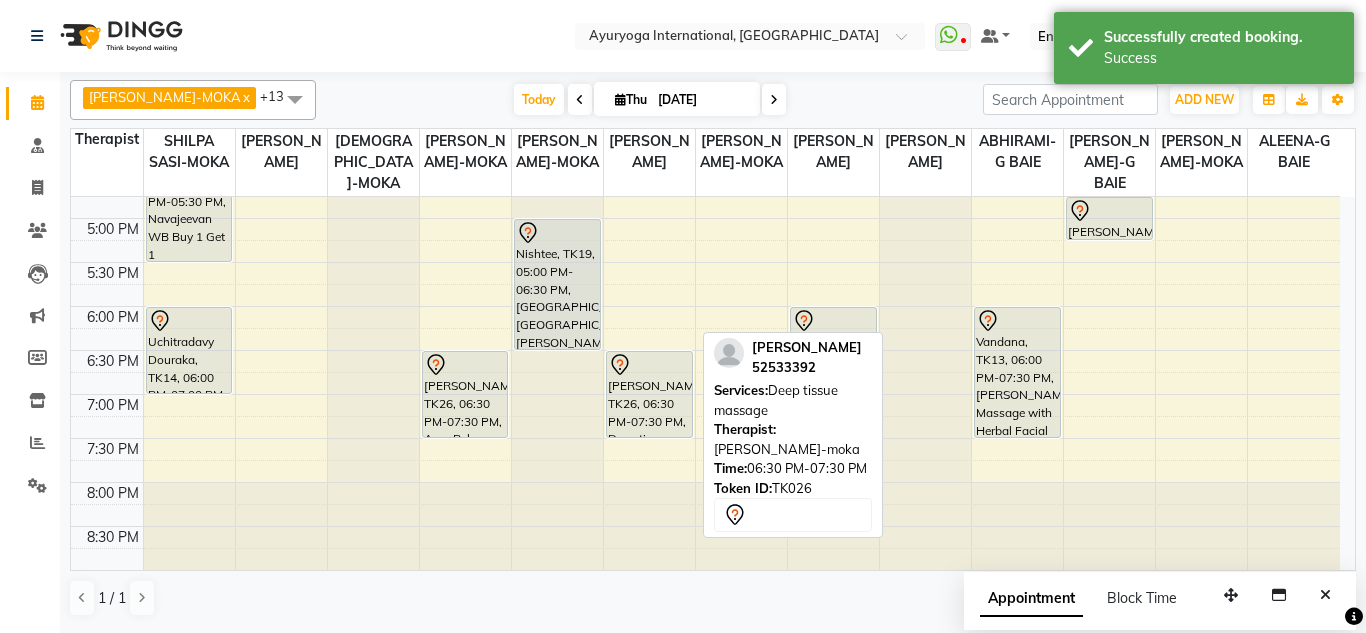 click on "[PERSON_NAME], TK26, 06:30 PM-07:30 PM, Deep tissue massage" at bounding box center [649, 394] 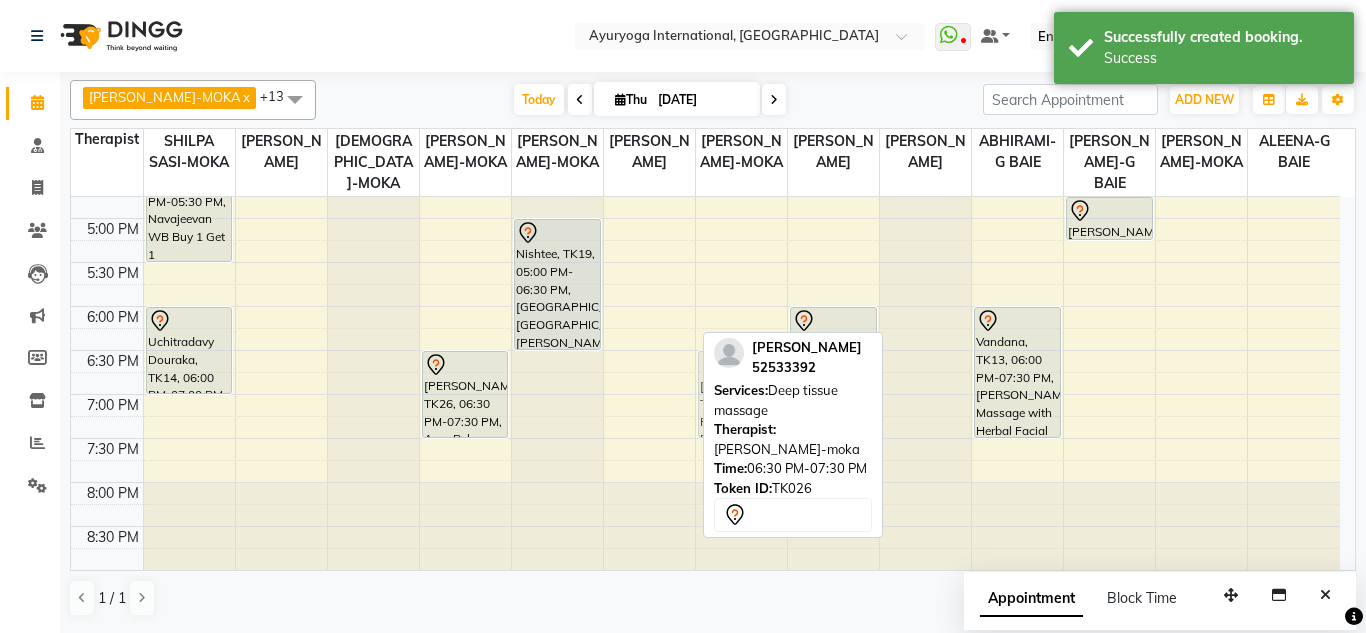 drag, startPoint x: 660, startPoint y: 419, endPoint x: 729, endPoint y: 419, distance: 69 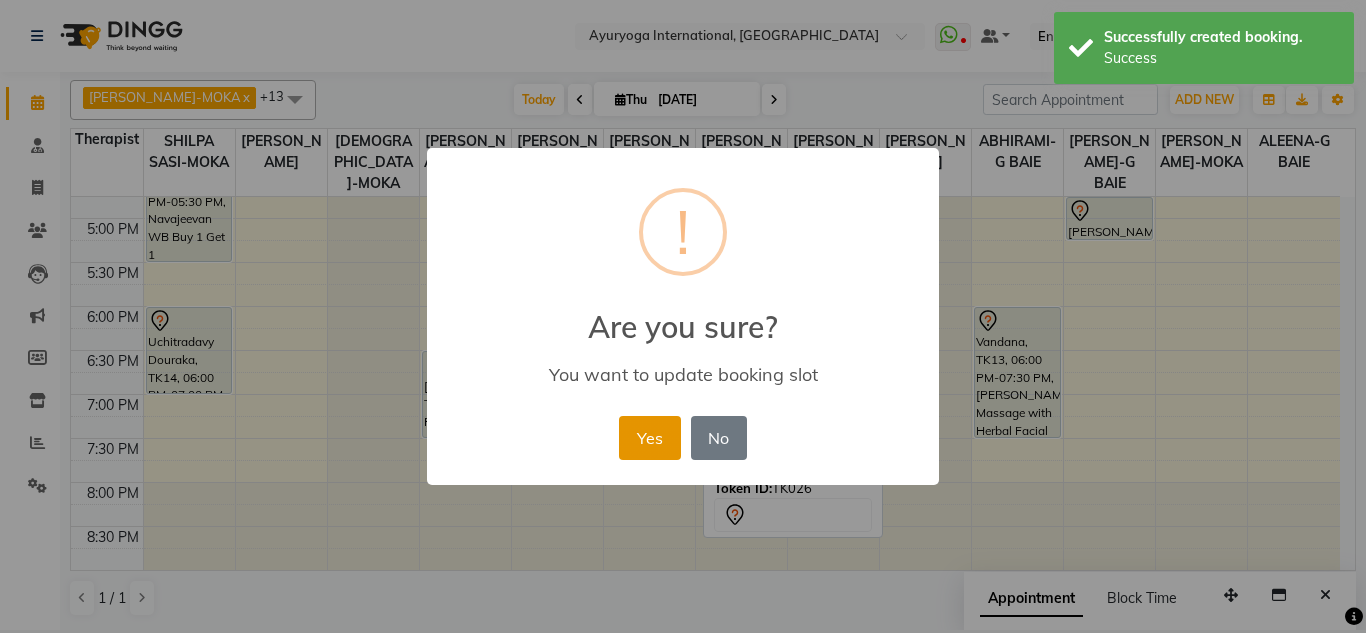 click on "Yes" at bounding box center (649, 438) 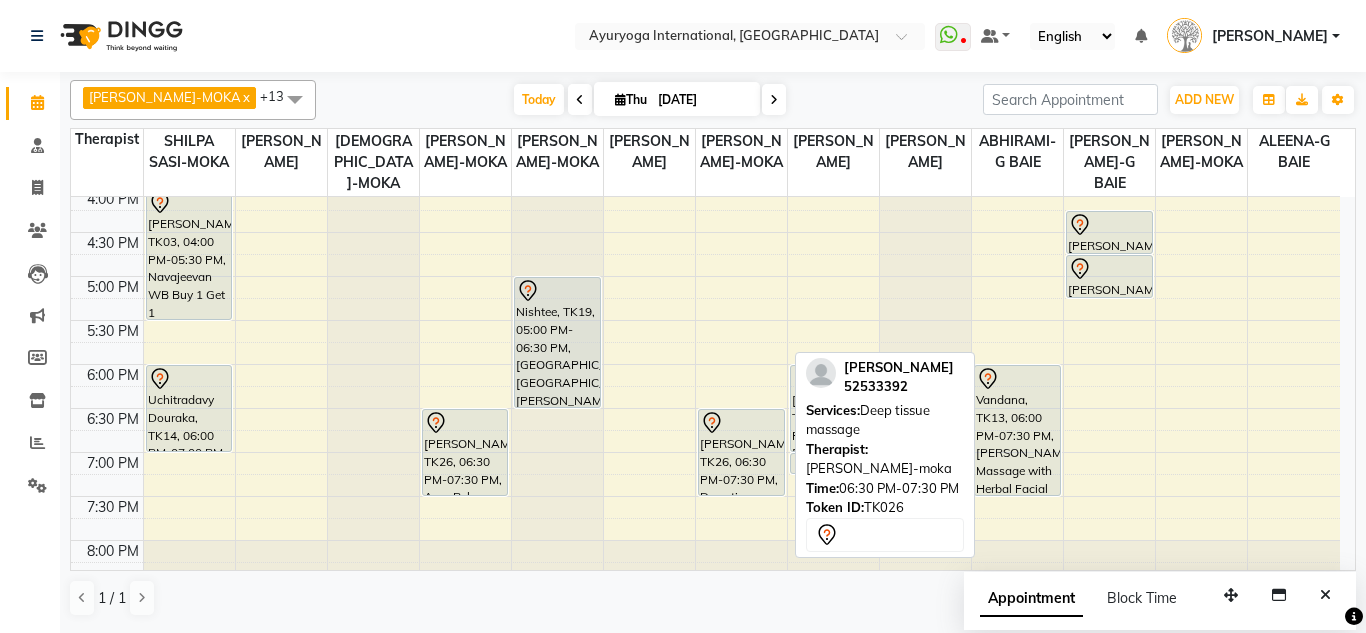 scroll, scrollTop: 858, scrollLeft: 0, axis: vertical 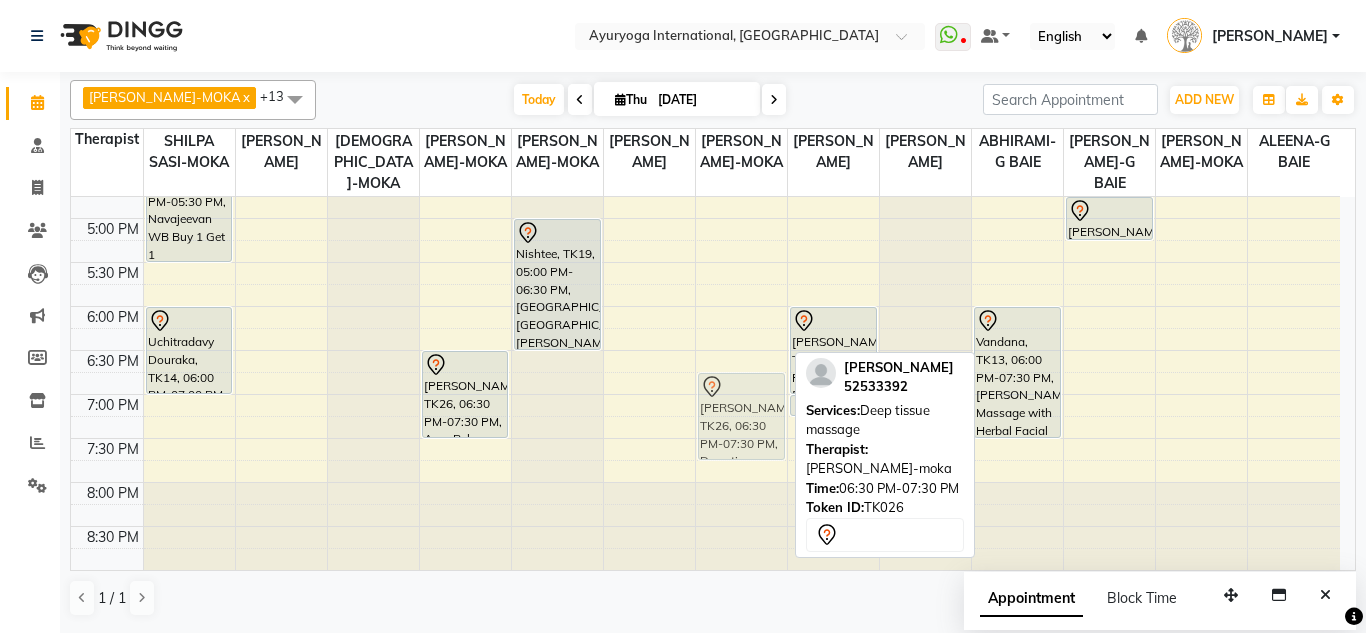 click on "Beeharee, TK12, 09:15 AM-10:45 AM, Vayasthapana-For 55+             [PERSON_NAME], TK26, 06:30 PM-07:30 PM, Deep tissue massage             [PERSON_NAME], TK26, 06:30 PM-07:30 PM, Deep tissue massage" at bounding box center [741, -46] 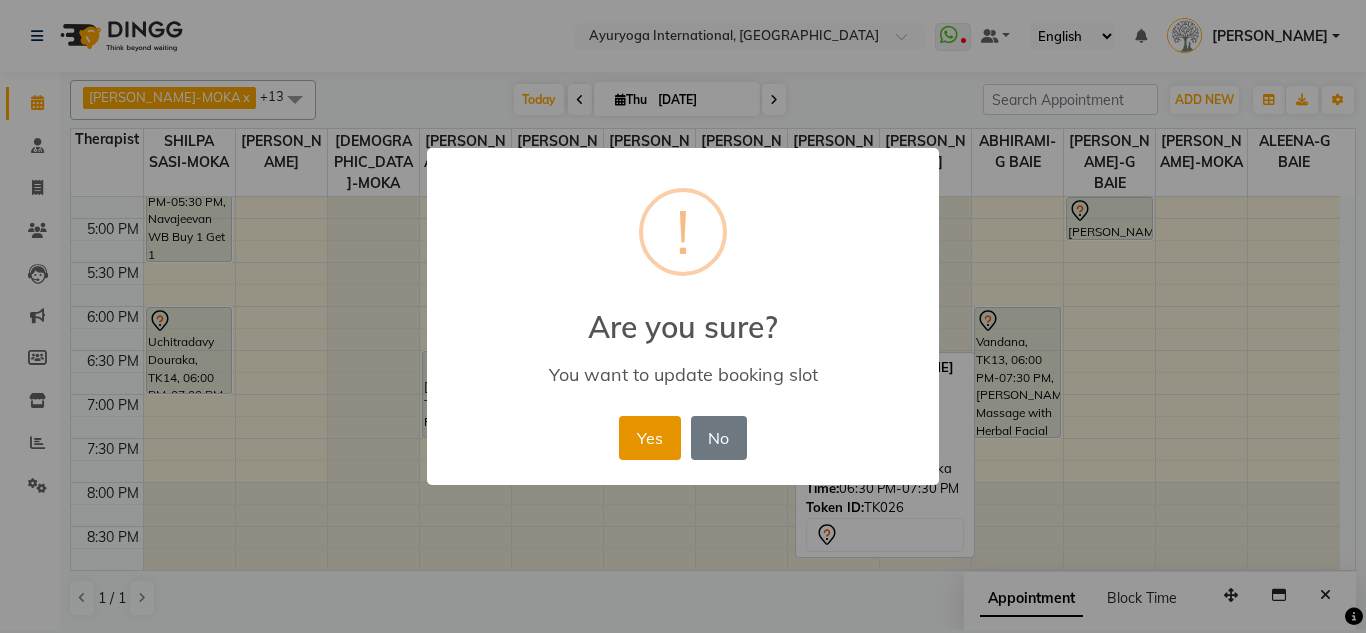 click on "Yes" at bounding box center (649, 438) 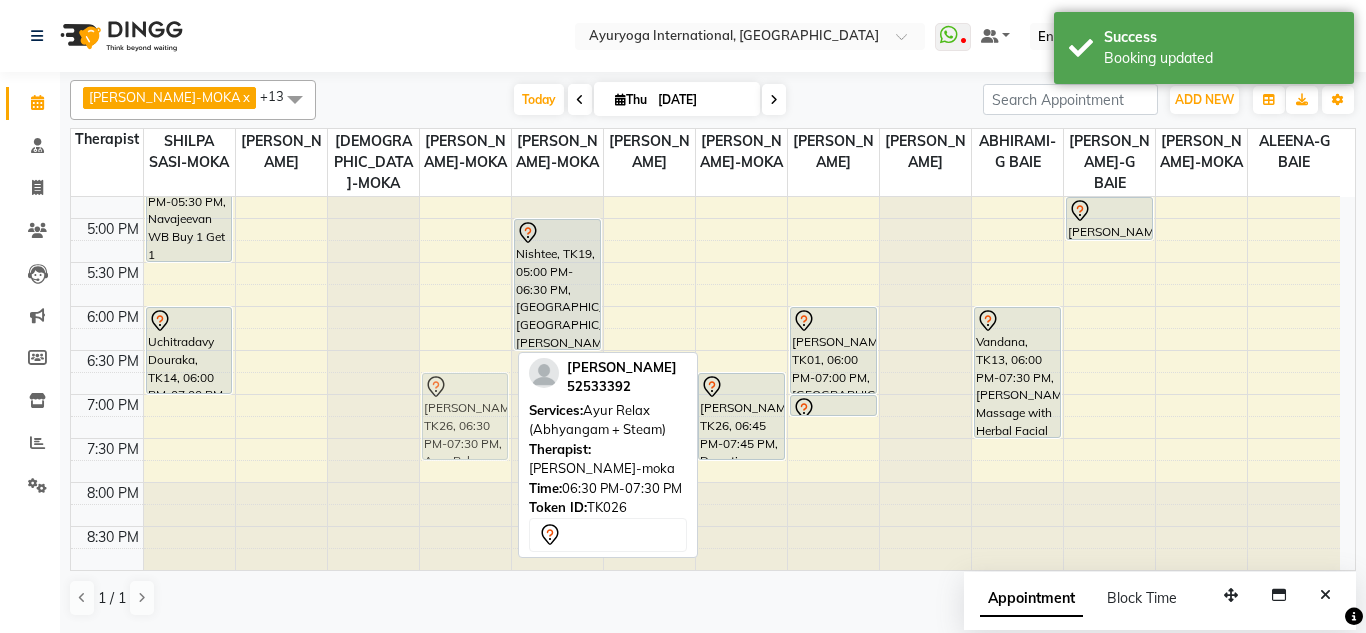 click on "Maddalli, TK25, 08:00 AM-09:30 AM, [PERSON_NAME] Buy 1 Get 1              SARIKA, TK07, 10:00 AM-12:00 PM, Ayur Soukya (Abh + Kizhi + Dhara + Steam)             [PERSON_NAME], TK21, 01:30 PM-03:00 PM, Sanjeevani WB Buy 1 Get 1              [PERSON_NAME], TK26, 06:30 PM-07:30 PM, Ayur Relax (Abhyangam + Steam)             [PERSON_NAME], TK26, 06:30 PM-07:30 PM, Ayur Relax (Abhyangam + Steam)" at bounding box center (465, -46) 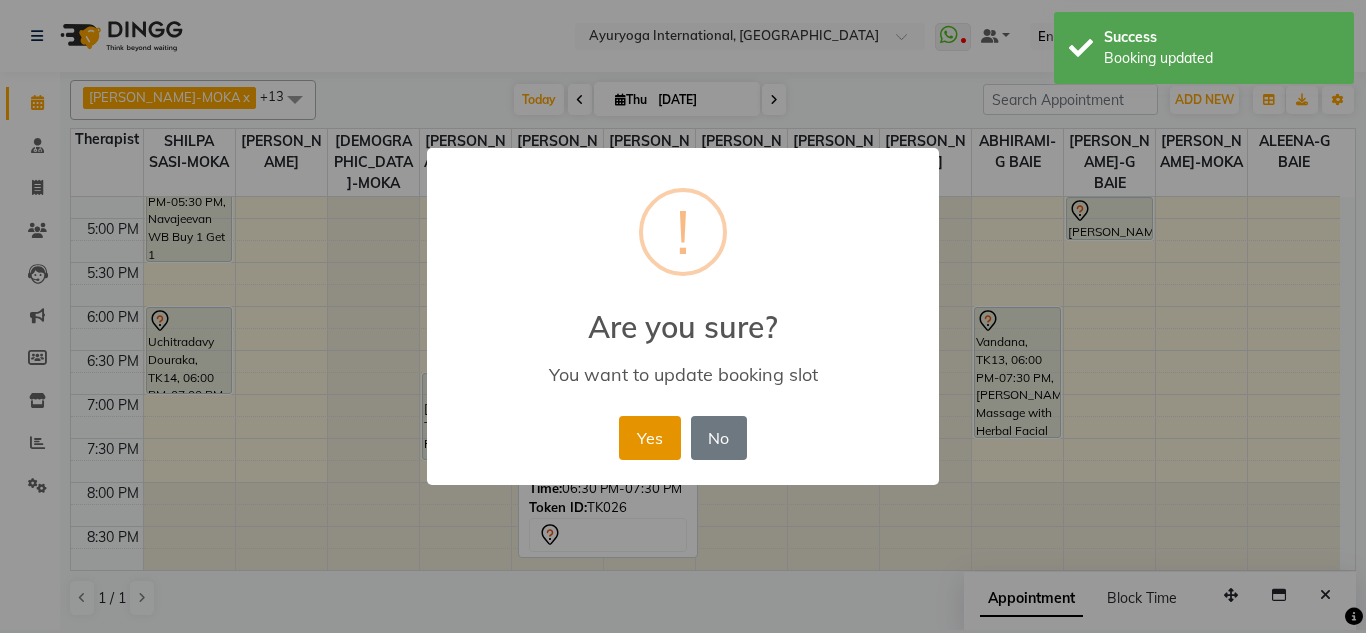 click on "Yes" at bounding box center (649, 438) 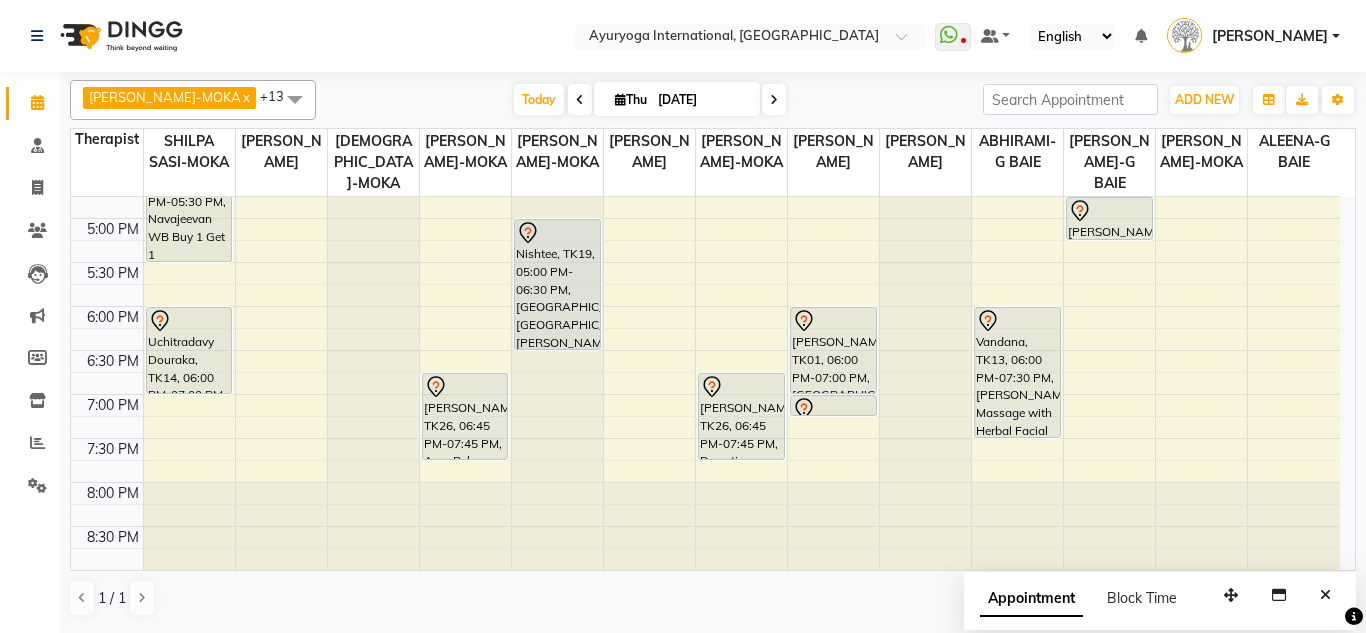 click on "[DATE]" at bounding box center [702, 100] 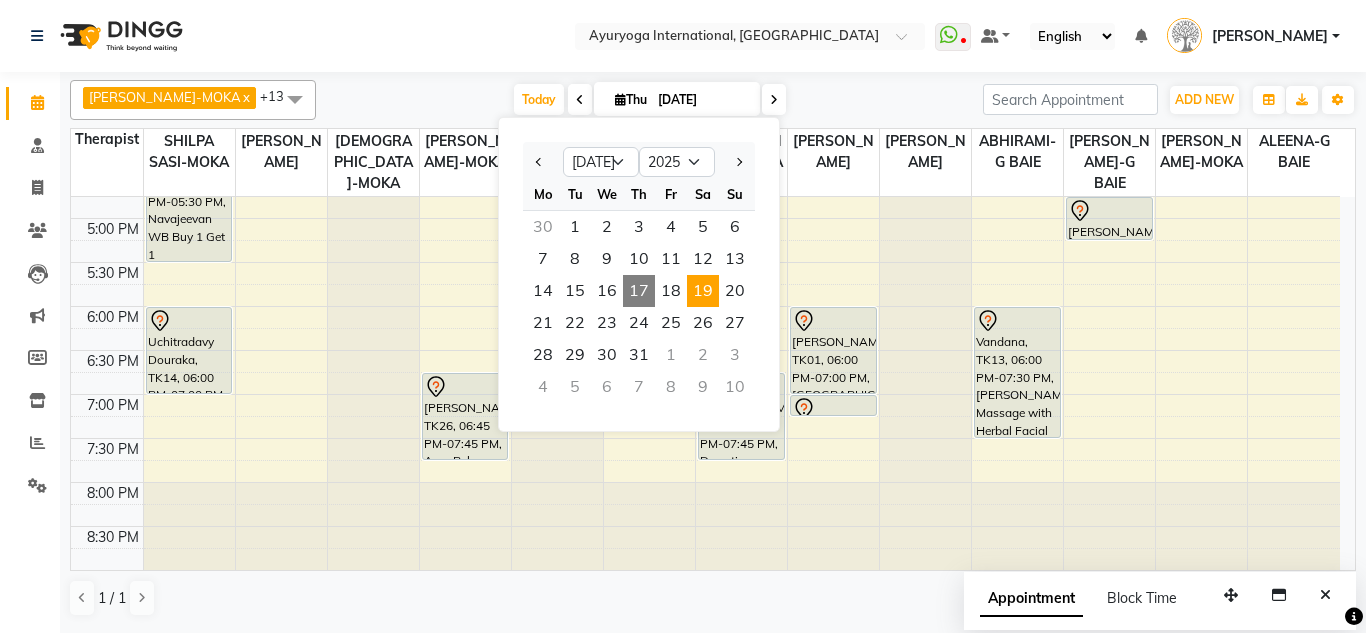 click on "19" at bounding box center (703, 291) 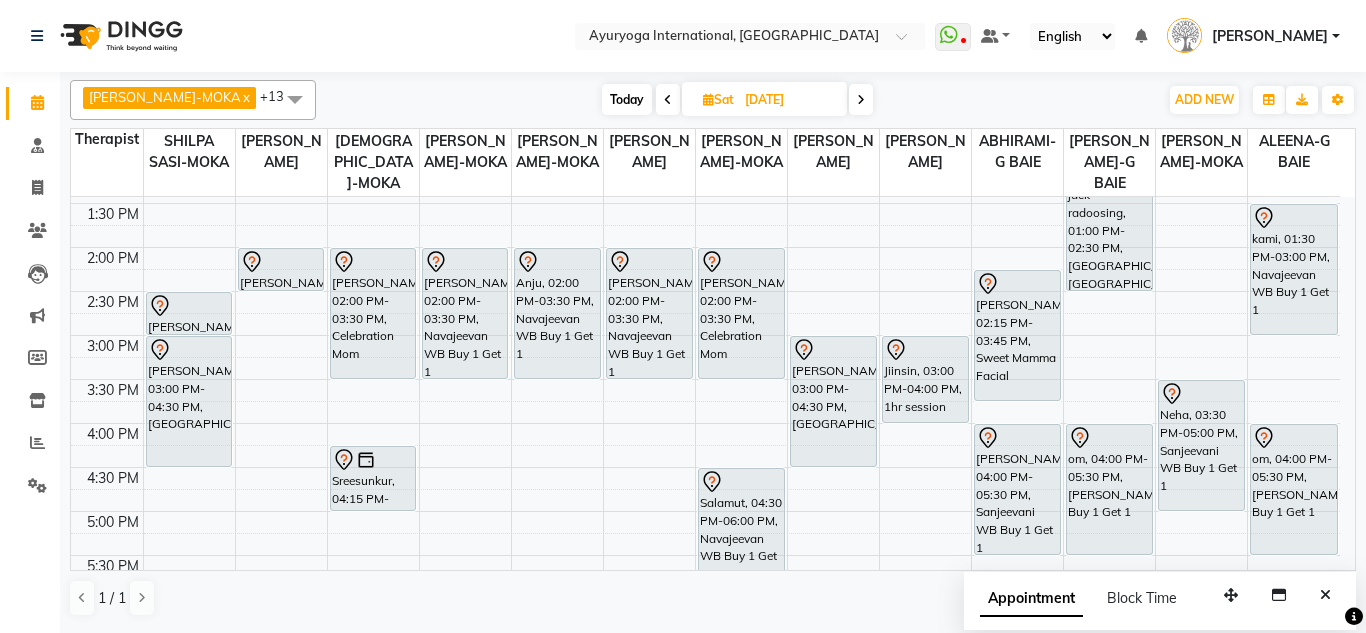 scroll, scrollTop: 600, scrollLeft: 0, axis: vertical 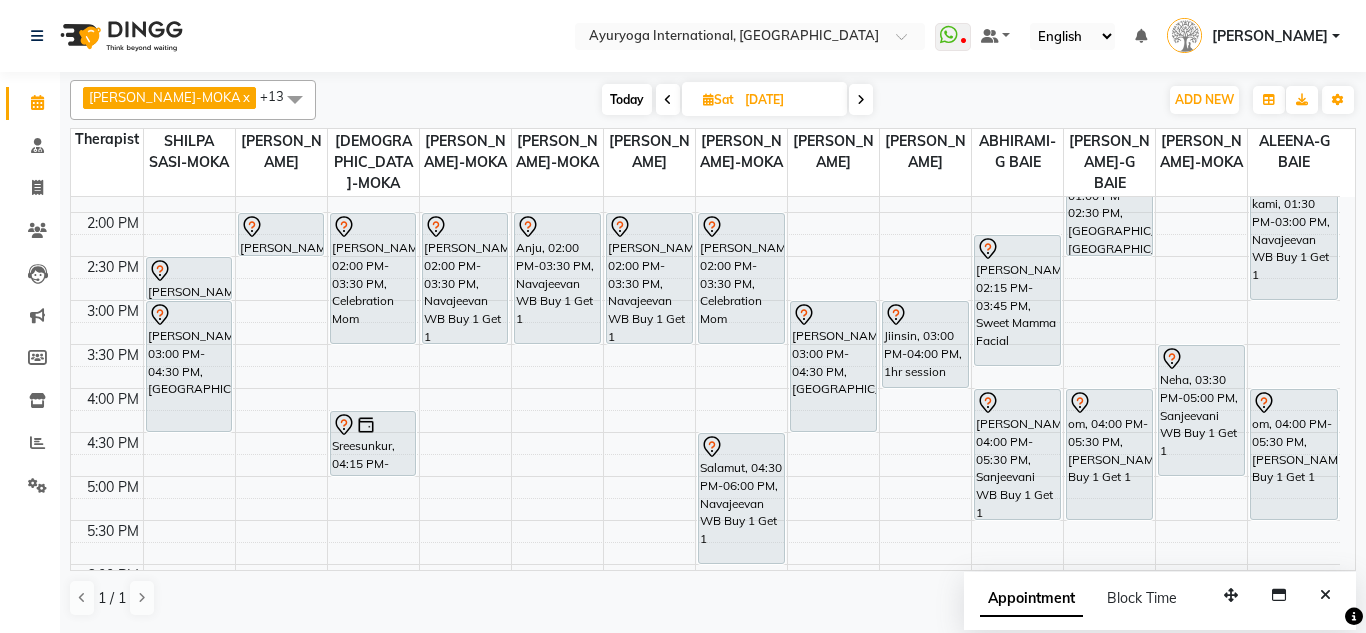 click on "Today" at bounding box center (627, 99) 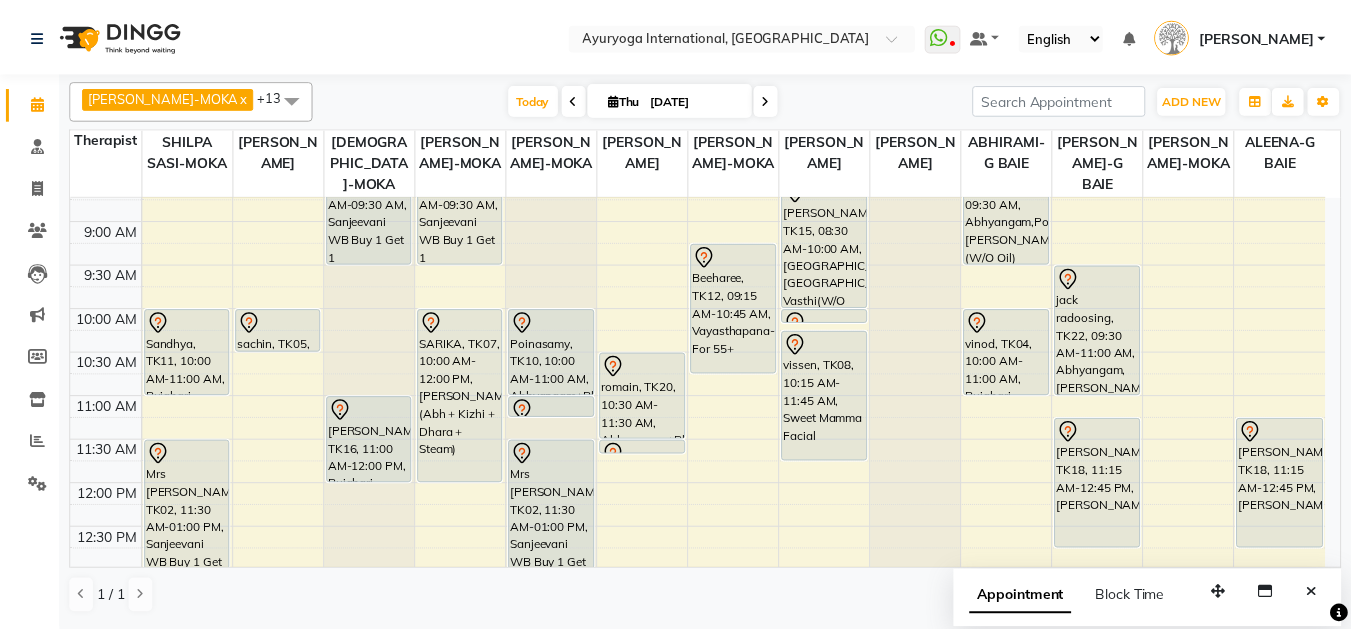 scroll, scrollTop: 58, scrollLeft: 0, axis: vertical 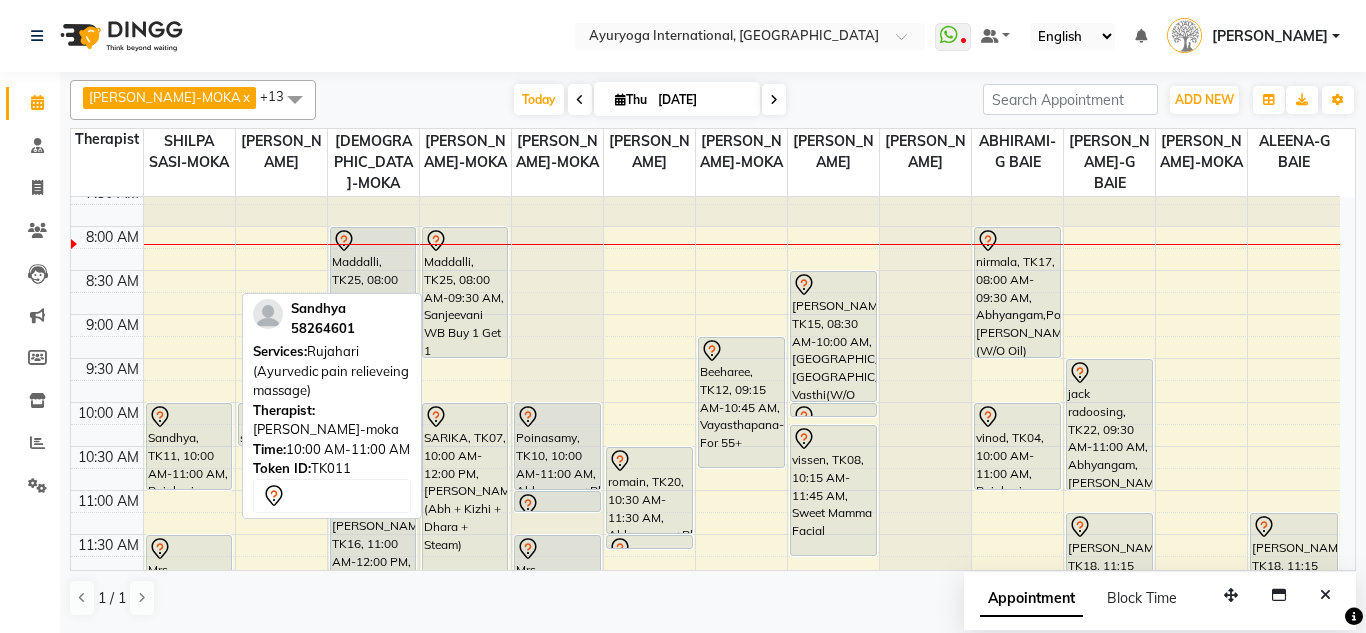 click on "Sandhya, TK11, 10:00 AM-11:00 AM, Rujahari (Ayurvedic pain relieveing massage)" at bounding box center [189, 446] 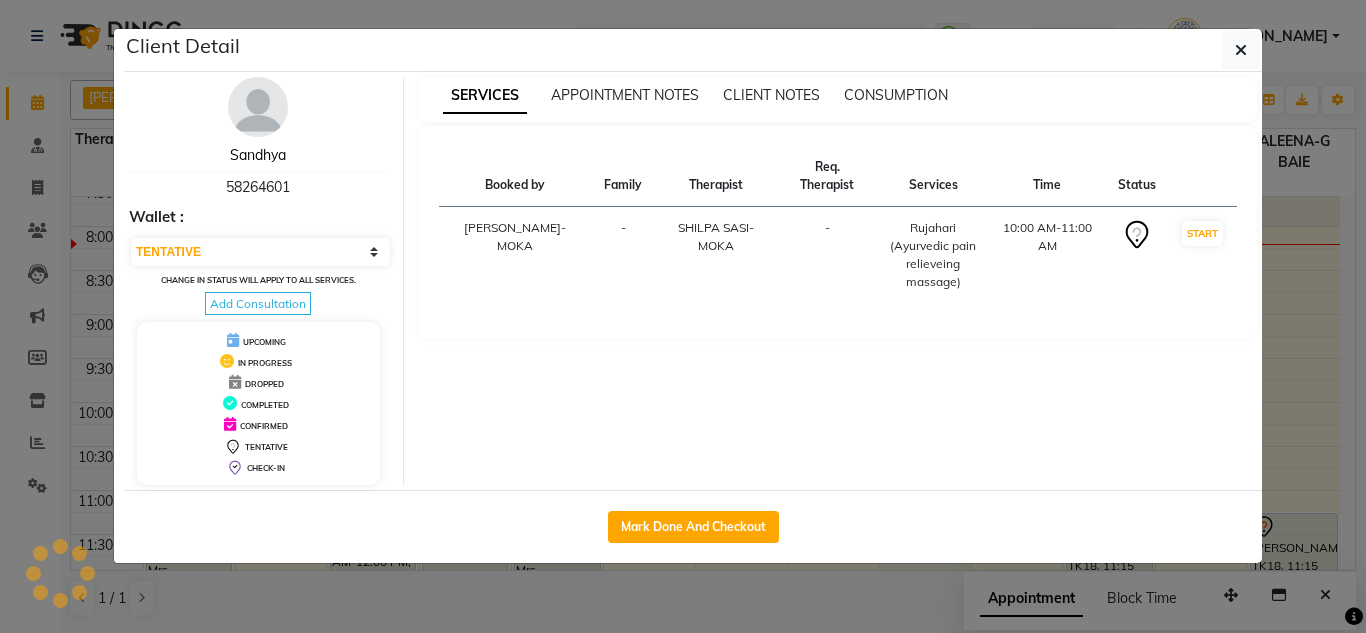 click on "Sandhya" at bounding box center (258, 155) 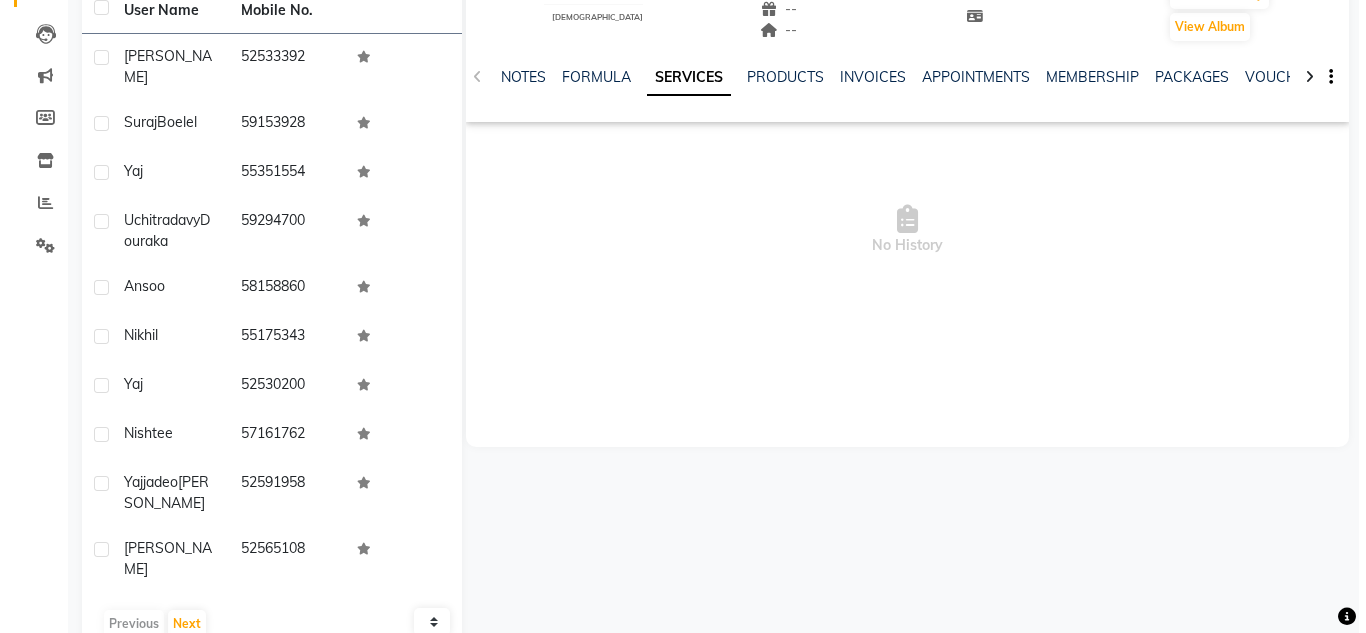 scroll, scrollTop: 0, scrollLeft: 0, axis: both 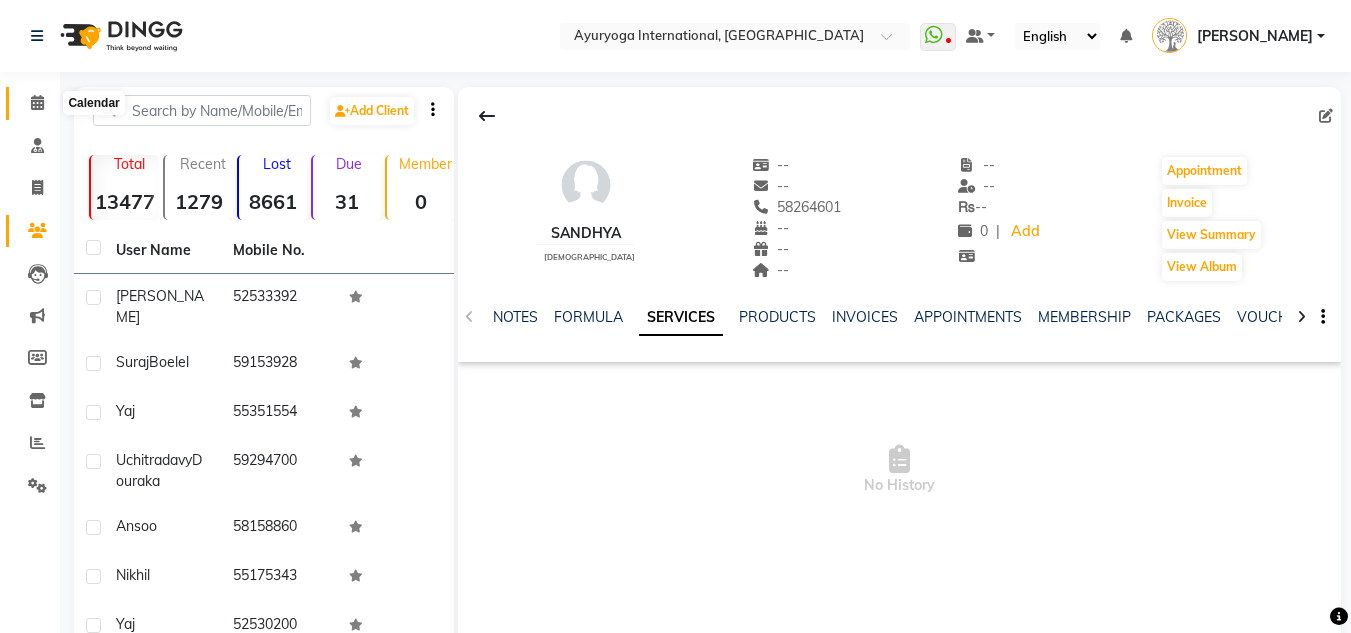 click 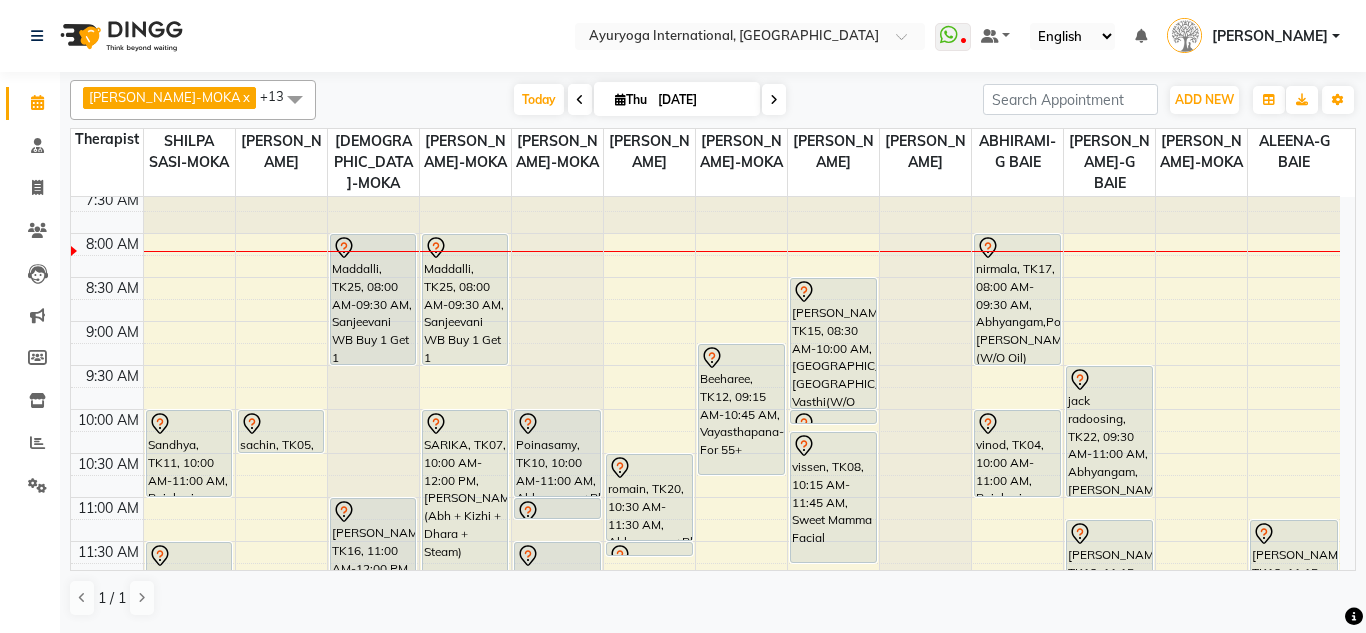 scroll, scrollTop: 100, scrollLeft: 0, axis: vertical 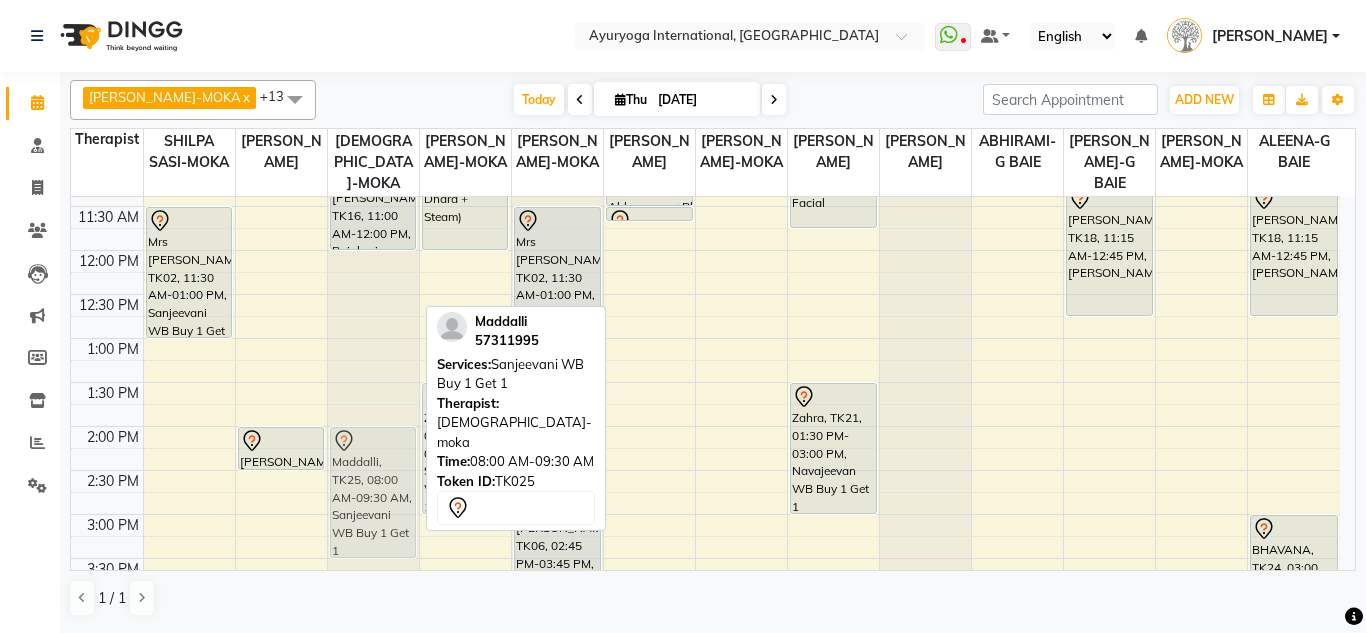 drag, startPoint x: 343, startPoint y: 254, endPoint x: 337, endPoint y: 481, distance: 227.07928 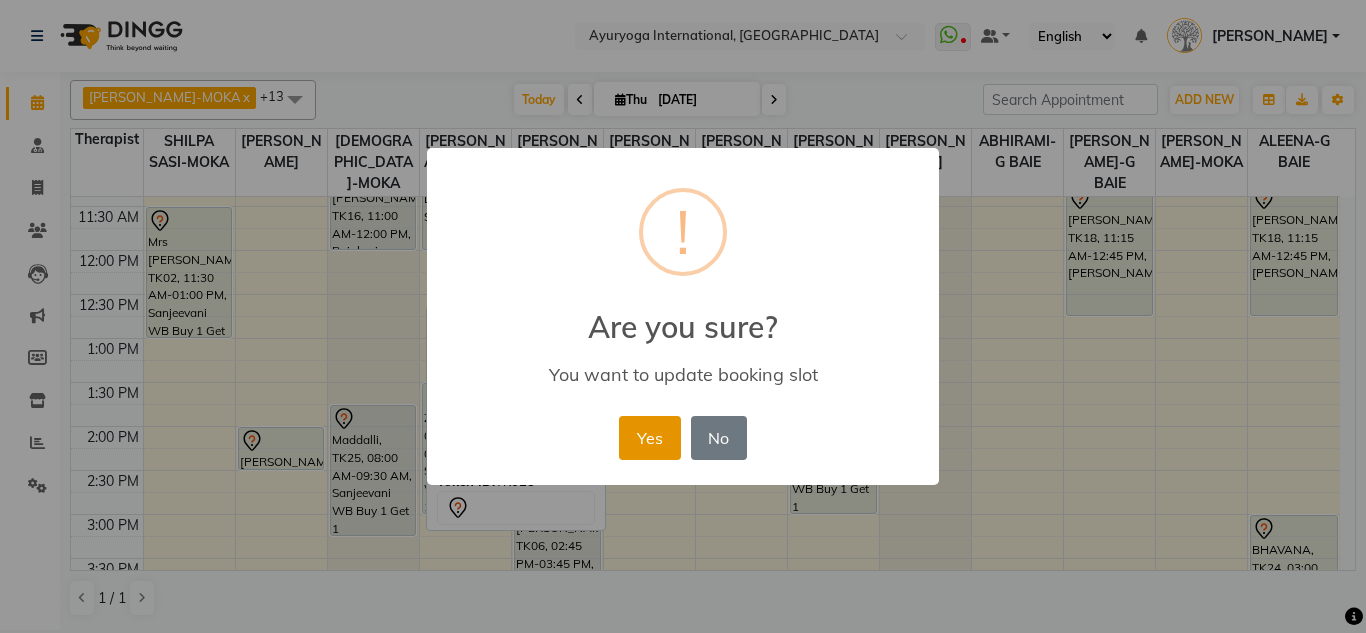 click on "Yes" at bounding box center (649, 438) 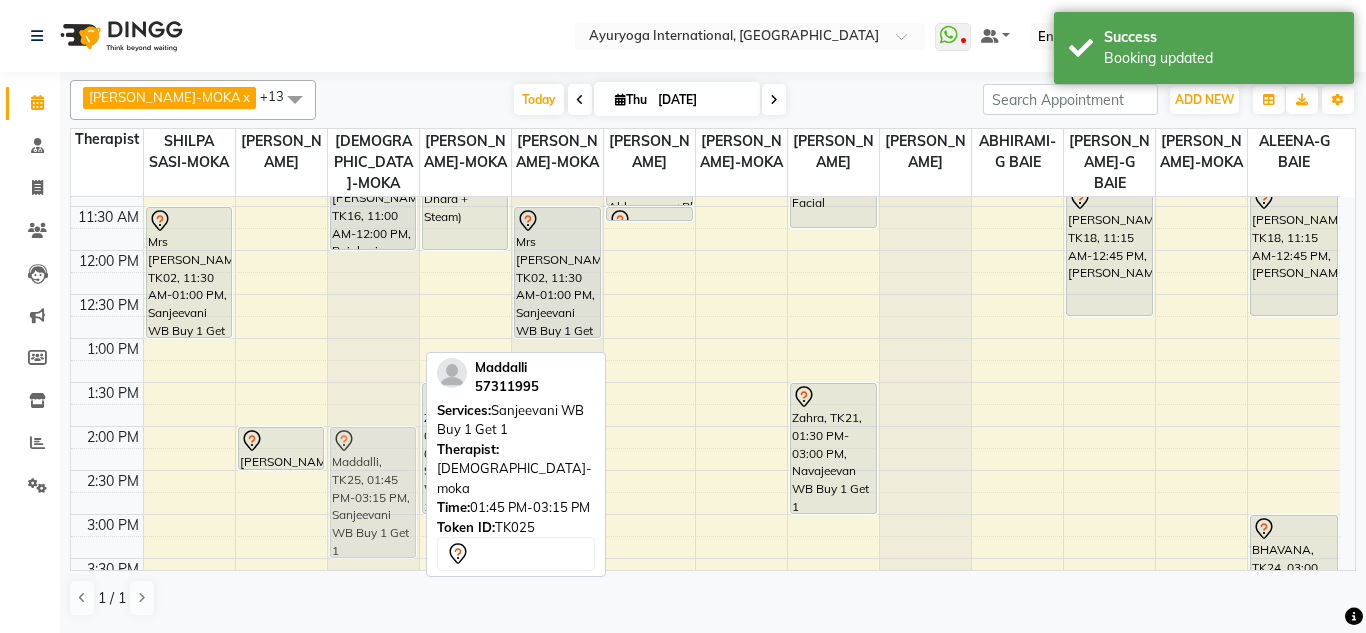 drag, startPoint x: 361, startPoint y: 437, endPoint x: 365, endPoint y: 462, distance: 25.317978 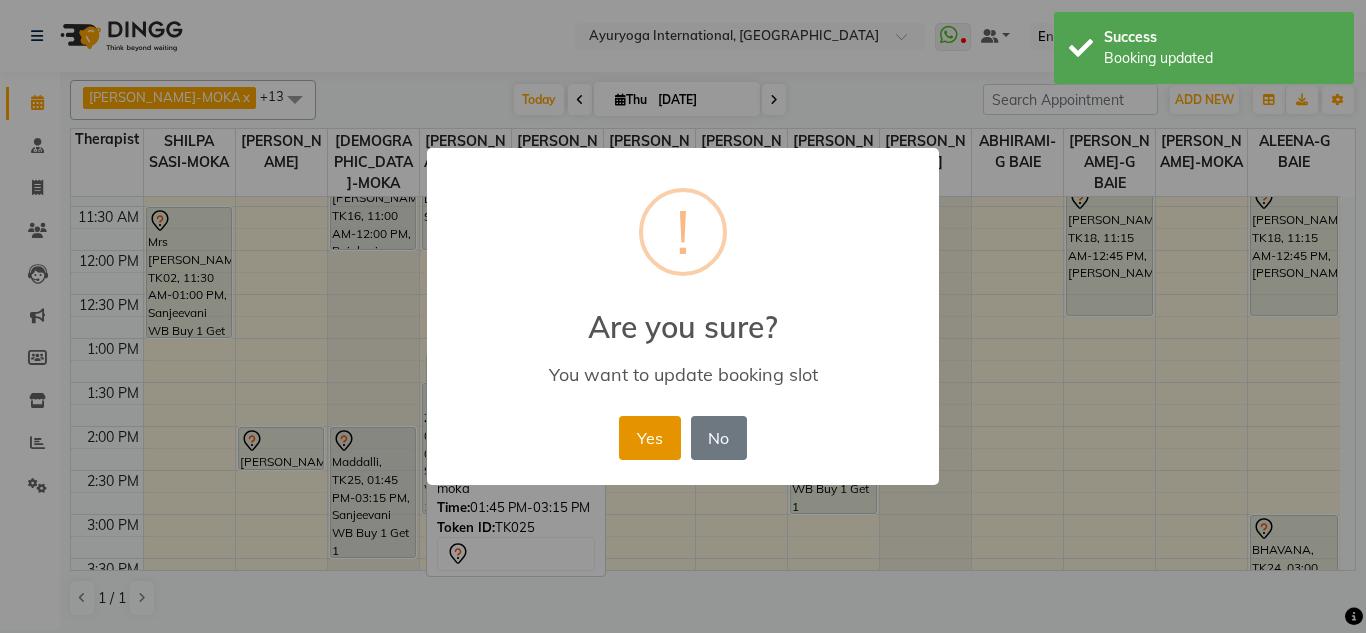 click on "Yes" at bounding box center (649, 438) 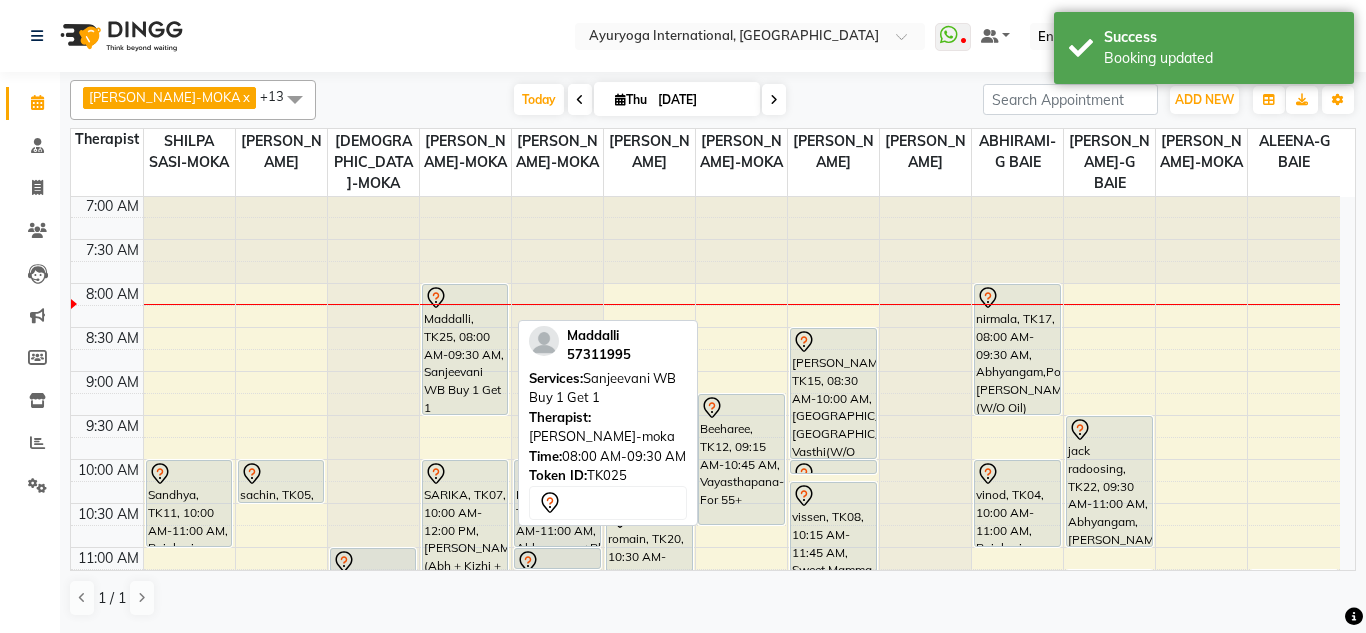 scroll, scrollTop: 0, scrollLeft: 0, axis: both 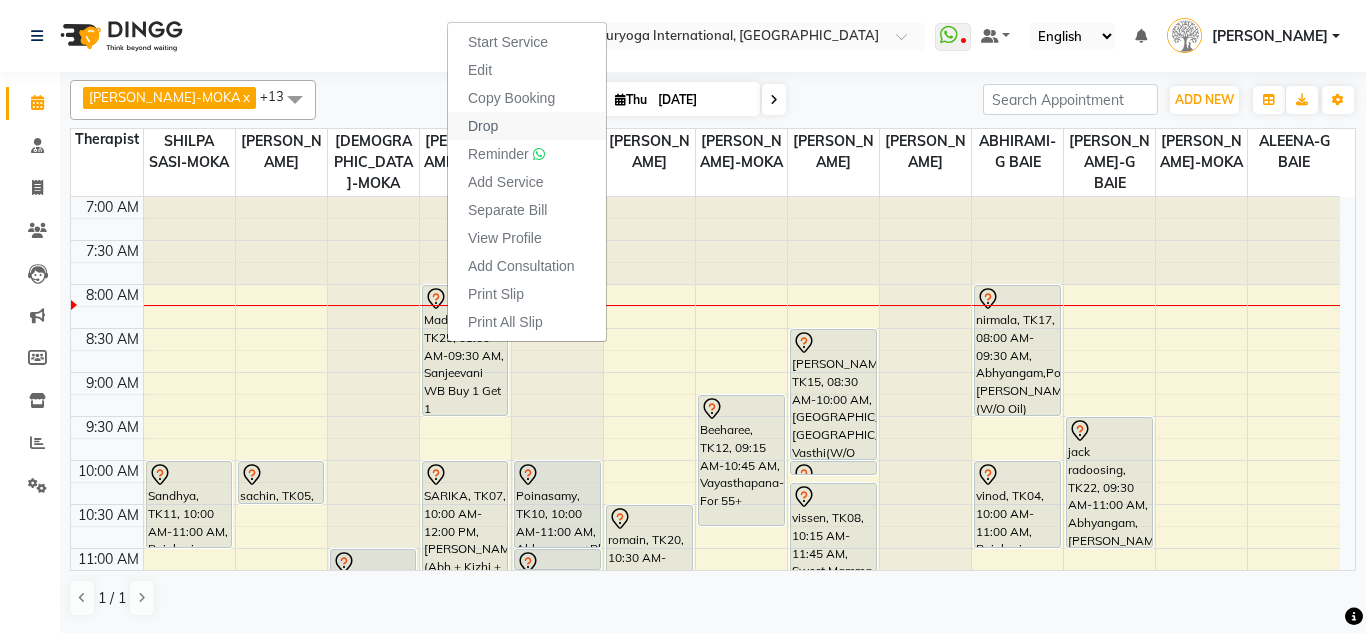 click on "Drop" at bounding box center (527, 126) 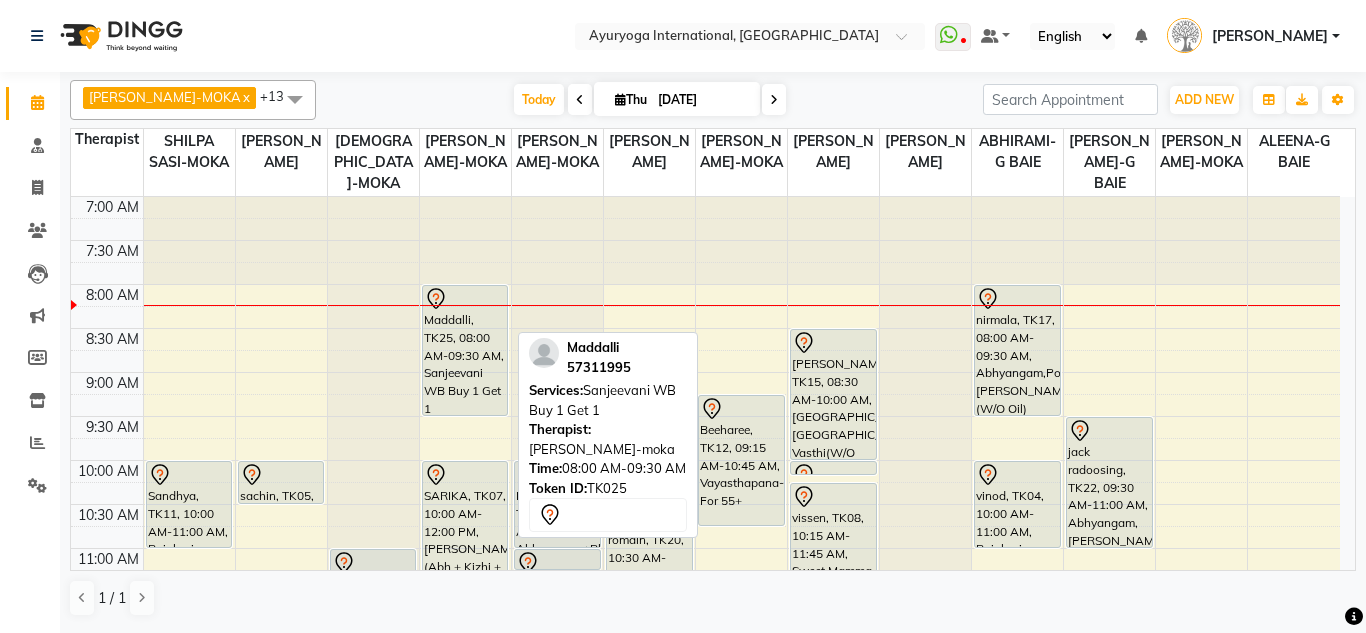 click on "Maddalli, TK25, 08:00 AM-09:30 AM, Sanjeevani WB Buy 1 Get 1" at bounding box center [465, 350] 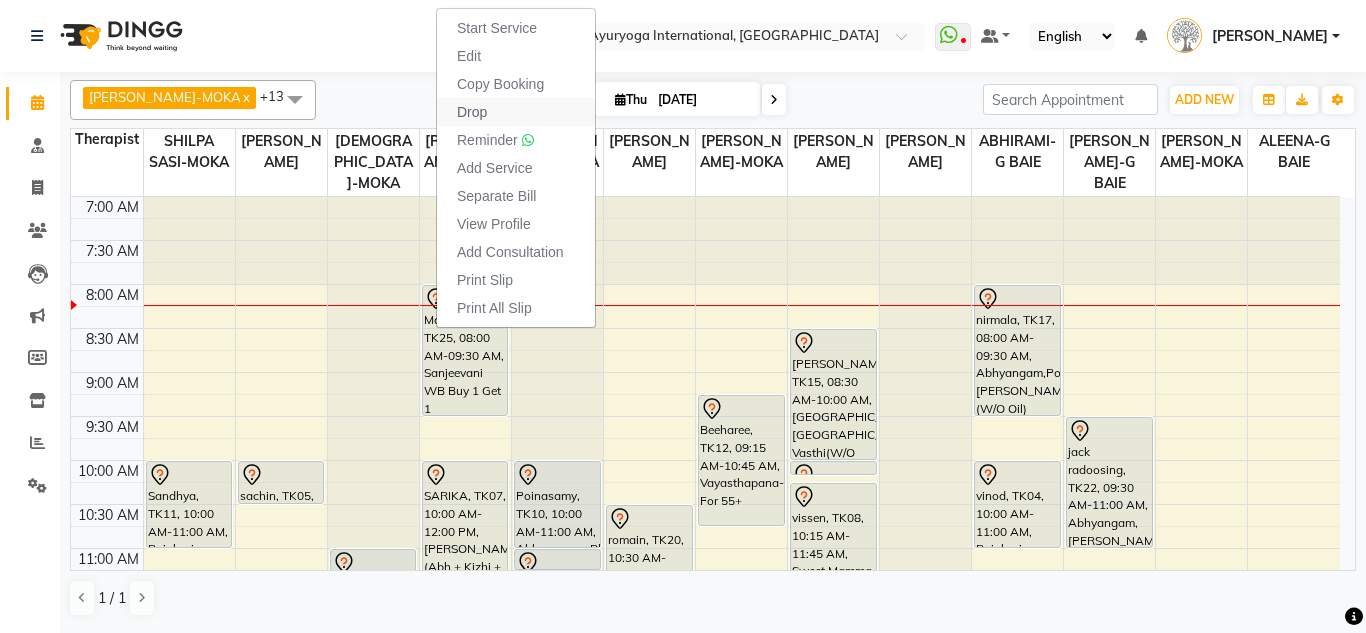 click on "Drop" at bounding box center (516, 112) 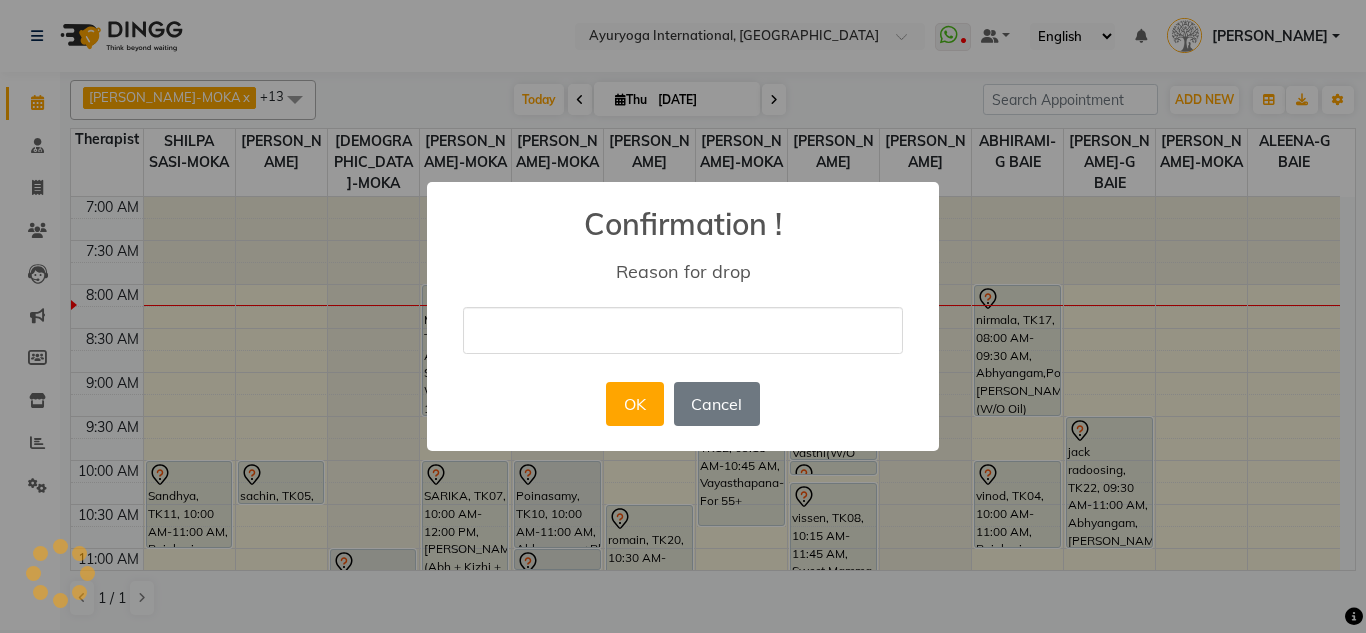 click at bounding box center [683, 330] 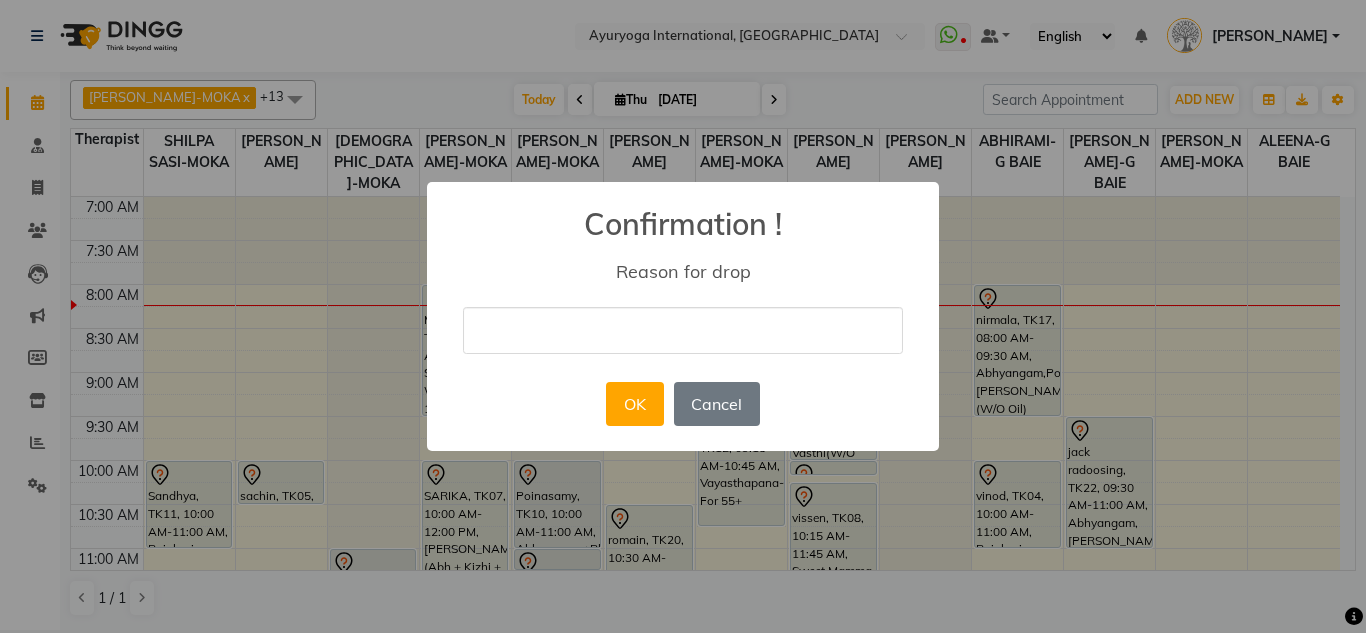 type on "cancelled" 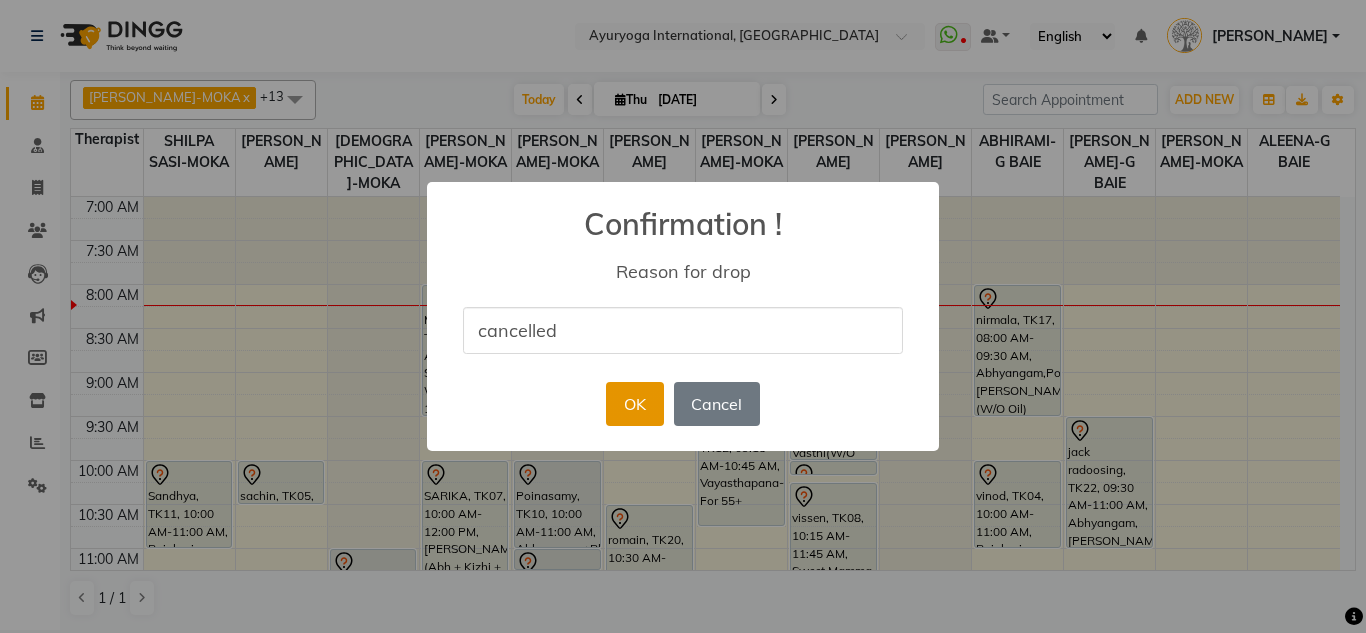 click on "OK" at bounding box center [634, 404] 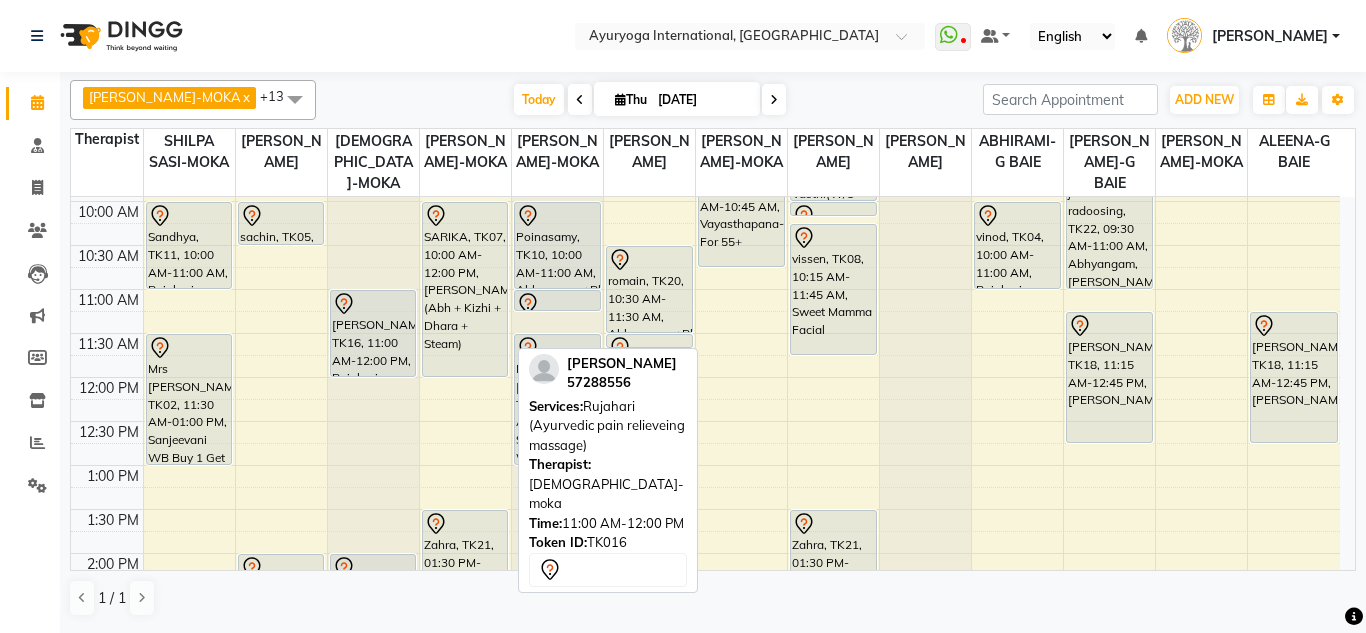 scroll, scrollTop: 358, scrollLeft: 0, axis: vertical 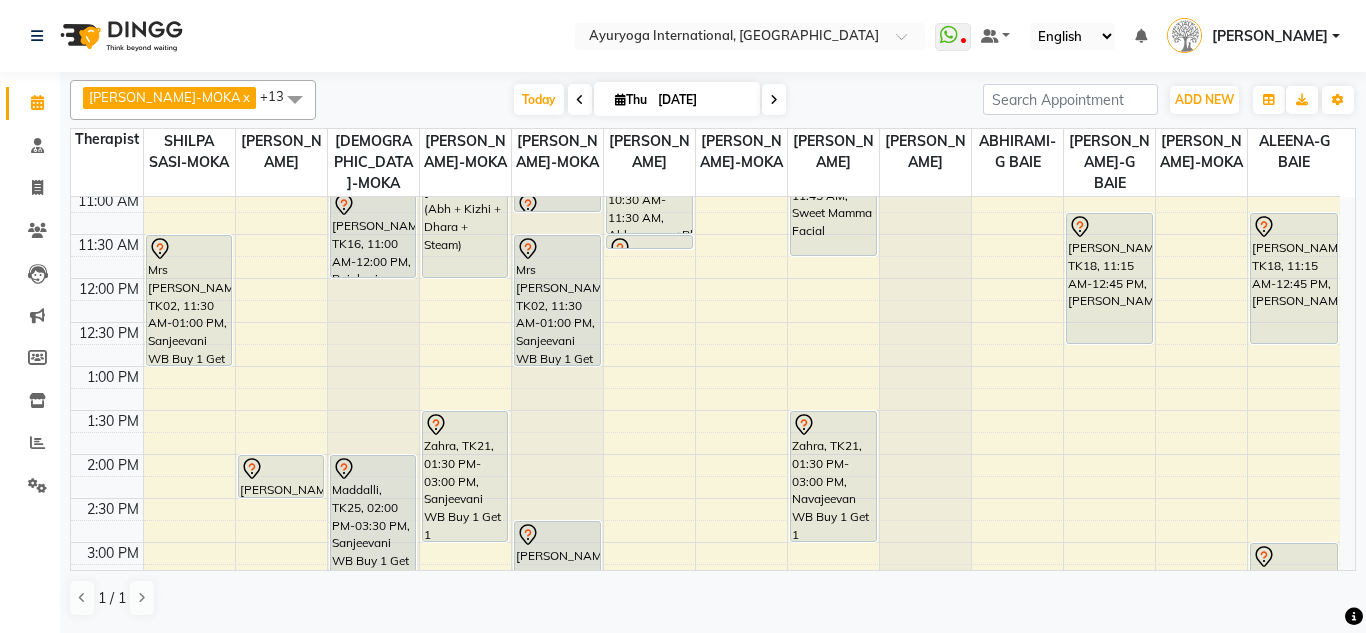 click on "Thu" at bounding box center [631, 99] 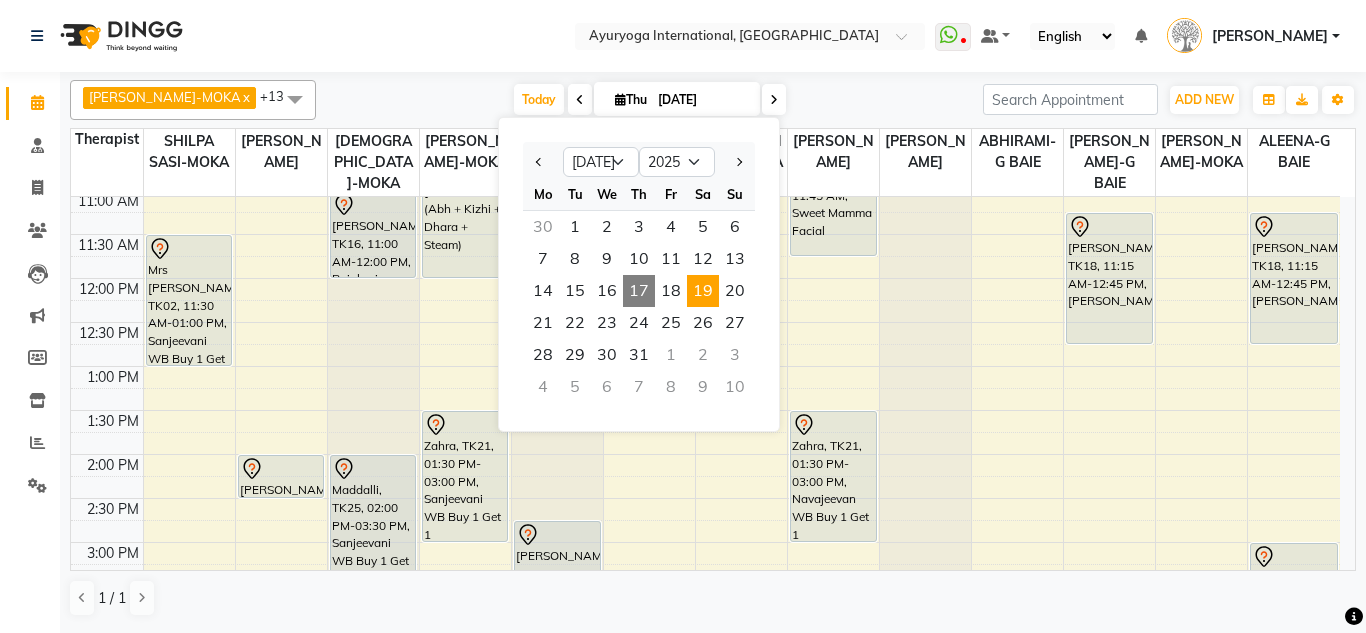 click on "19" at bounding box center [703, 291] 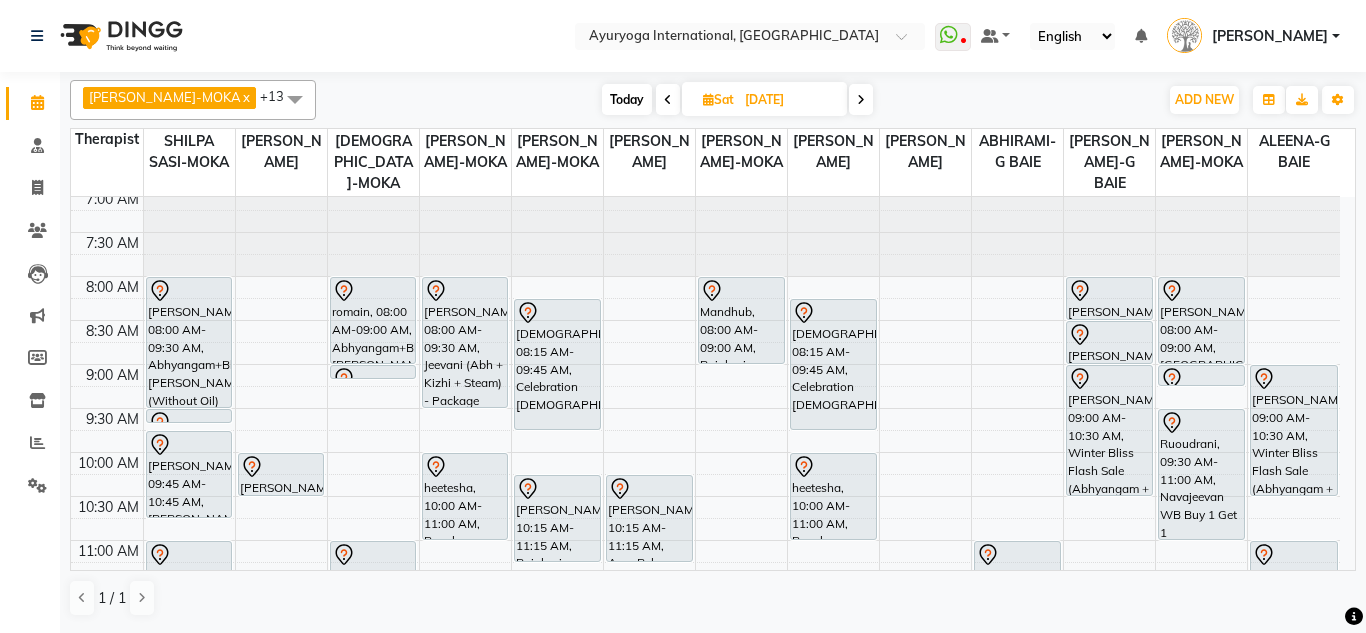 scroll, scrollTop: 0, scrollLeft: 0, axis: both 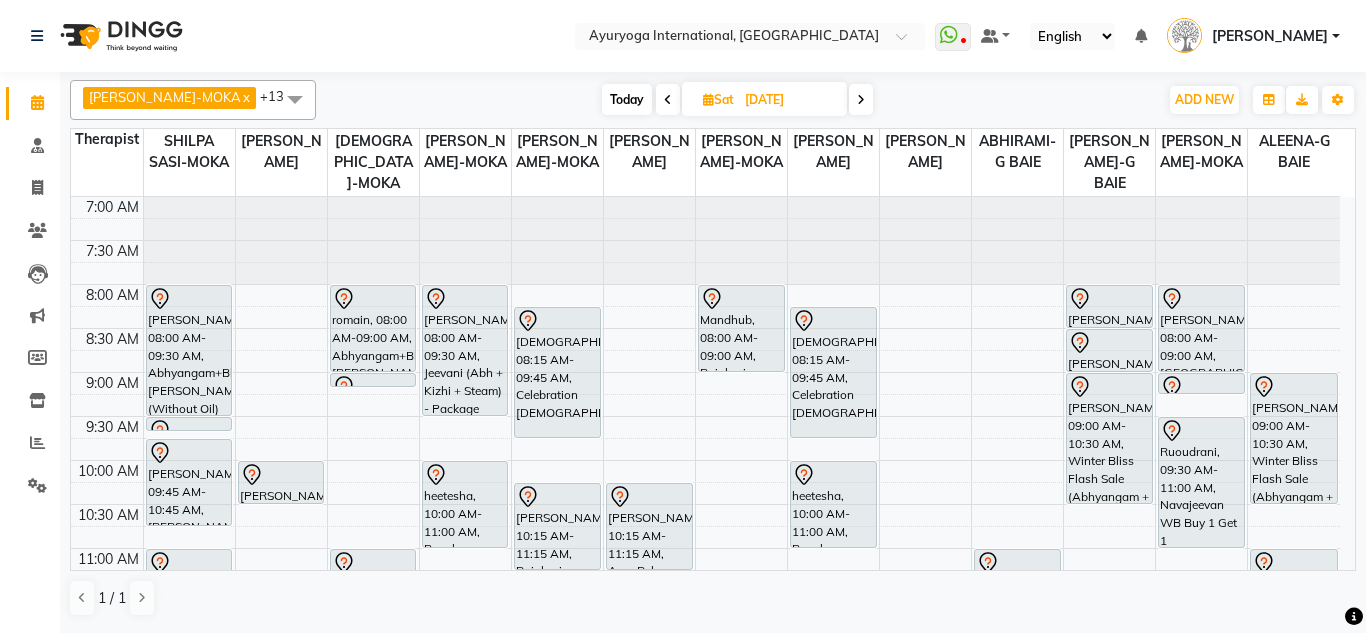 click on "Today" at bounding box center [627, 99] 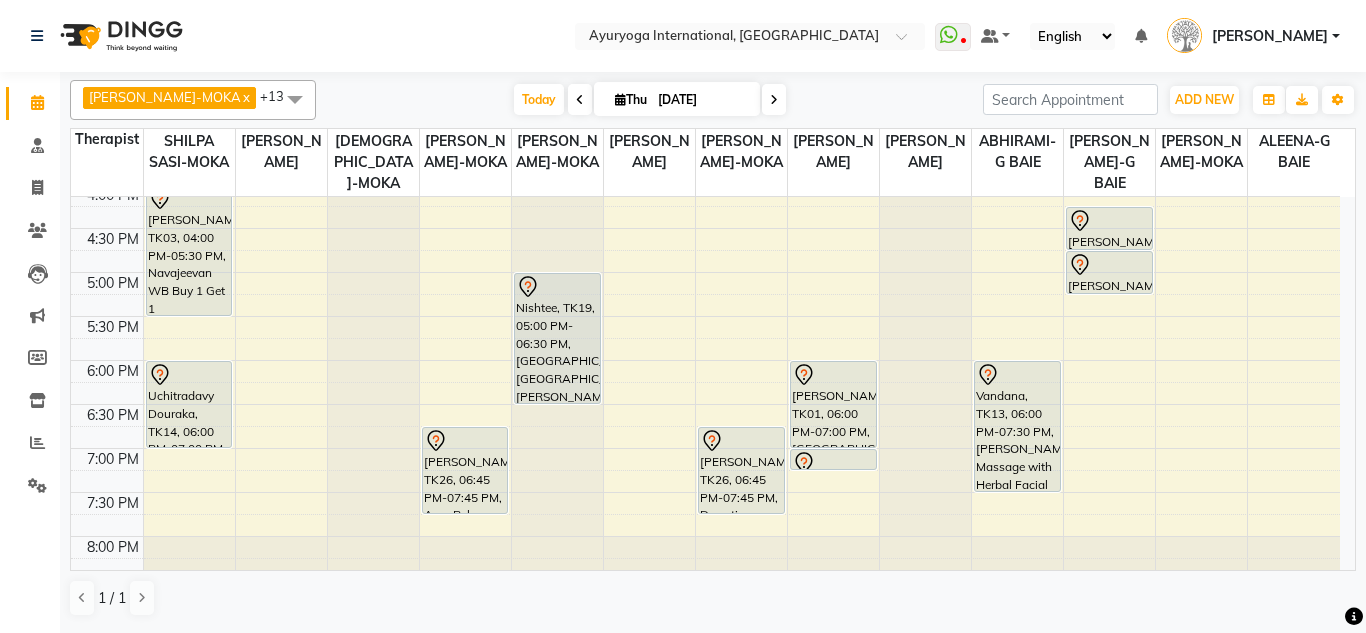 scroll, scrollTop: 858, scrollLeft: 0, axis: vertical 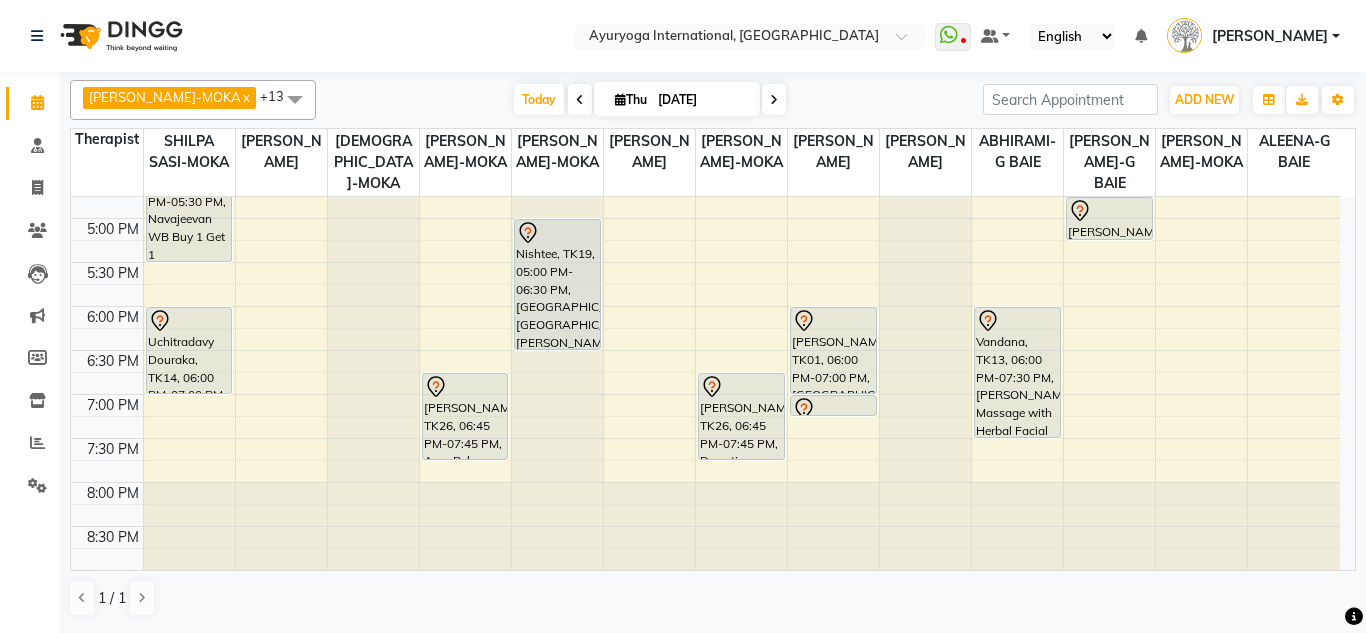 click on "[DATE]" at bounding box center (702, 100) 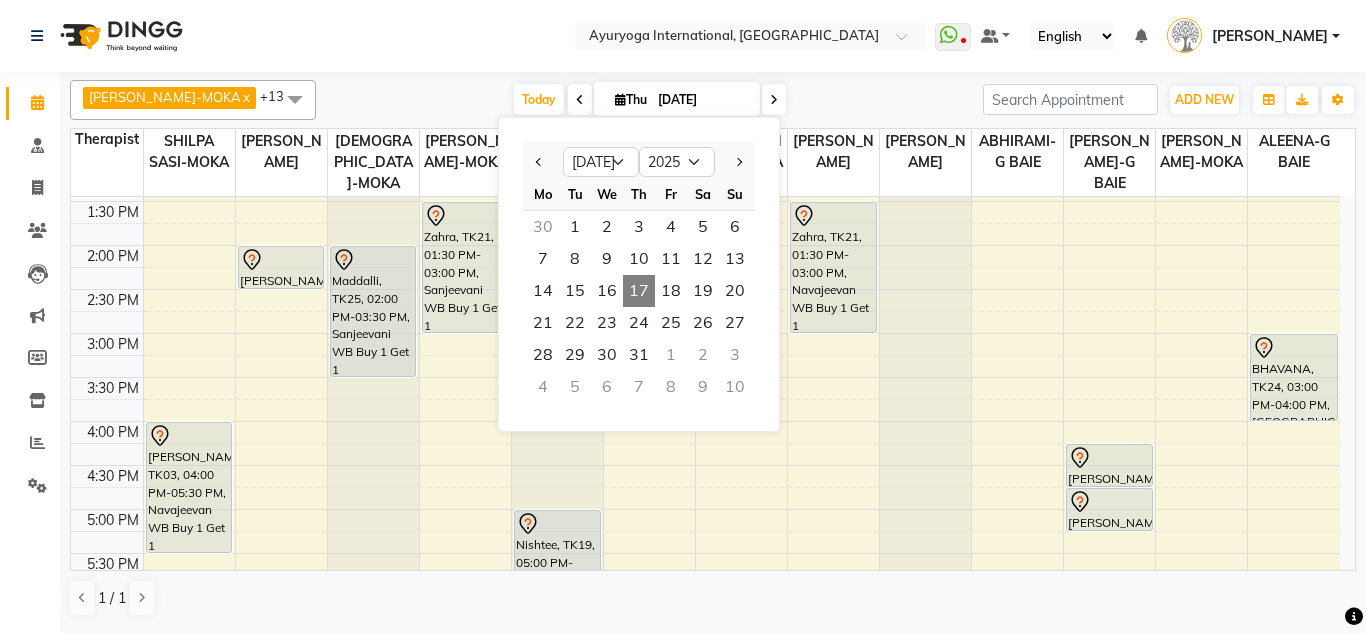 scroll, scrollTop: 458, scrollLeft: 0, axis: vertical 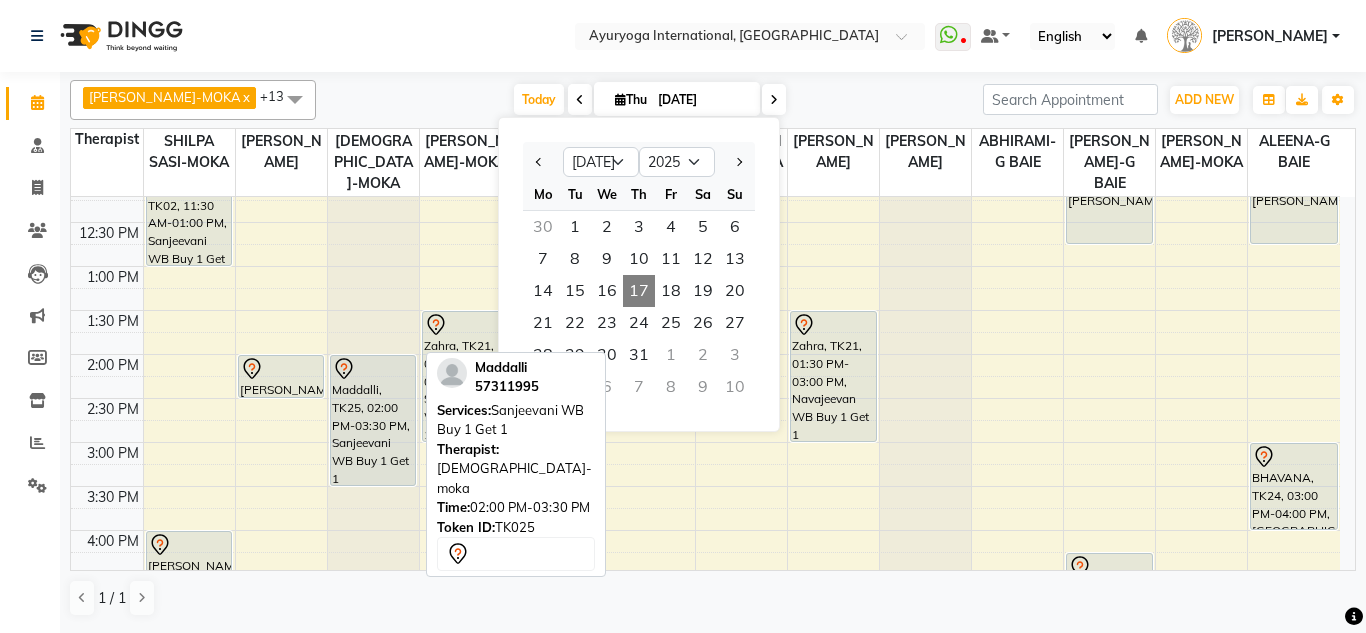 click on "Maddalli, TK25, 02:00 PM-03:30 PM, Sanjeevani WB Buy 1 Get 1" at bounding box center [373, 420] 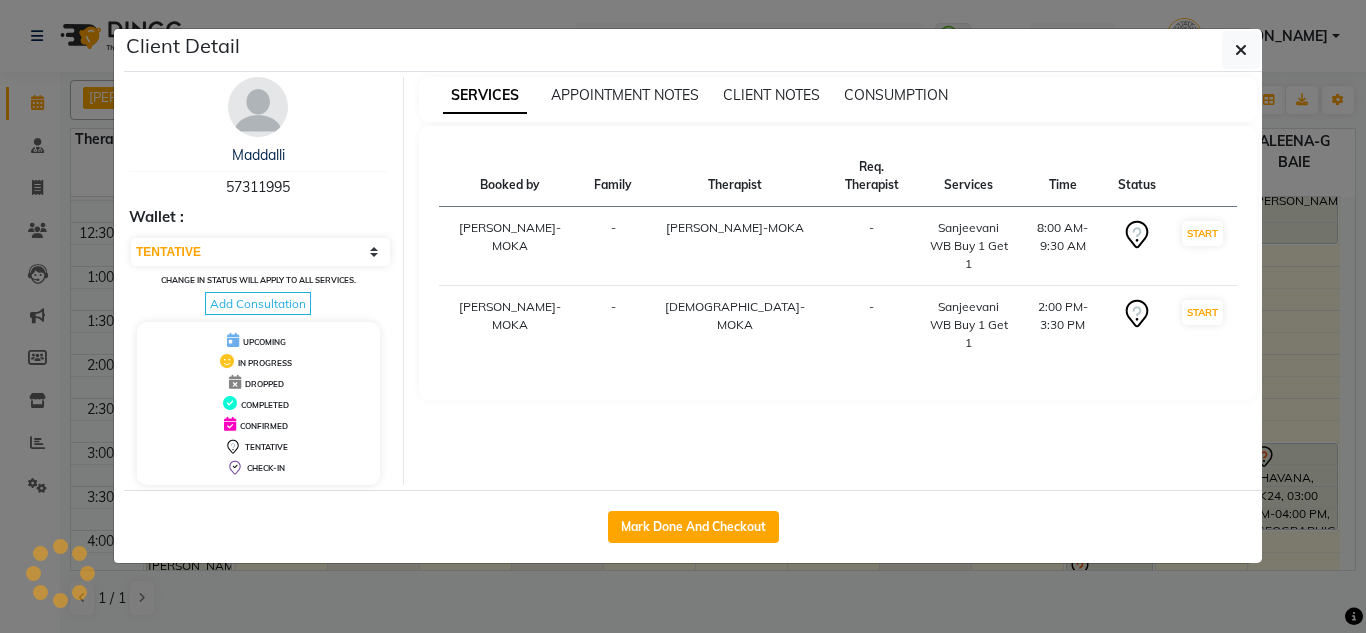 select on "select" 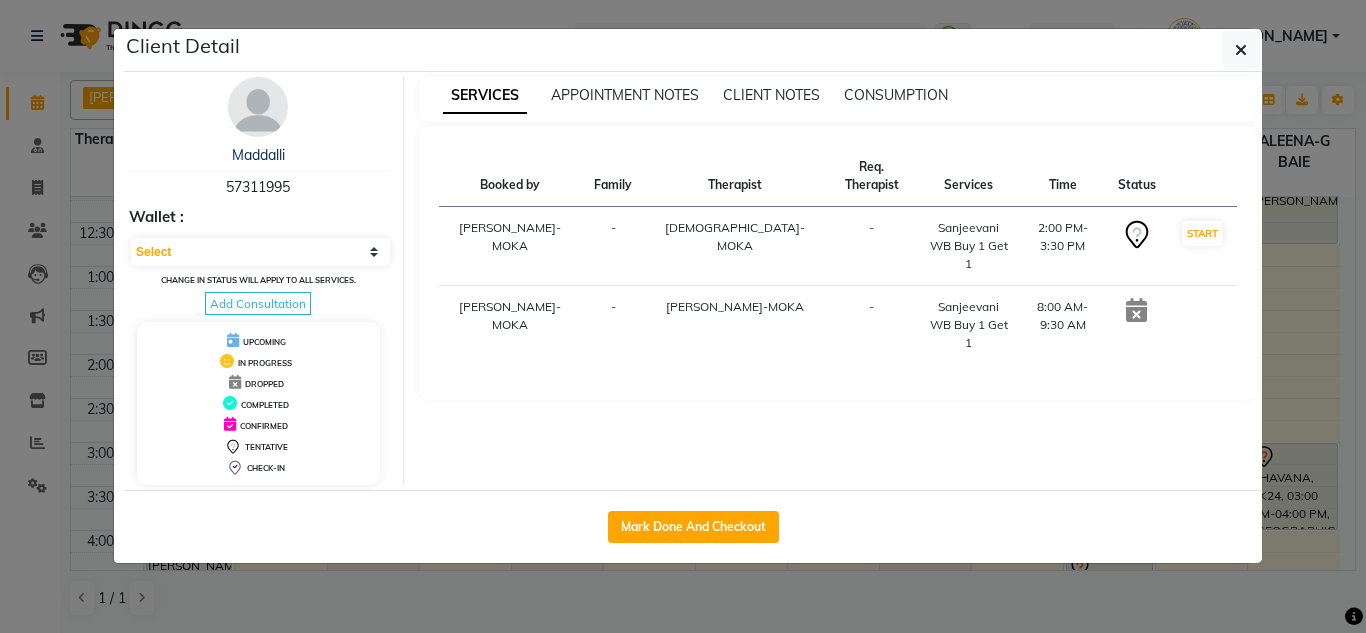 drag, startPoint x: 220, startPoint y: 179, endPoint x: 304, endPoint y: 188, distance: 84.48077 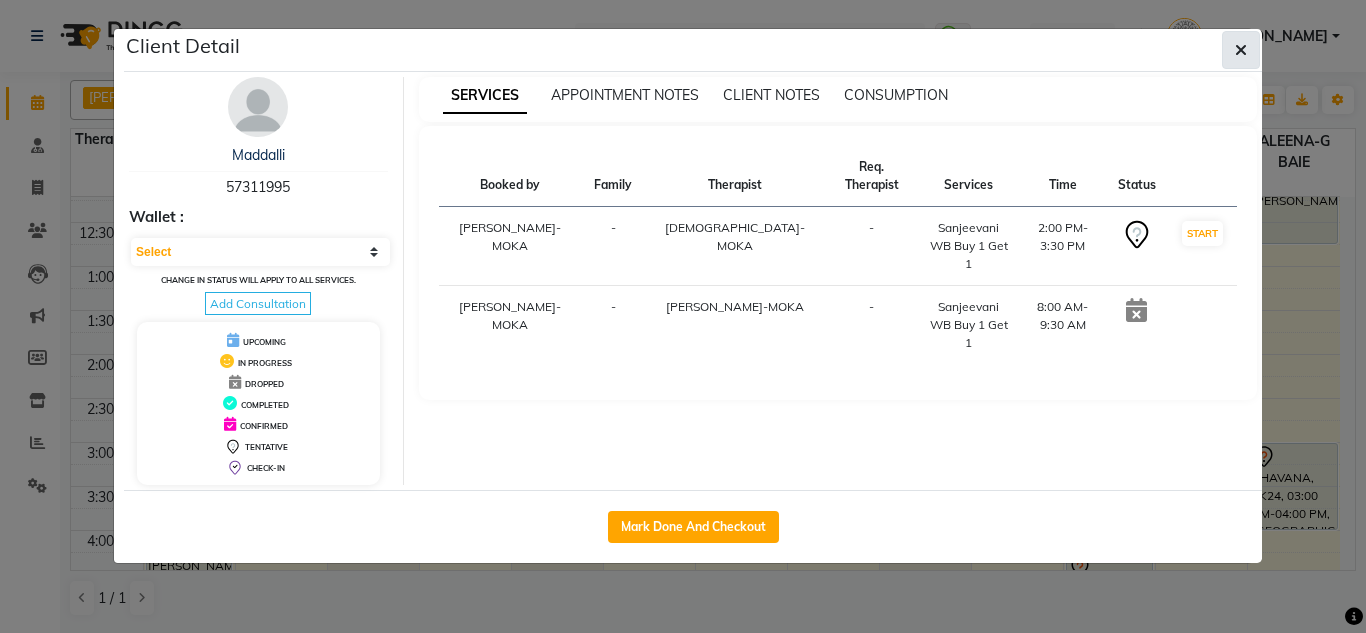 click 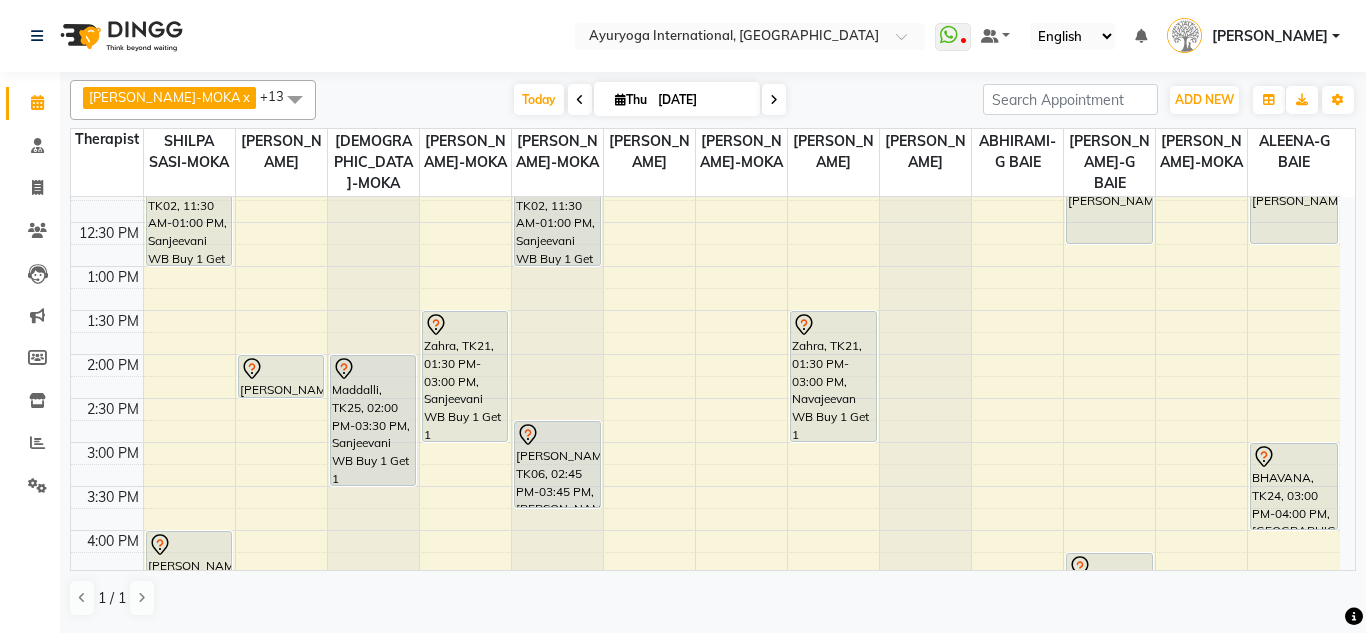 click on "[DATE]" at bounding box center (702, 100) 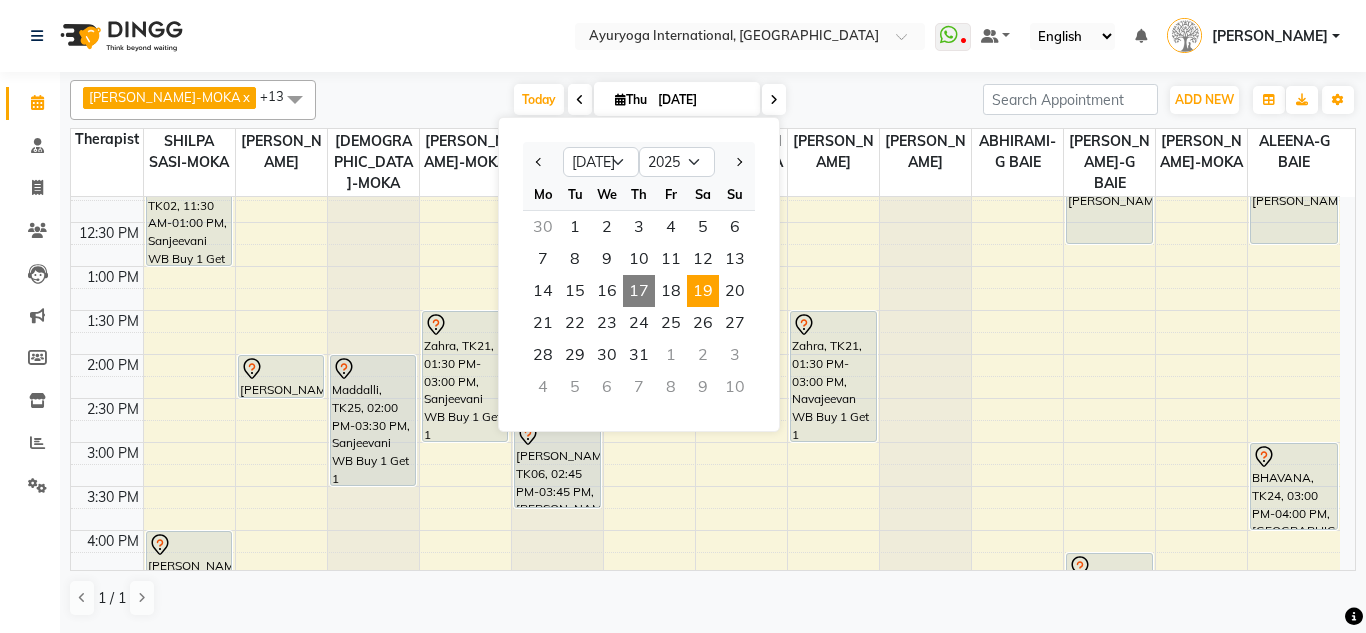 click on "19" at bounding box center [703, 291] 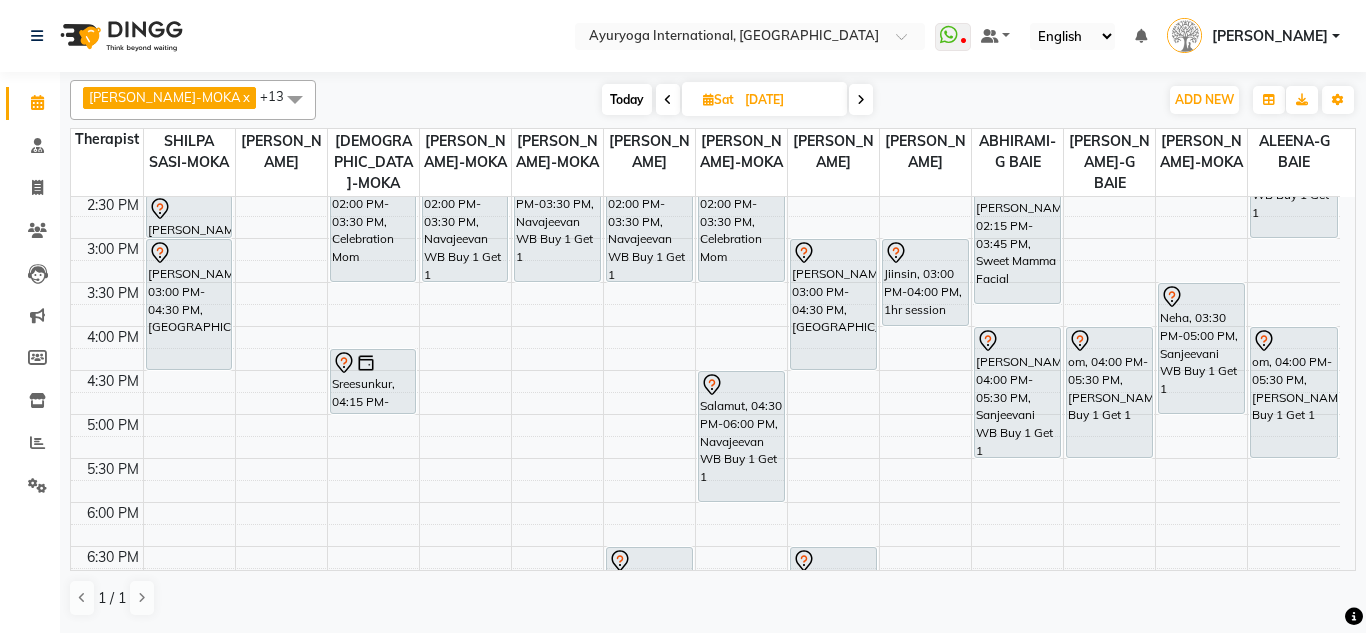 scroll, scrollTop: 700, scrollLeft: 0, axis: vertical 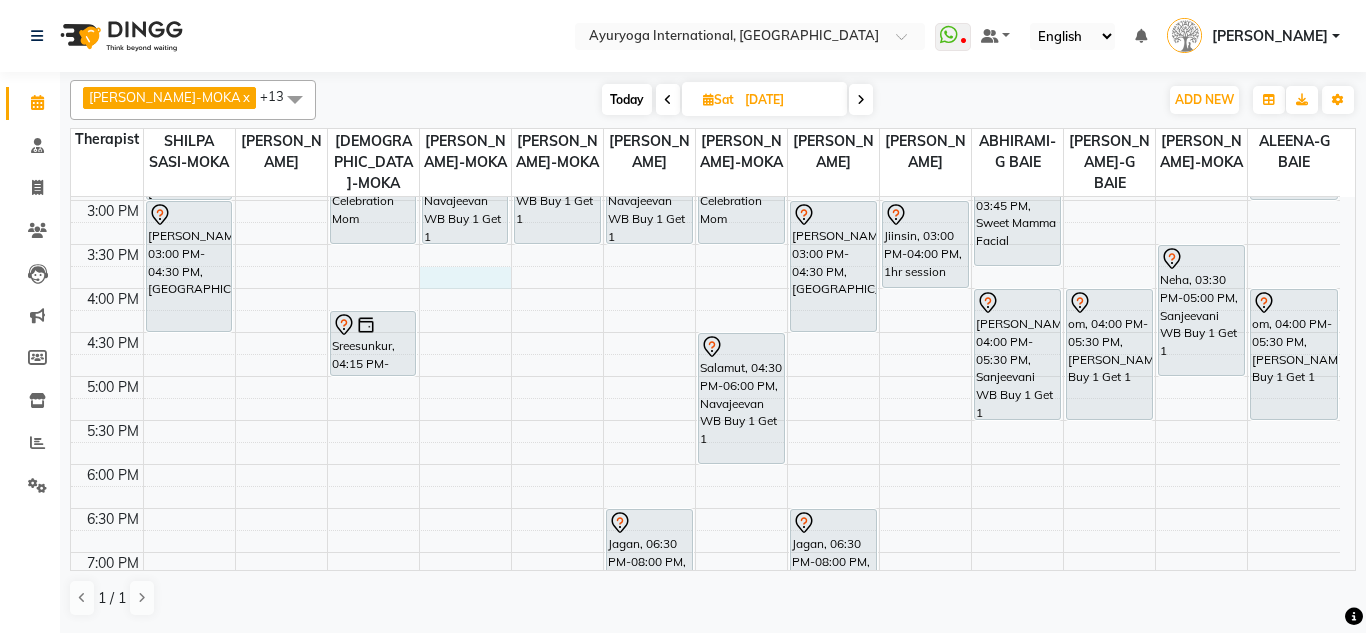 click on "7:00 AM 7:30 AM 8:00 AM 8:30 AM 9:00 AM 9:30 AM 10:00 AM 10:30 AM 11:00 AM 11:30 AM 12:00 PM 12:30 PM 1:00 PM 1:30 PM 2:00 PM 2:30 PM 3:00 PM 3:30 PM 4:00 PM 4:30 PM 5:00 PM 5:30 PM 6:00 PM 6:30 PM 7:00 PM 7:30 PM 8:00 PM 8:30 PM             [PERSON_NAME], 08:00 AM-09:30 AM, [PERSON_NAME]+Bhashpa [PERSON_NAME](Without Oil)             [PERSON_NAME], 09:30 AM-09:31 AM, [PERSON_NAME], 09:45 AM-10:45 AM, [PERSON_NAME] (Ayurvedic pain relieveing massage)             [PERSON_NAME], 11:00 AM-12:30 PM, [PERSON_NAME] (Abh + Kizhi + Steam) - Package             [PERSON_NAME], 02:30 PM-03:00 PM, Consultation with [PERSON_NAME] at Moka             [PERSON_NAME], 03:00 PM-04:30 PM, [PERSON_NAME], 10:00 AM-10:30 AM, Consultation with [PERSON_NAME] at [GEOGRAPHIC_DATA][PERSON_NAME], 02:00 PM-02:30 PM, Consultation with [PERSON_NAME] at Moka             romain, 08:00 AM-09:00 AM, Abhyangam+Bhashpa [PERSON_NAME](Without Oil)             romain, 09:00 AM-09:01 AM, [GEOGRAPHIC_DATA]" at bounding box center [705, 112] 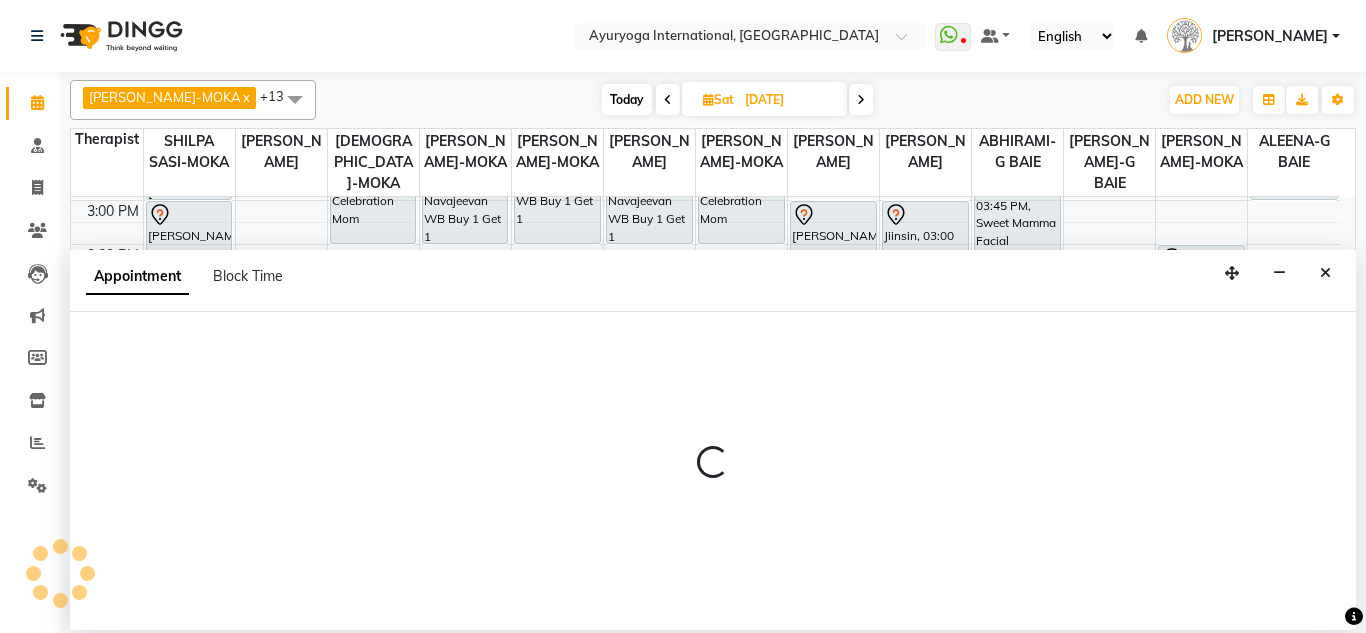 select on "36055" 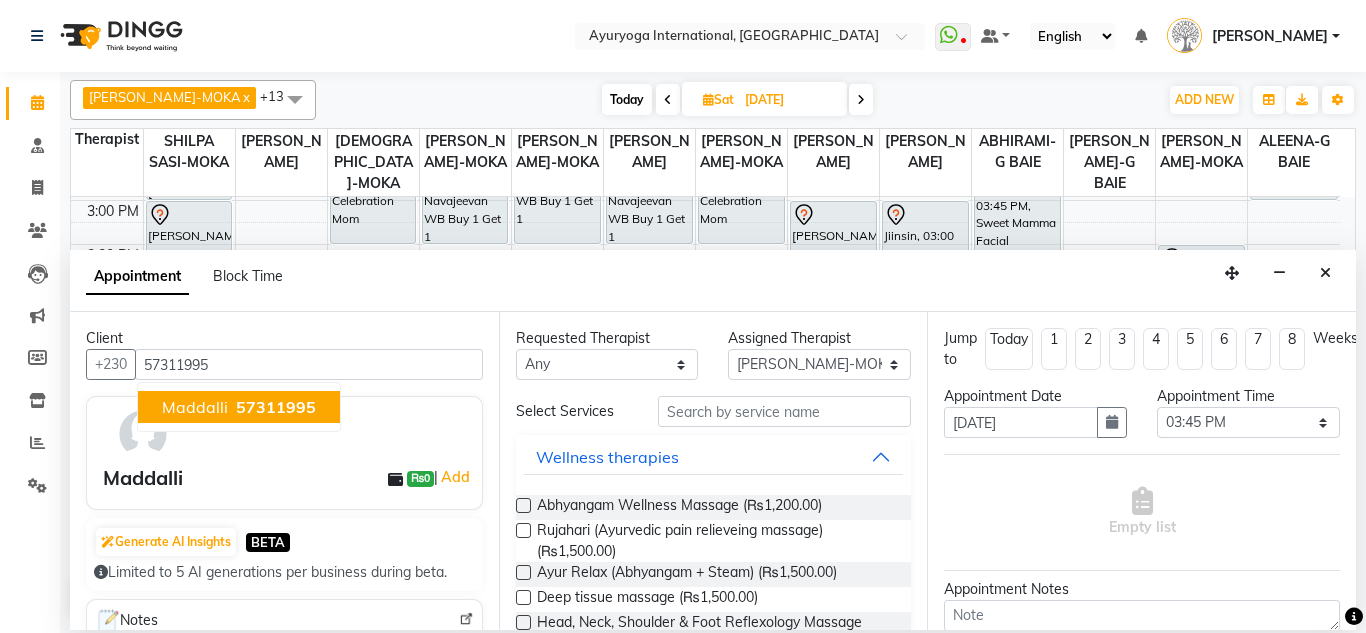 click on "57311995" at bounding box center [276, 407] 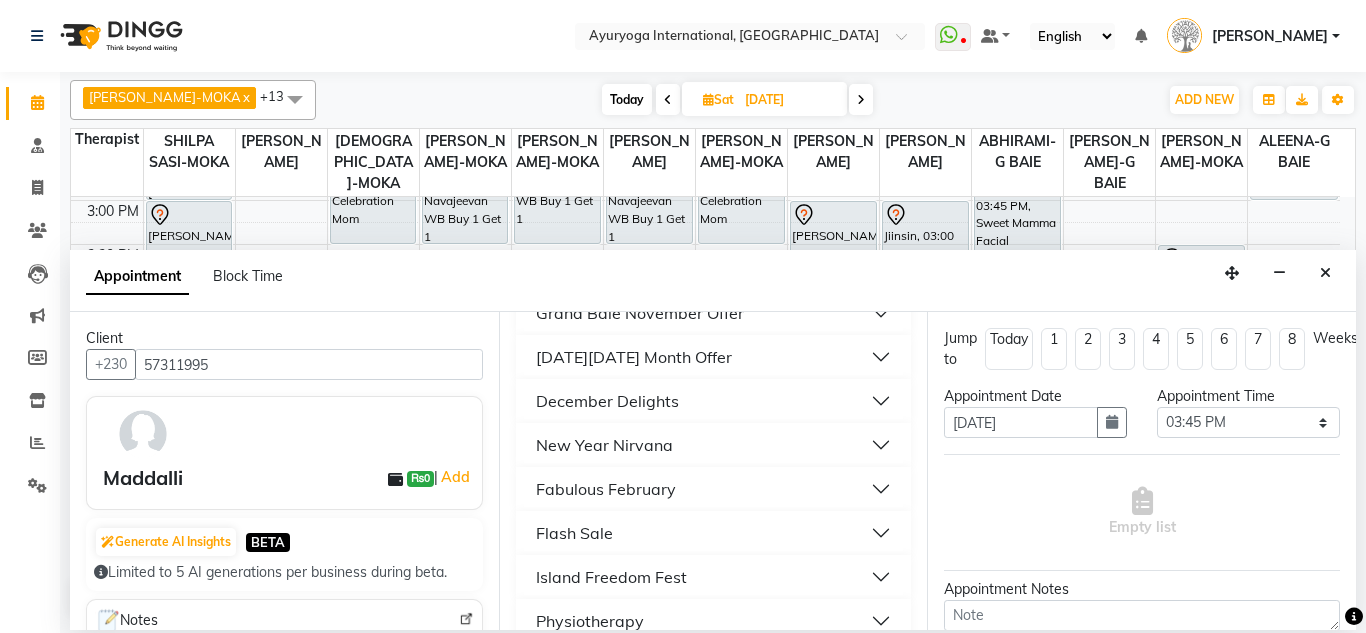 scroll, scrollTop: 1998, scrollLeft: 0, axis: vertical 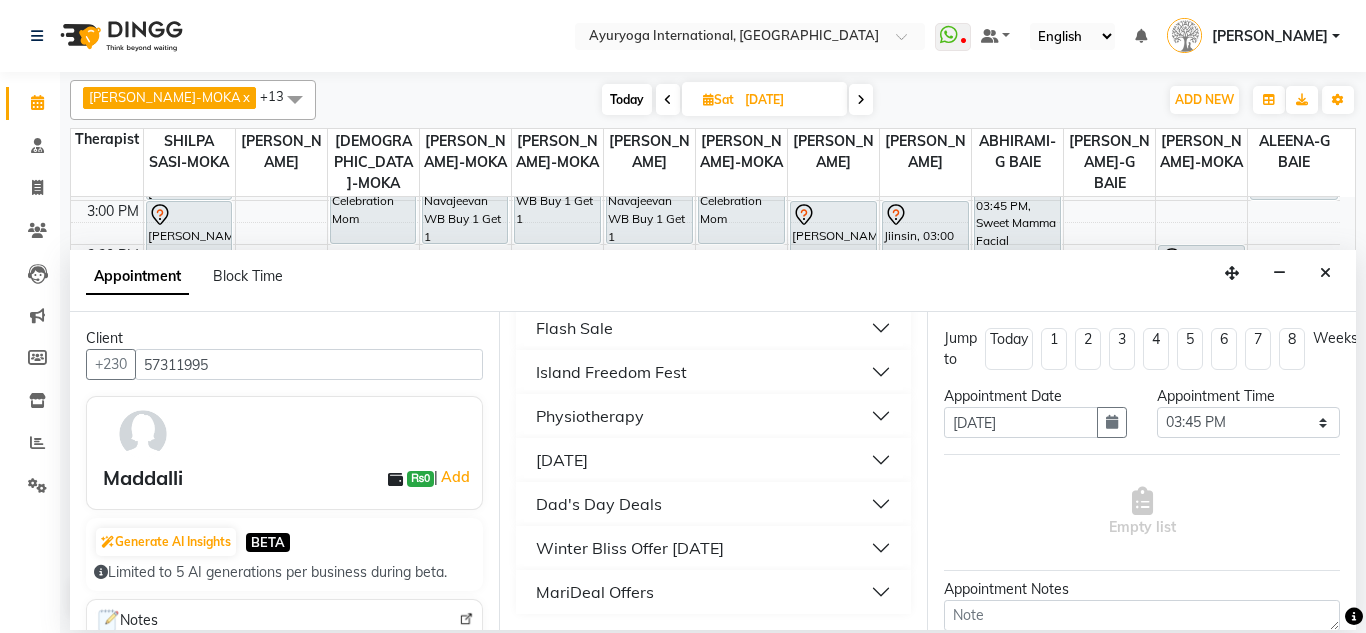 type on "57311995" 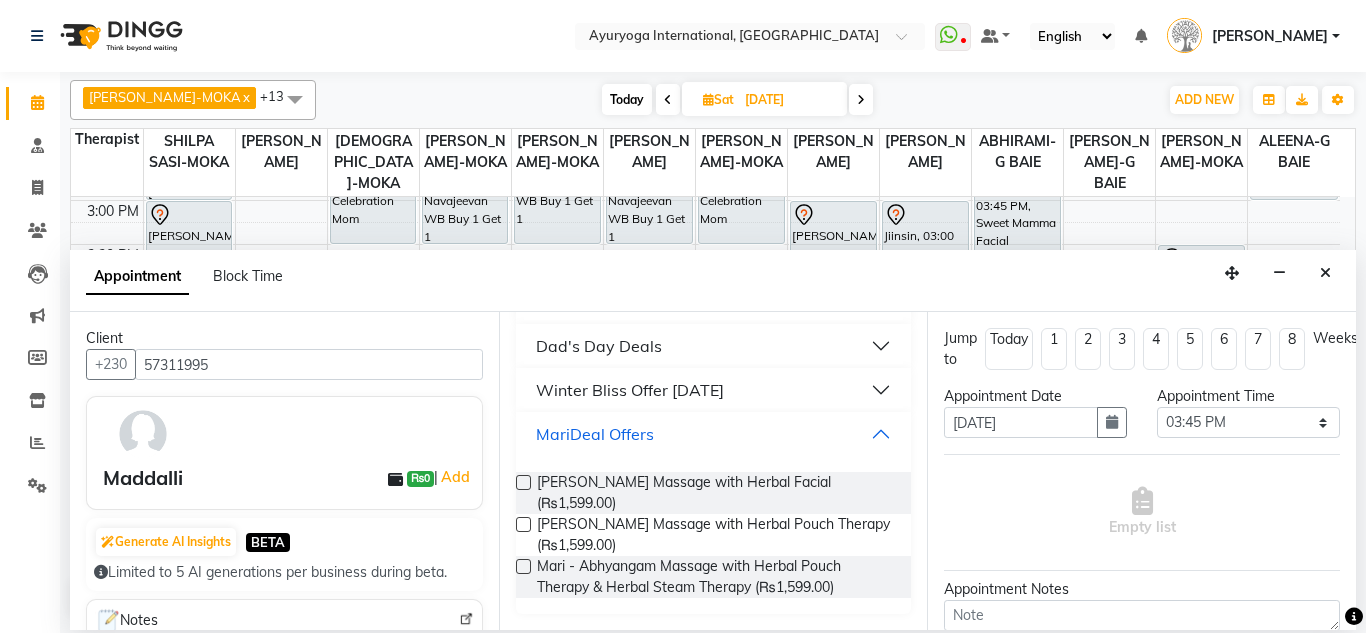 scroll, scrollTop: 2156, scrollLeft: 0, axis: vertical 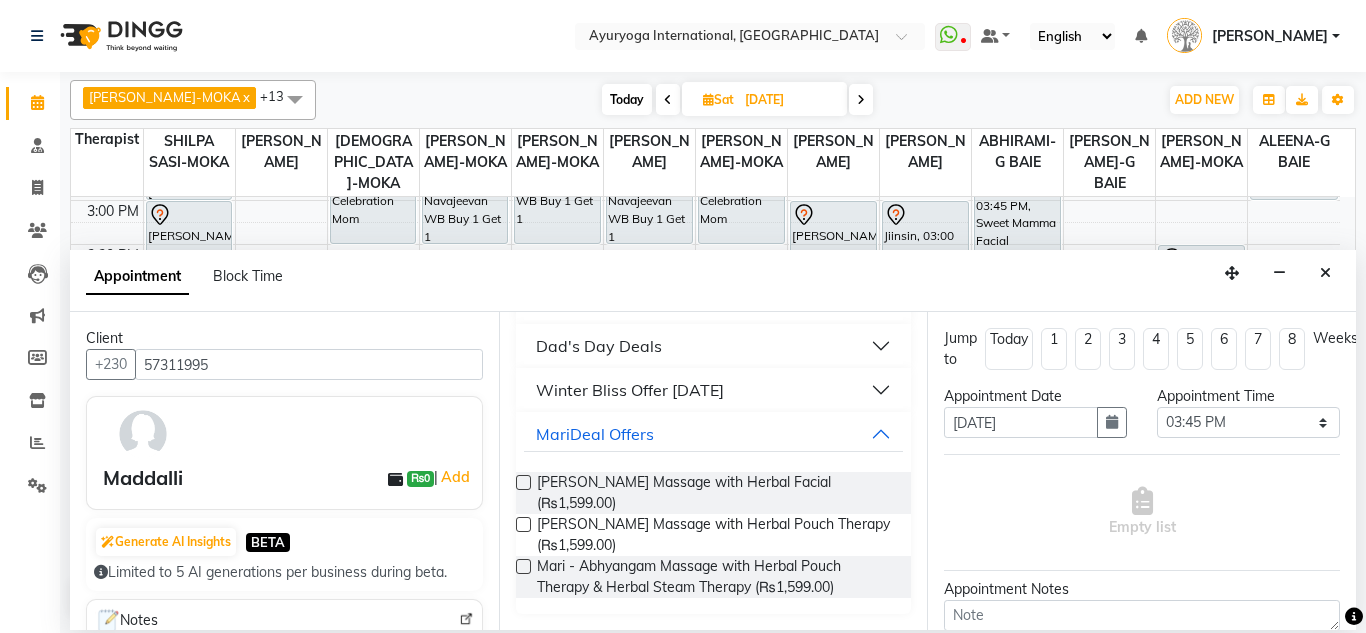 click on "Winter Bliss Offer [DATE]" at bounding box center (630, 390) 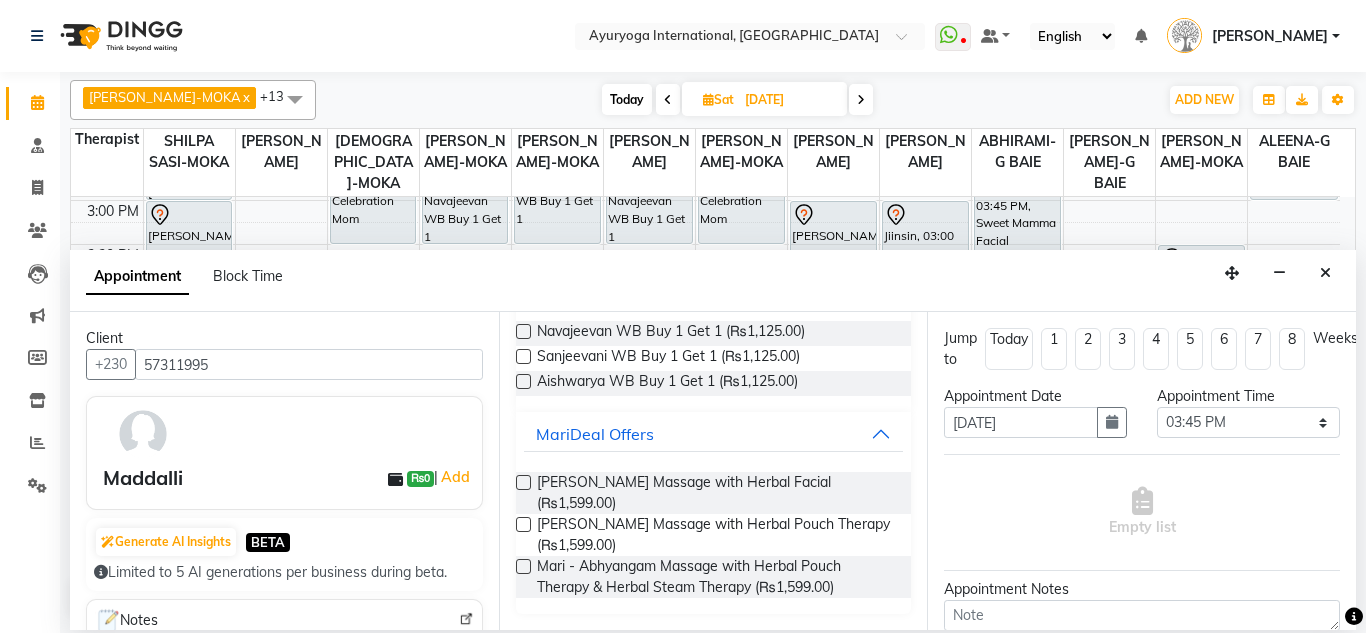 scroll, scrollTop: 2263, scrollLeft: 0, axis: vertical 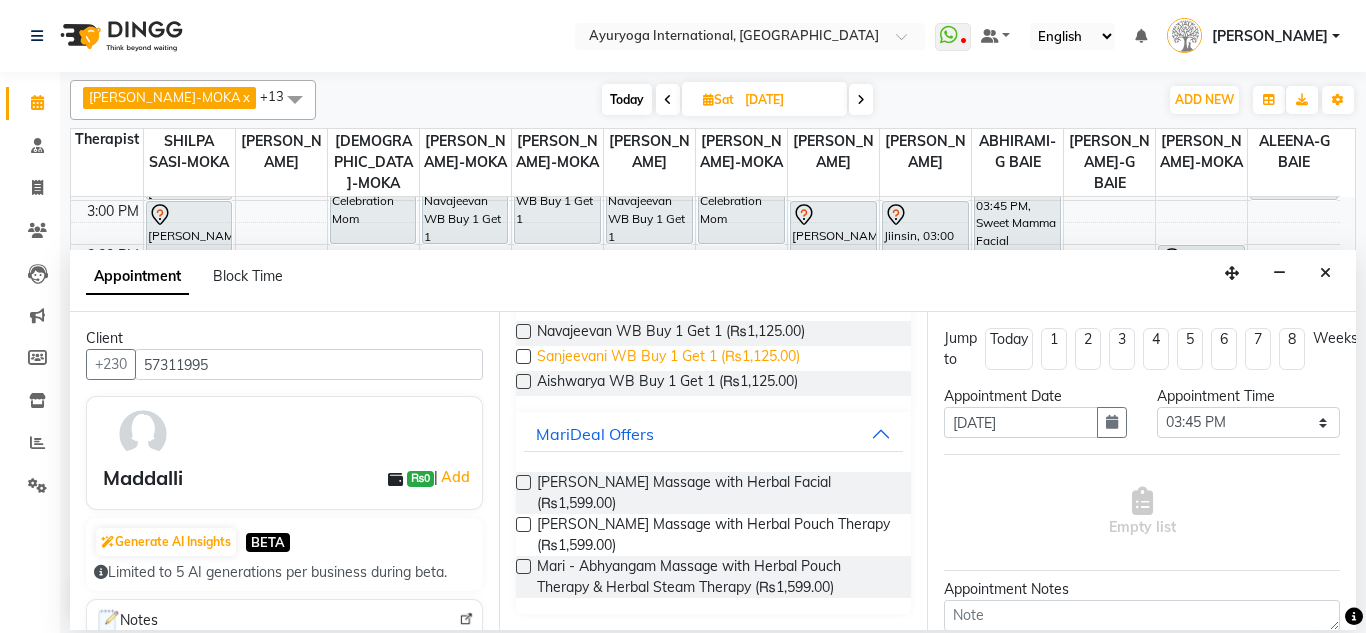 click on "Sanjeevani WB Buy 1 Get 1  (₨1,125.00)" at bounding box center (668, 358) 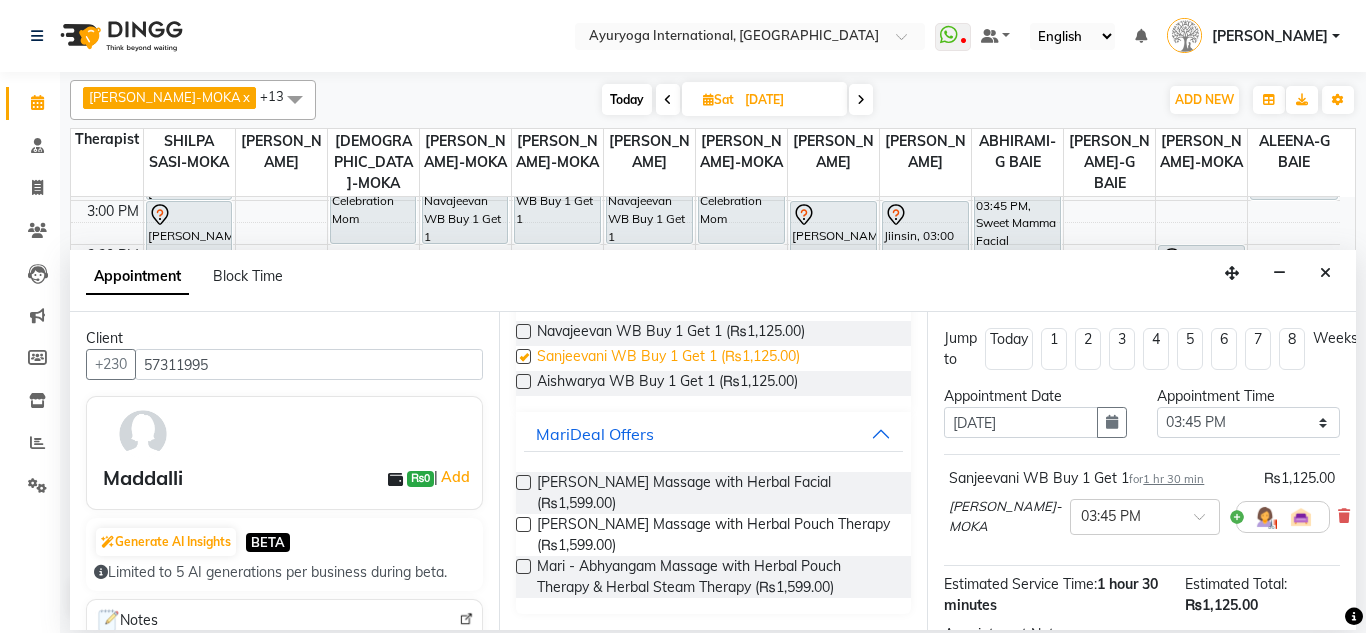 checkbox on "false" 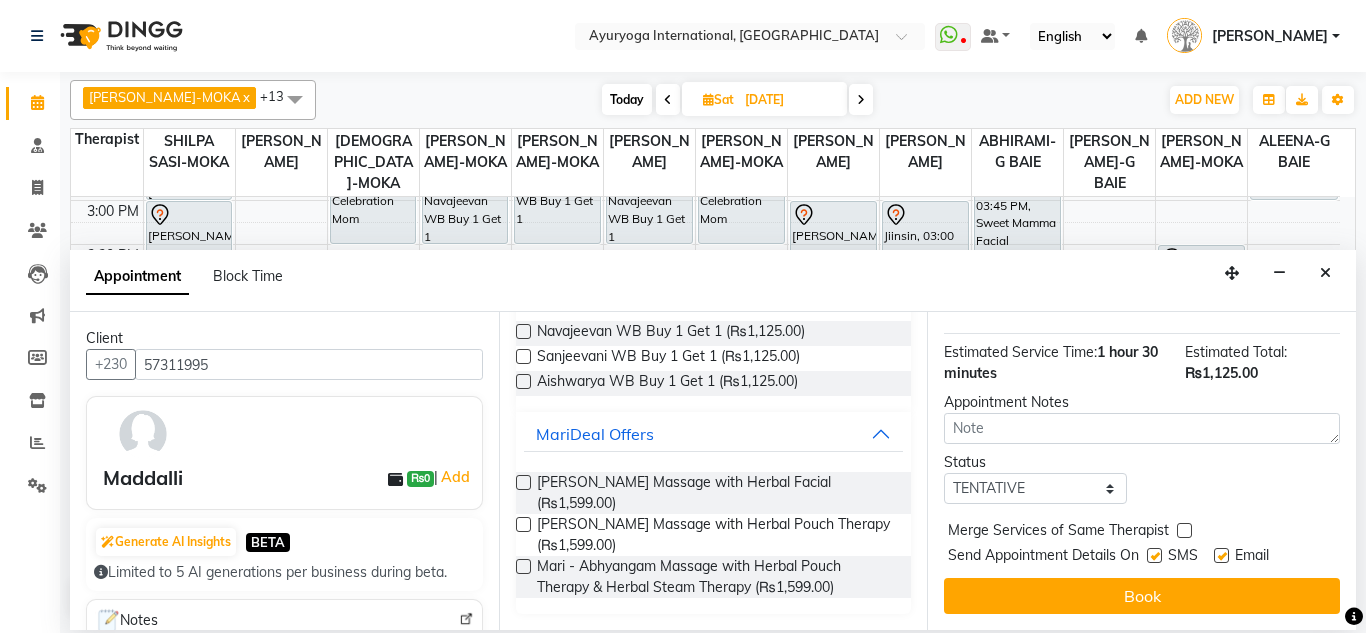 scroll, scrollTop: 247, scrollLeft: 0, axis: vertical 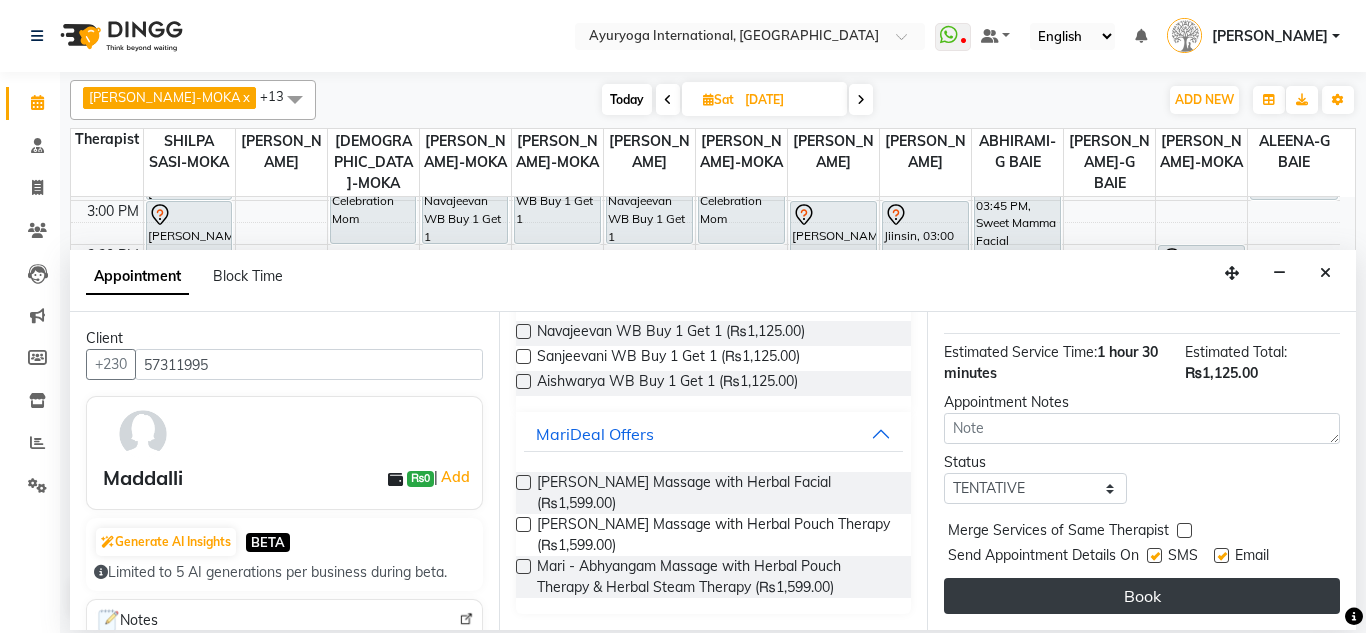 click on "Book" at bounding box center (1142, 596) 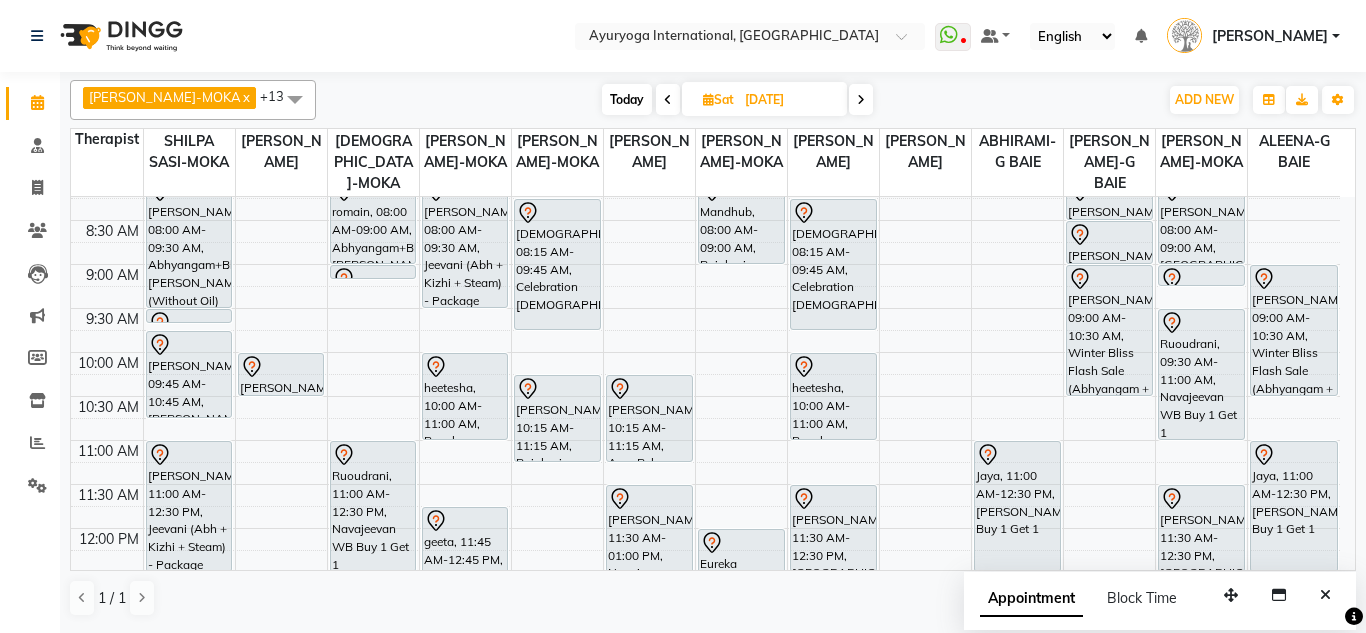 scroll, scrollTop: 100, scrollLeft: 0, axis: vertical 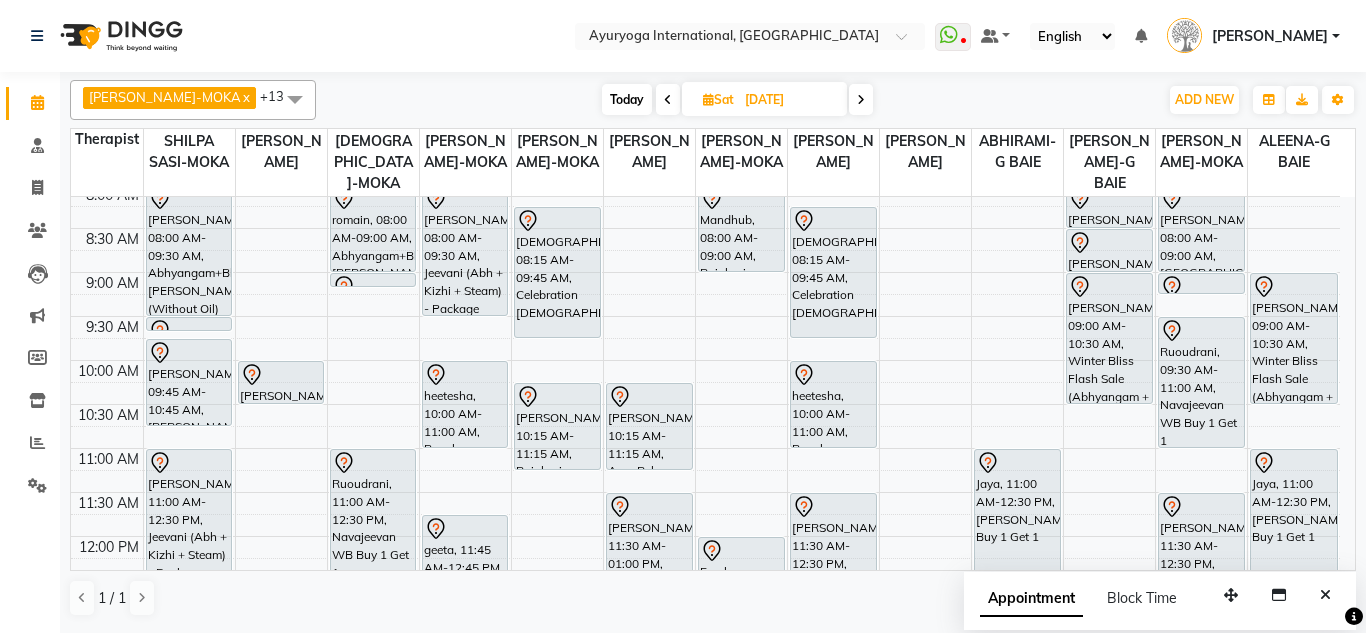 click on "Today" at bounding box center [627, 99] 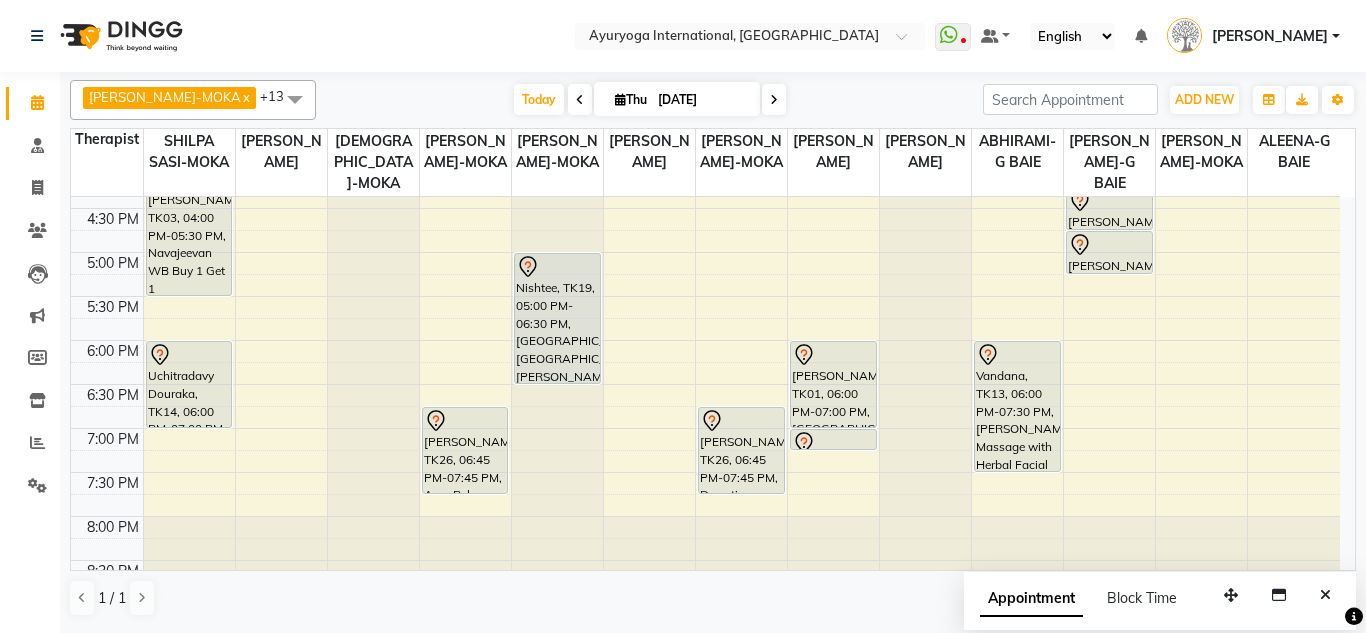 scroll, scrollTop: 858, scrollLeft: 0, axis: vertical 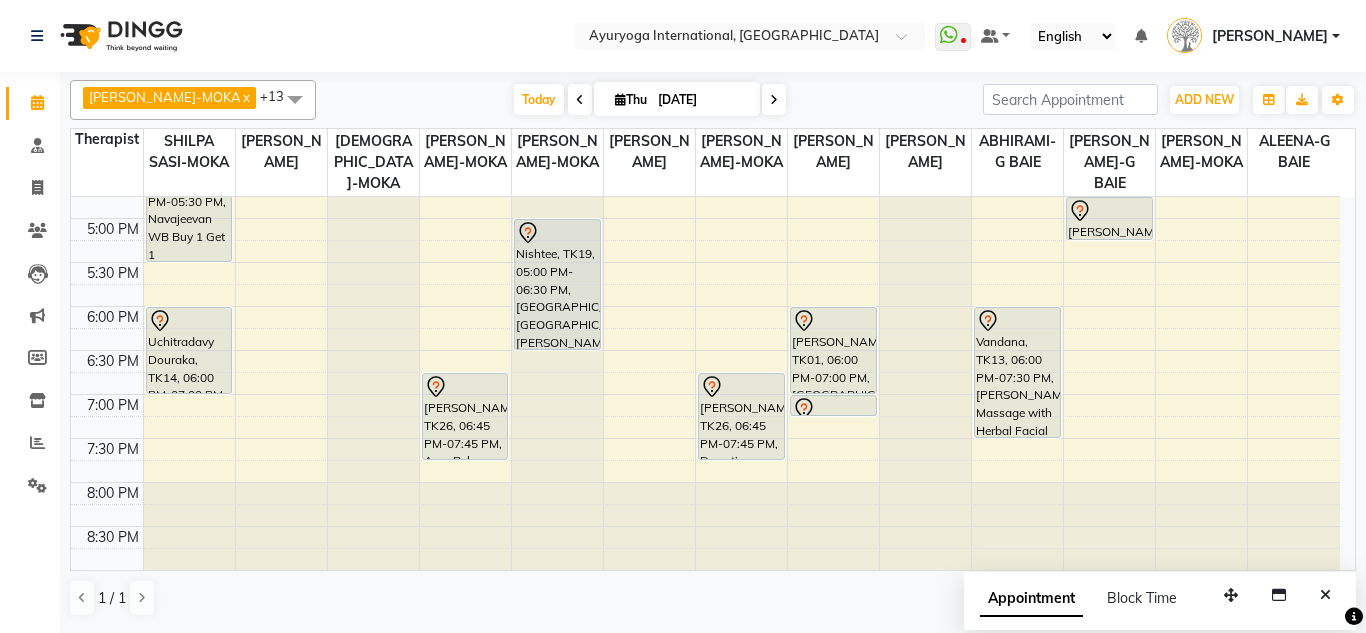click at bounding box center (774, 99) 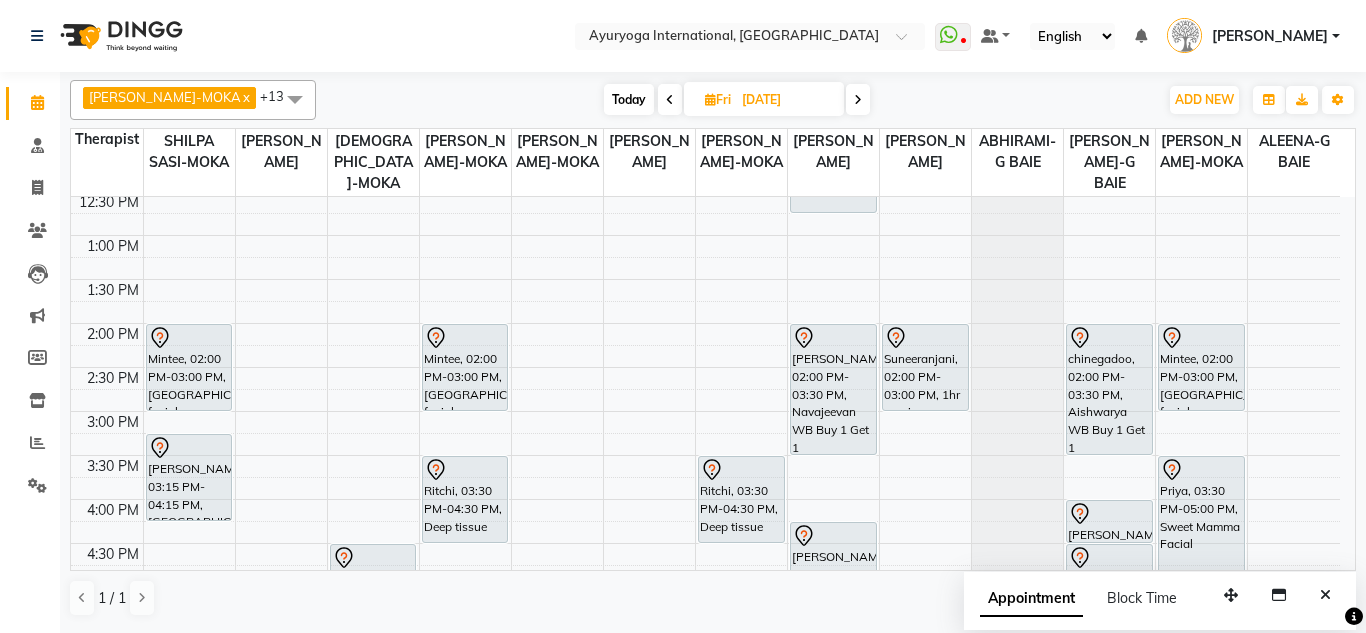 scroll, scrollTop: 858, scrollLeft: 0, axis: vertical 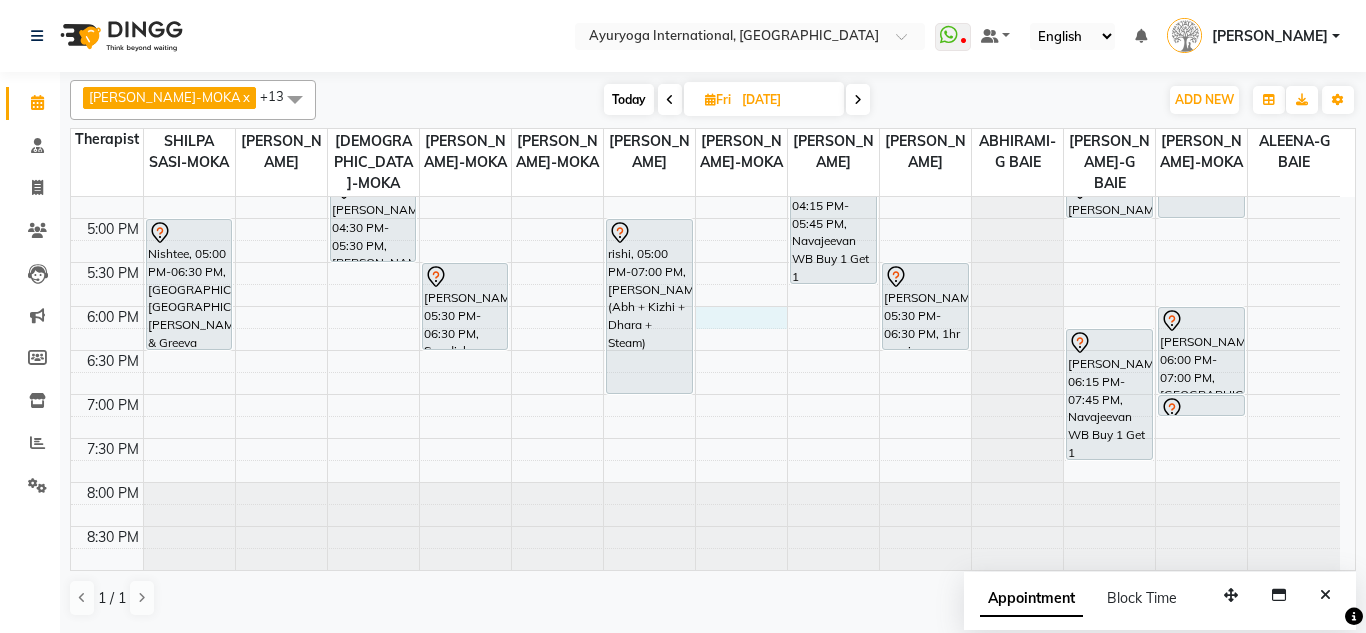 click on "7:00 AM 7:30 AM 8:00 AM 8:30 AM 9:00 AM 9:30 AM 10:00 AM 10:30 AM 11:00 AM 11:30 AM 12:00 PM 12:30 PM 1:00 PM 1:30 PM 2:00 PM 2:30 PM 3:00 PM 3:30 PM 4:00 PM 4:30 PM 5:00 PM 5:30 PM 6:00 PM 6:30 PM 7:00 PM 7:30 PM 8:00 PM 8:30 PM             [PERSON_NAME], 08:15 AM-09:45 AM, [PERSON_NAME],[GEOGRAPHIC_DATA],[PERSON_NAME](W/O Oil)             [PERSON_NAME], 09:45 AM-09:46 AM, [PERSON_NAME], 11:00 AM-12:30 PM, Navajeevan WB Buy 1 Get 1             Mintee, 02:00 PM-03:00 PM, [GEOGRAPHIC_DATA] facial             Yovanna, 03:15 PM-04:15 PM, Panchagavya facial             Nishtee, 05:00 PM-06:30 PM, [GEOGRAPHIC_DATA],[GEOGRAPHIC_DATA],[PERSON_NAME] & [PERSON_NAME](W/O Oil)             romain, 08:00 AM-09:00 AM, Abhyangam+Bhashpa [PERSON_NAME](Without Oil)             romain, 09:00 AM-09:01 AM, [PERSON_NAME]             [PERSON_NAME], 04:30 PM-05:30 PM, [PERSON_NAME] (Abh + Kizhi) - Package             indira, 10:00 AM-11:30 AM, Navajeevan WB Buy 1 Get 1             Mintee, 02:00 PM-03:00 PM, [GEOGRAPHIC_DATA] facial" at bounding box center [705, -46] 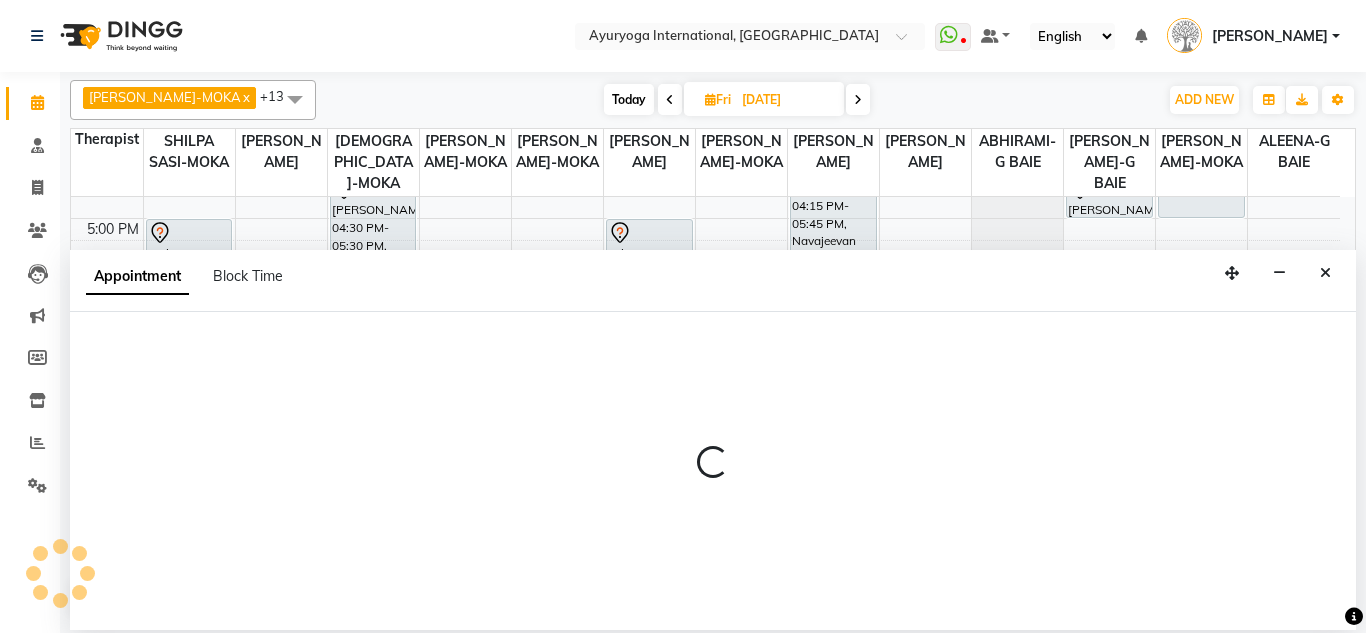 select on "60458" 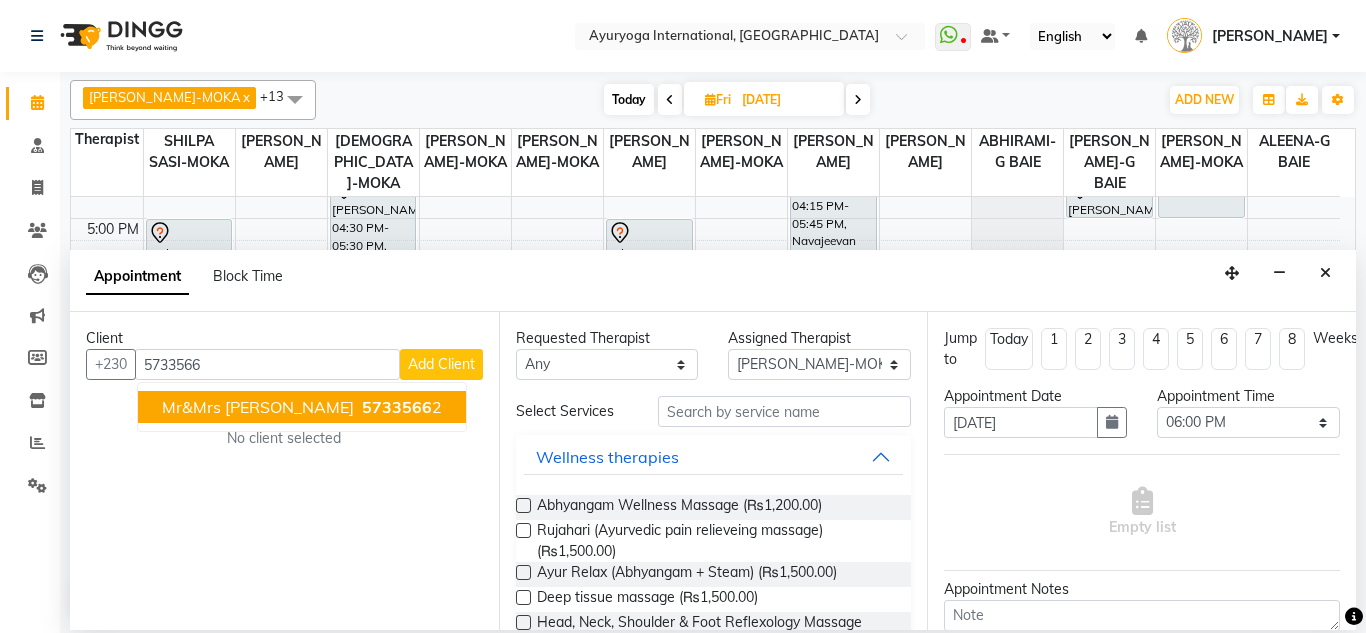 click on "Mr&Mrs [PERSON_NAME]   5733566 2" at bounding box center (302, 407) 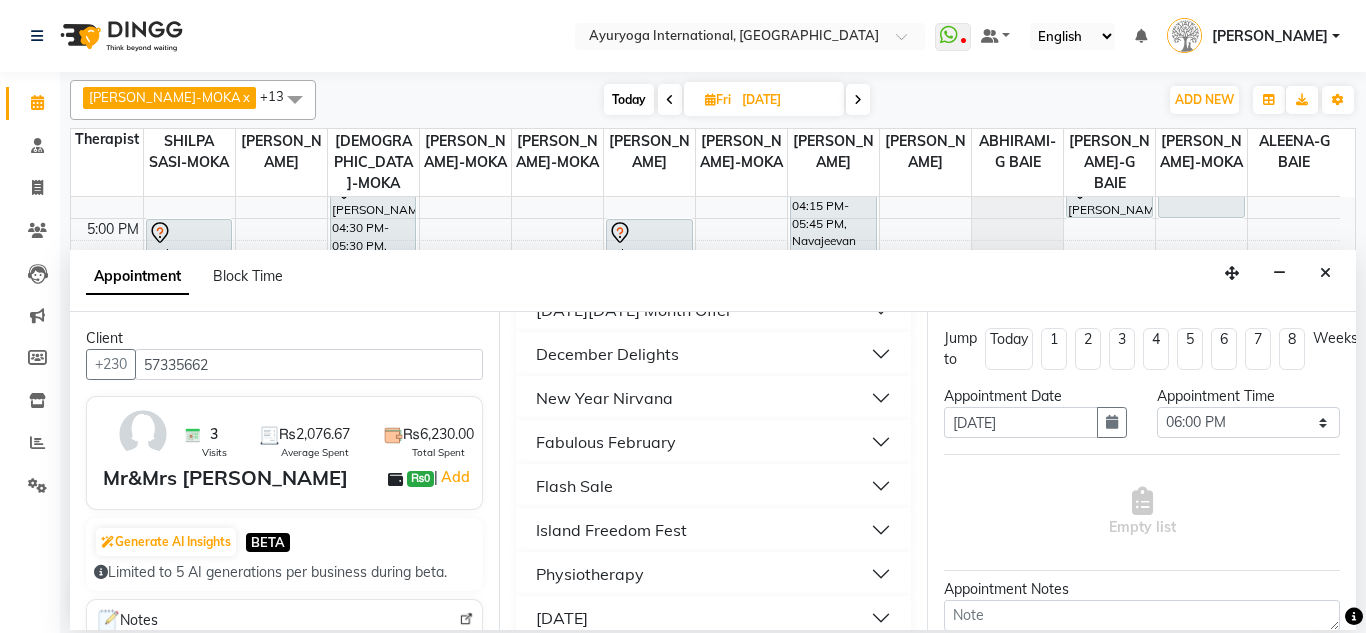 scroll, scrollTop: 1998, scrollLeft: 0, axis: vertical 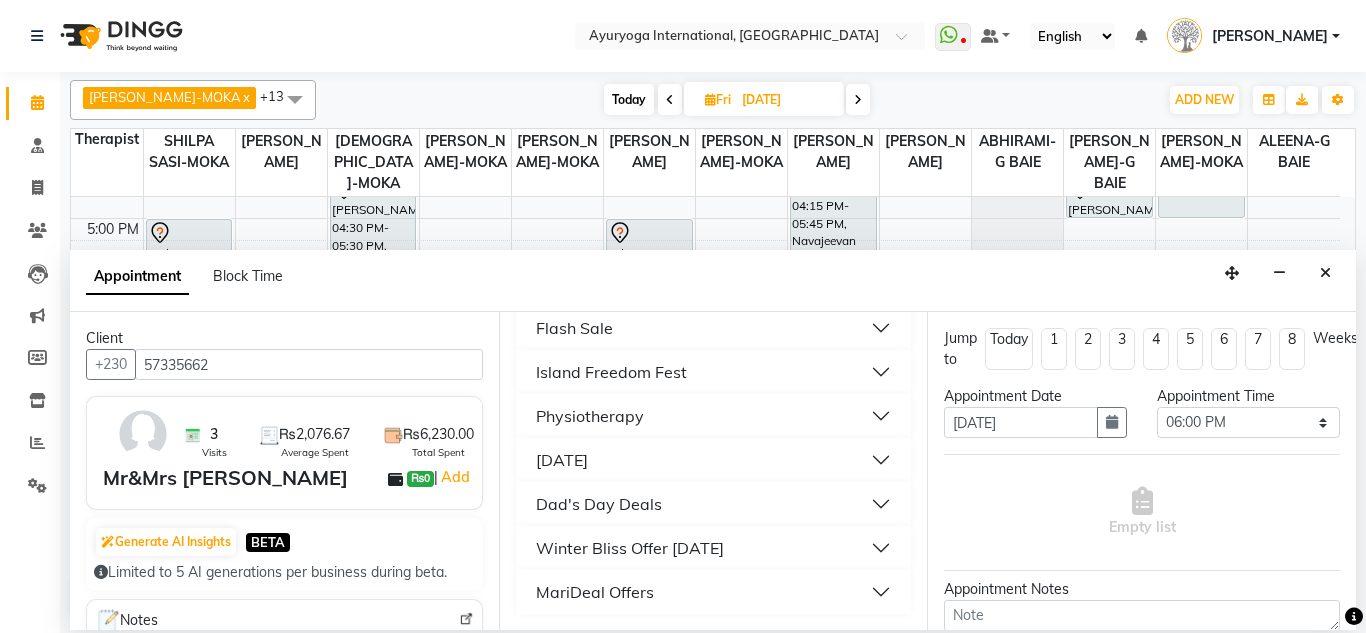 type on "57335662" 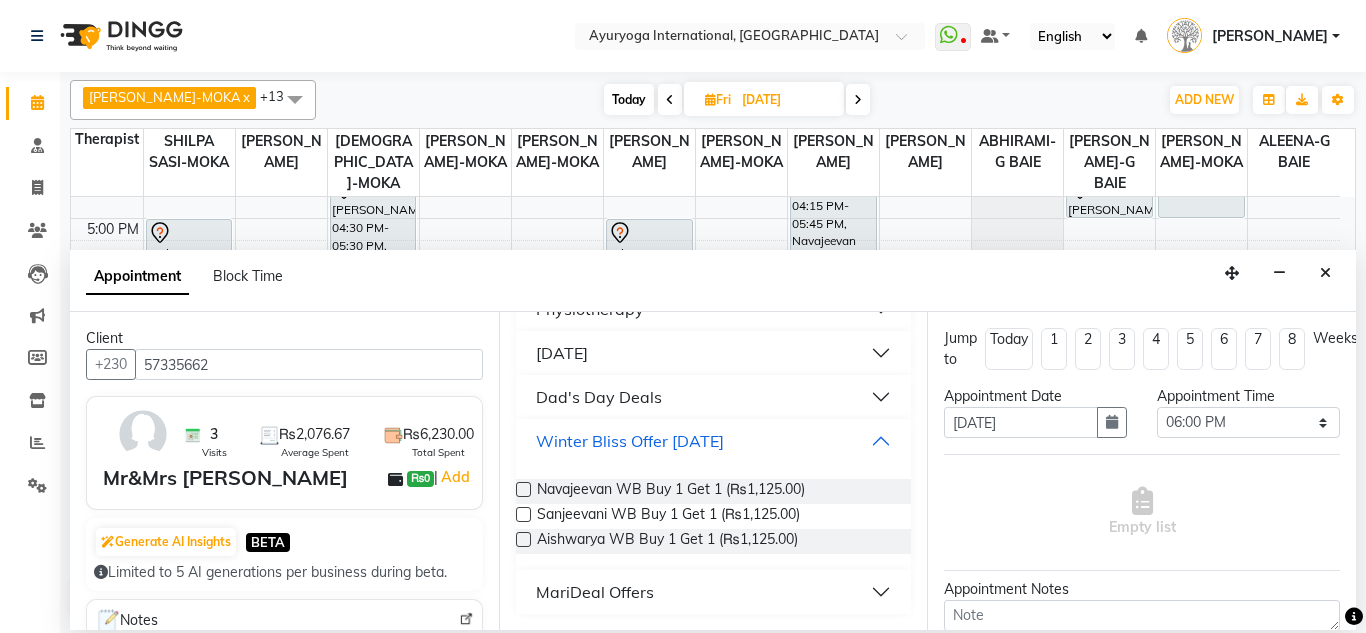 scroll, scrollTop: 2105, scrollLeft: 0, axis: vertical 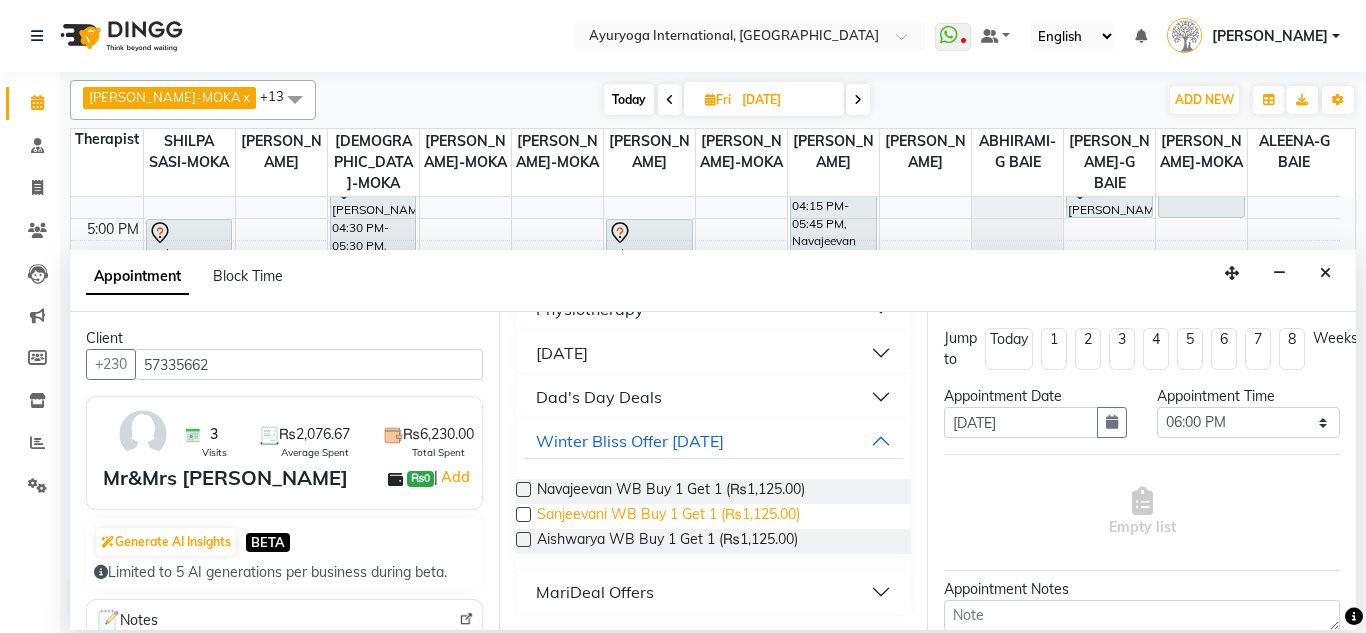 click on "Sanjeevani WB Buy 1 Get 1  (₨1,125.00)" at bounding box center (668, 516) 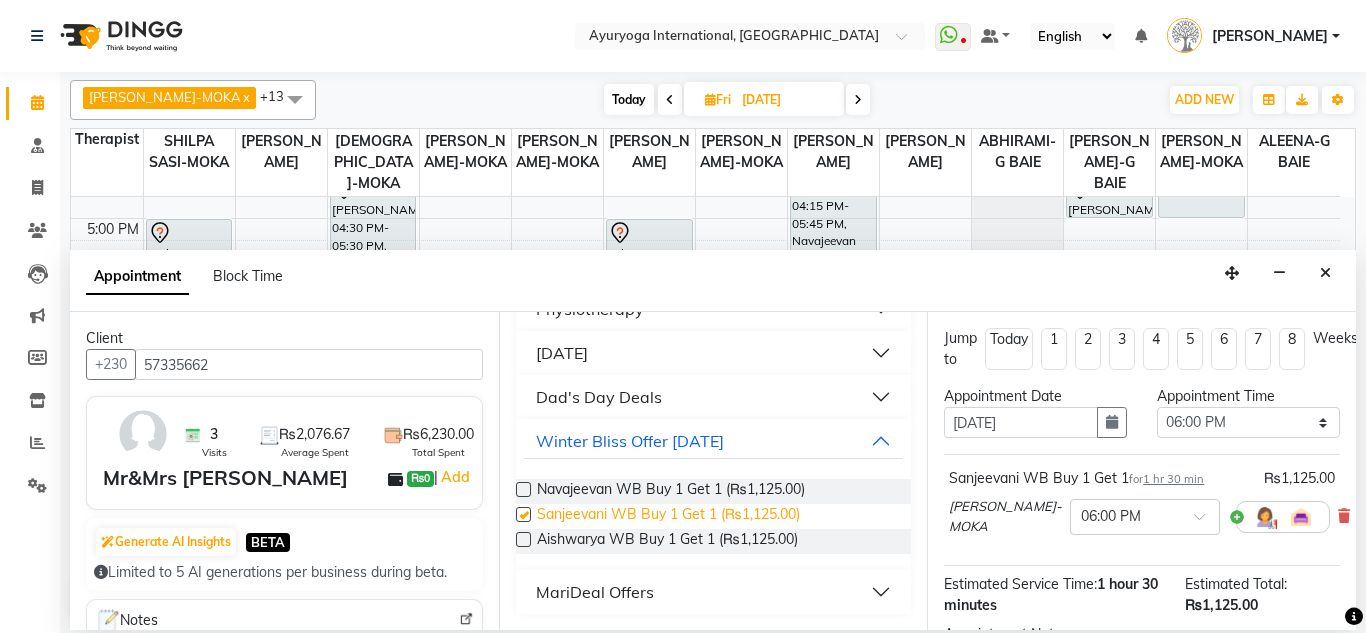 checkbox on "false" 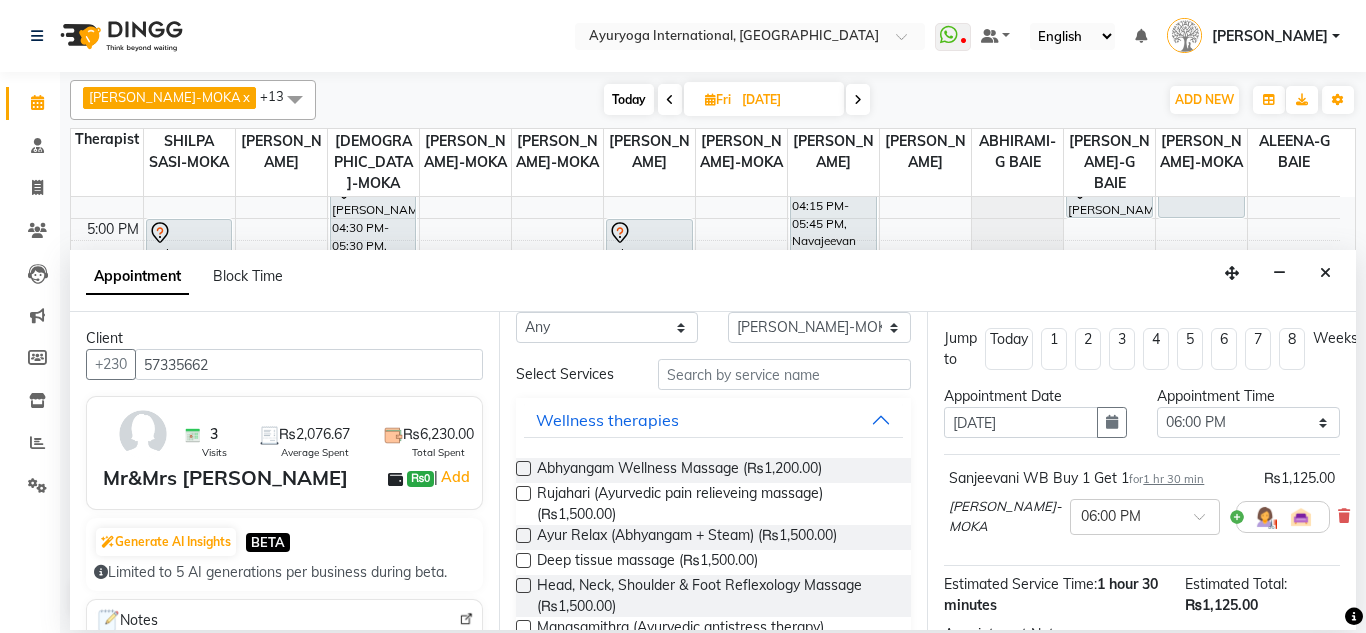 scroll, scrollTop: 0, scrollLeft: 0, axis: both 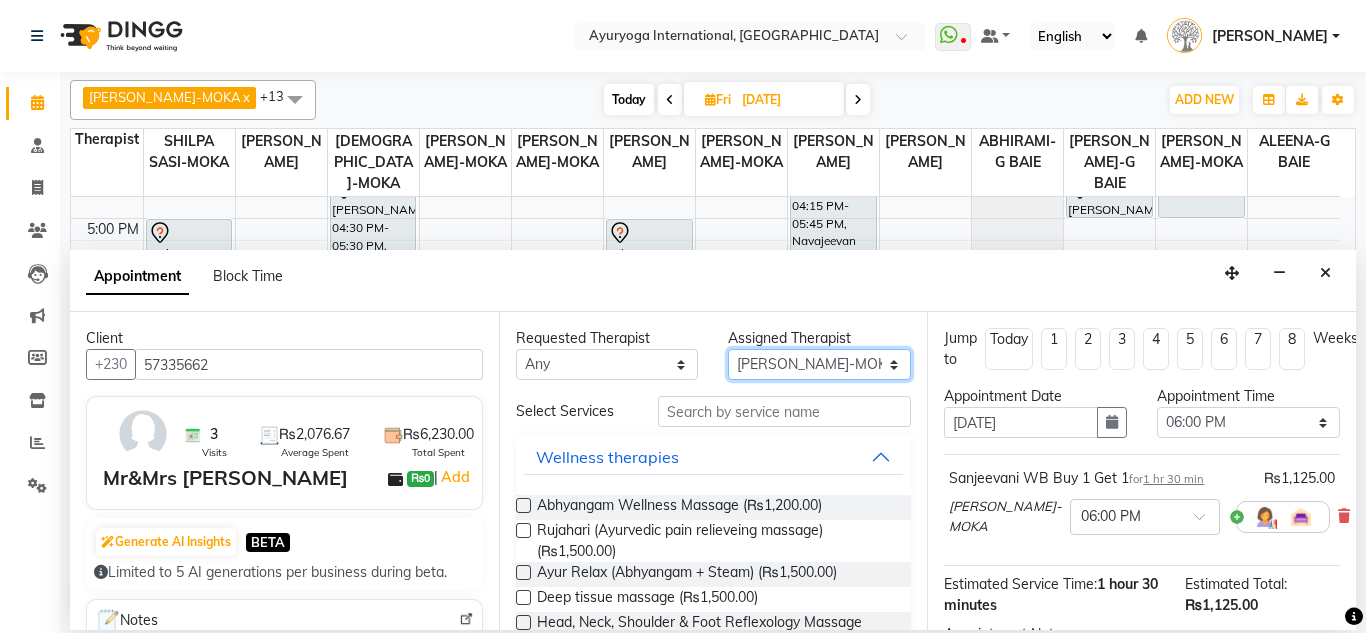 click on "Select ABHIRAMI-G BAIE [PERSON_NAME]-MOKA [PERSON_NAME]-MOKA ALEENA-G [GEOGRAPHIC_DATA][PERSON_NAME]-MOKA [PERSON_NAME]-MOKA [PERSON_NAME]-MOKA [PERSON_NAME]-MOKA [PERSON_NAME]-MOKA [PERSON_NAME]-MOKA SHILPA SASI-MOKA [PERSON_NAME]-G BAIE VISHNU-[GEOGRAPHIC_DATA]" at bounding box center [819, 364] 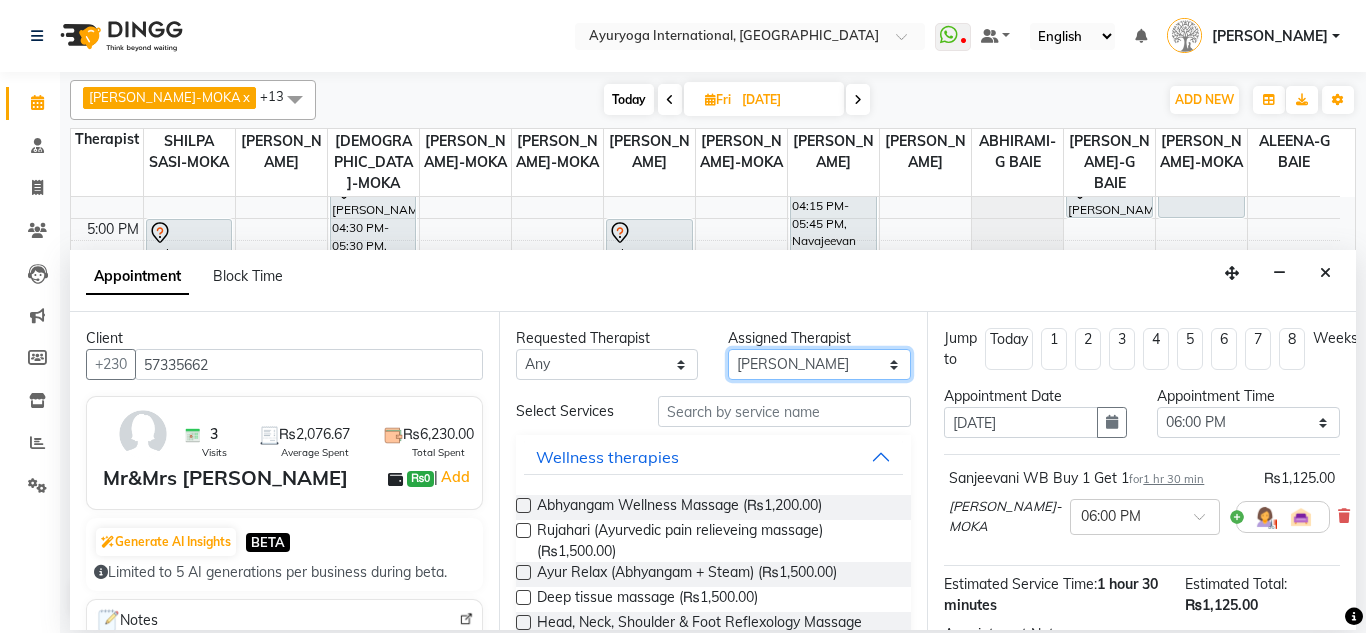 click on "Select ABHIRAMI-G BAIE [PERSON_NAME]-MOKA [PERSON_NAME]-MOKA ALEENA-G [GEOGRAPHIC_DATA][PERSON_NAME]-MOKA [PERSON_NAME]-MOKA [PERSON_NAME]-MOKA [PERSON_NAME]-MOKA [PERSON_NAME]-MOKA [PERSON_NAME]-MOKA SHILPA SASI-MOKA [PERSON_NAME]-G BAIE VISHNU-[GEOGRAPHIC_DATA]" at bounding box center (819, 364) 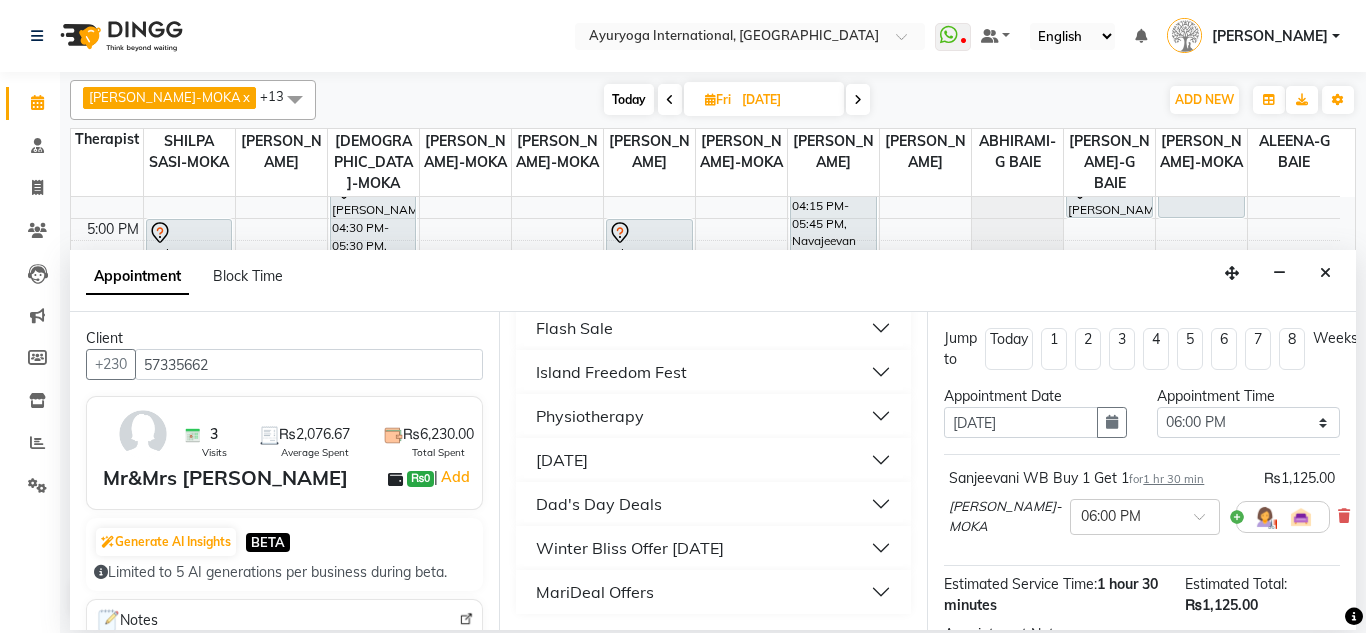 scroll, scrollTop: 1998, scrollLeft: 0, axis: vertical 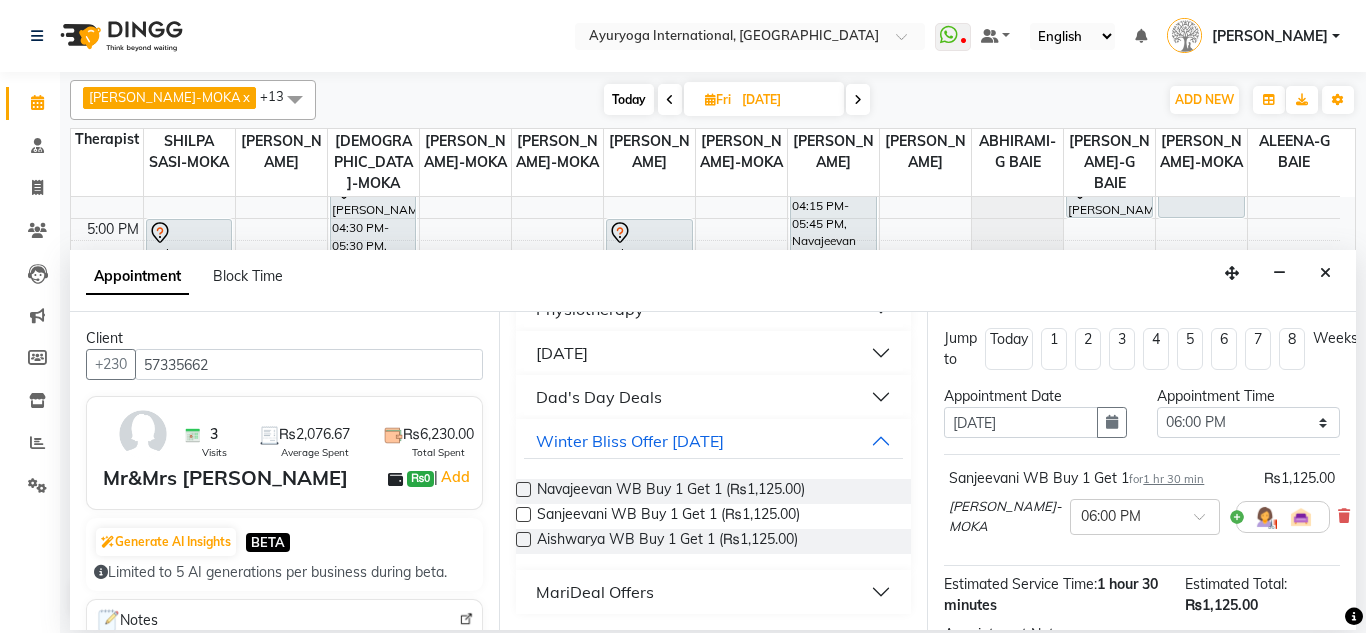 click on "Aishwarya WB Buy 1 Get 1  (₨1,125.00)" at bounding box center [667, 541] 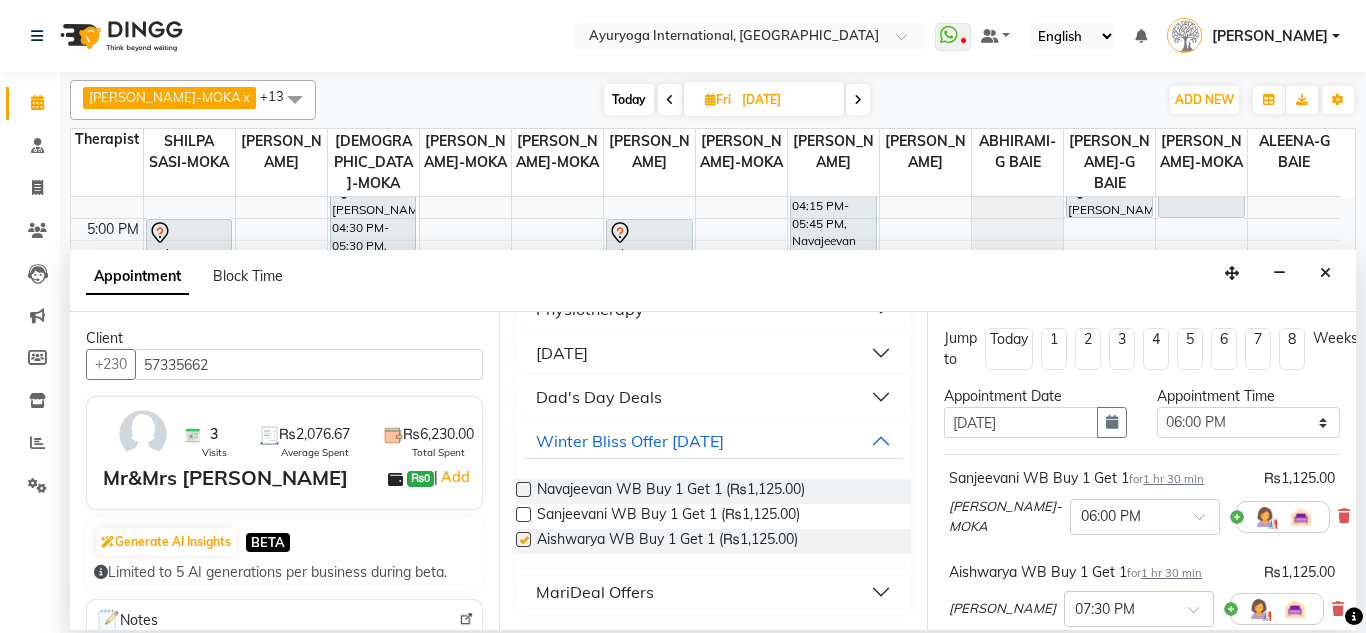 checkbox on "false" 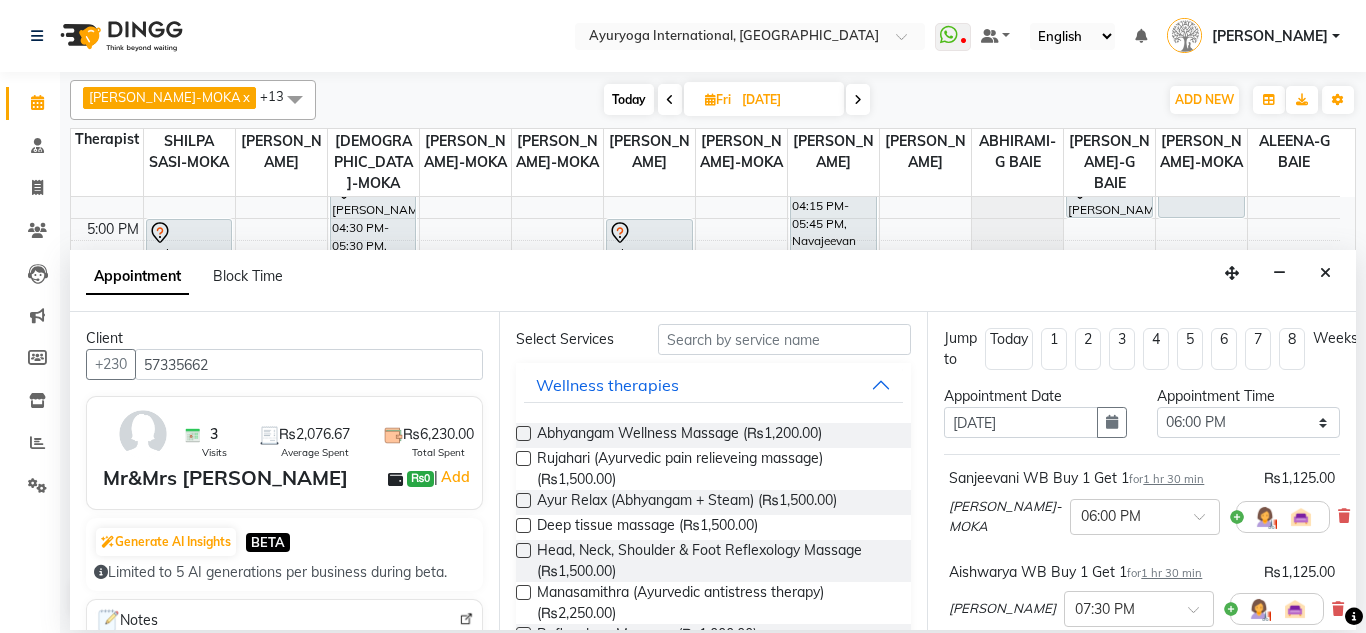scroll, scrollTop: 0, scrollLeft: 0, axis: both 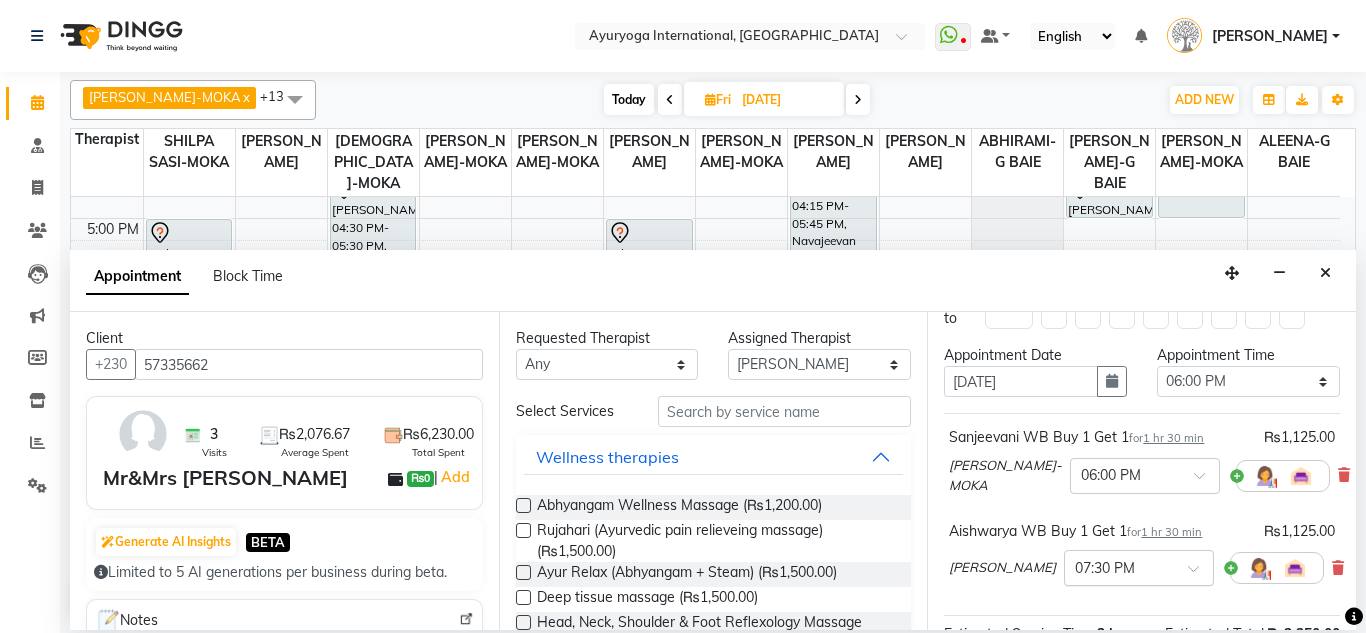 click at bounding box center [1139, 566] 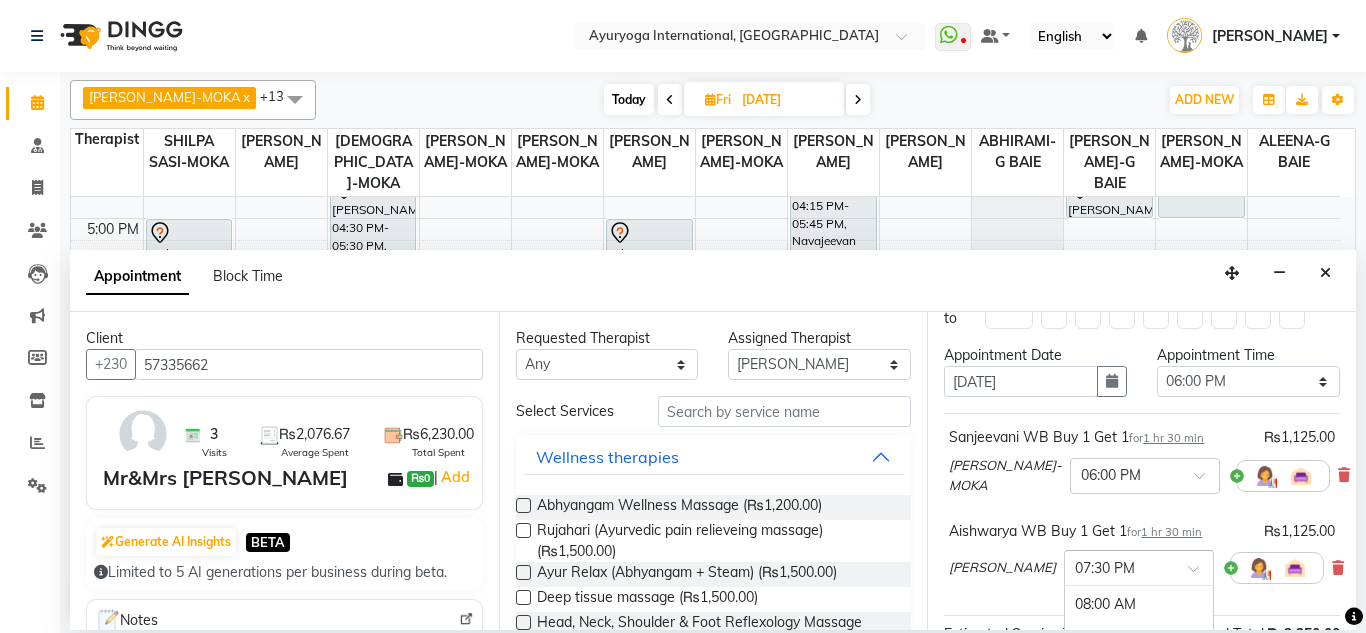 scroll, scrollTop: 1623, scrollLeft: 0, axis: vertical 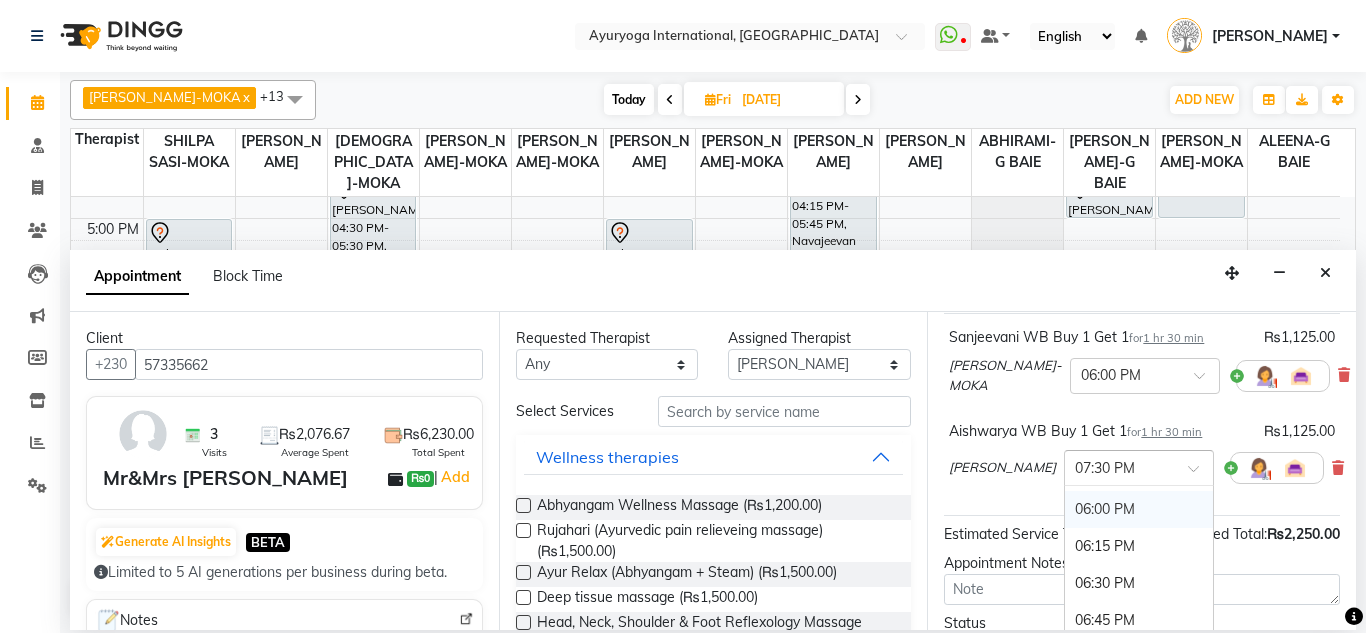 click on "06:00 PM" at bounding box center (1139, 509) 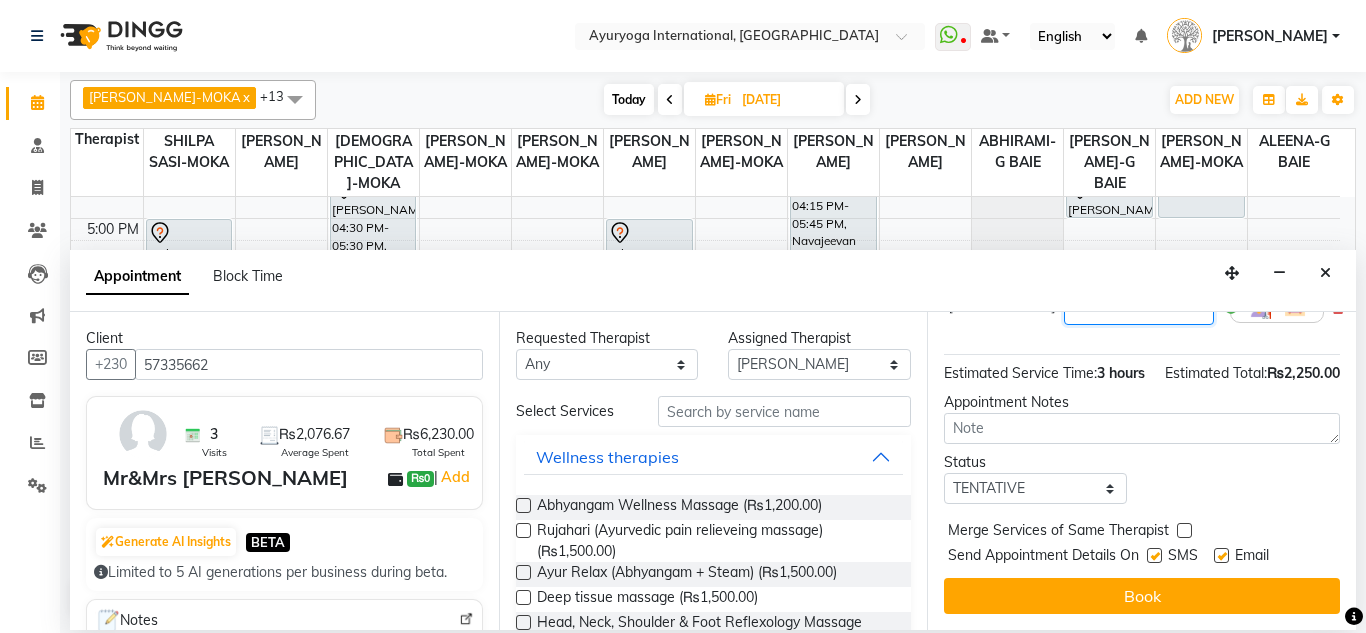 scroll, scrollTop: 362, scrollLeft: 0, axis: vertical 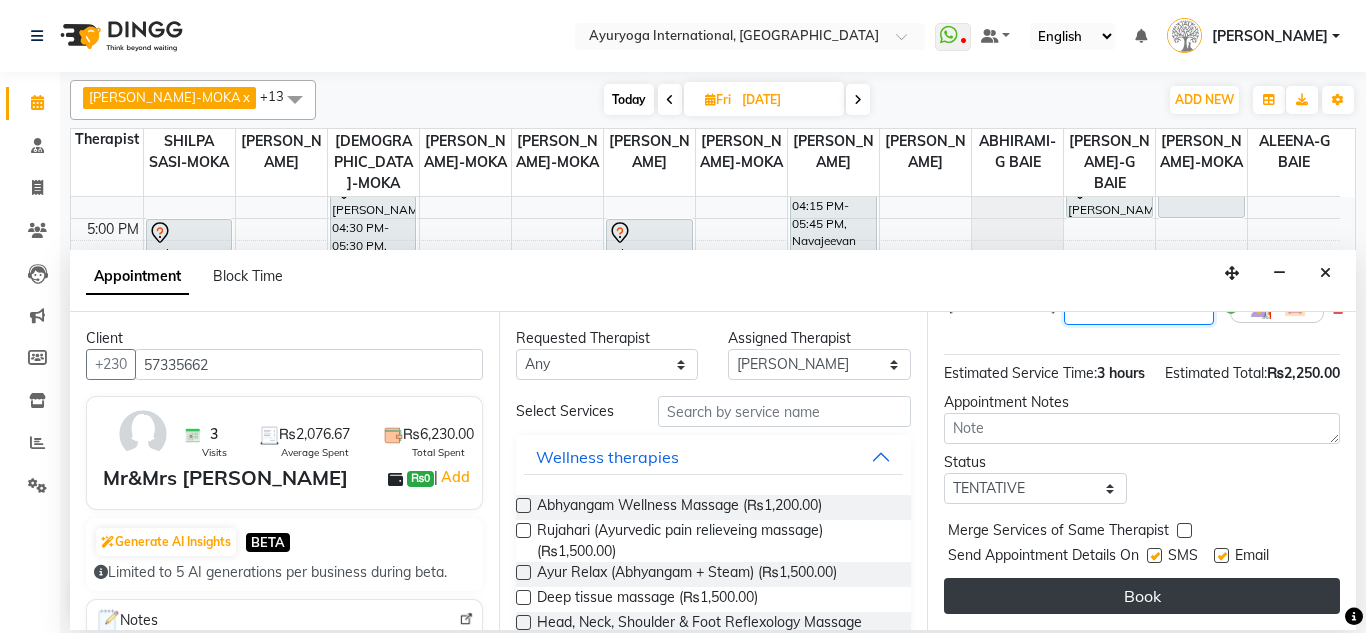 click on "Book" at bounding box center [1142, 596] 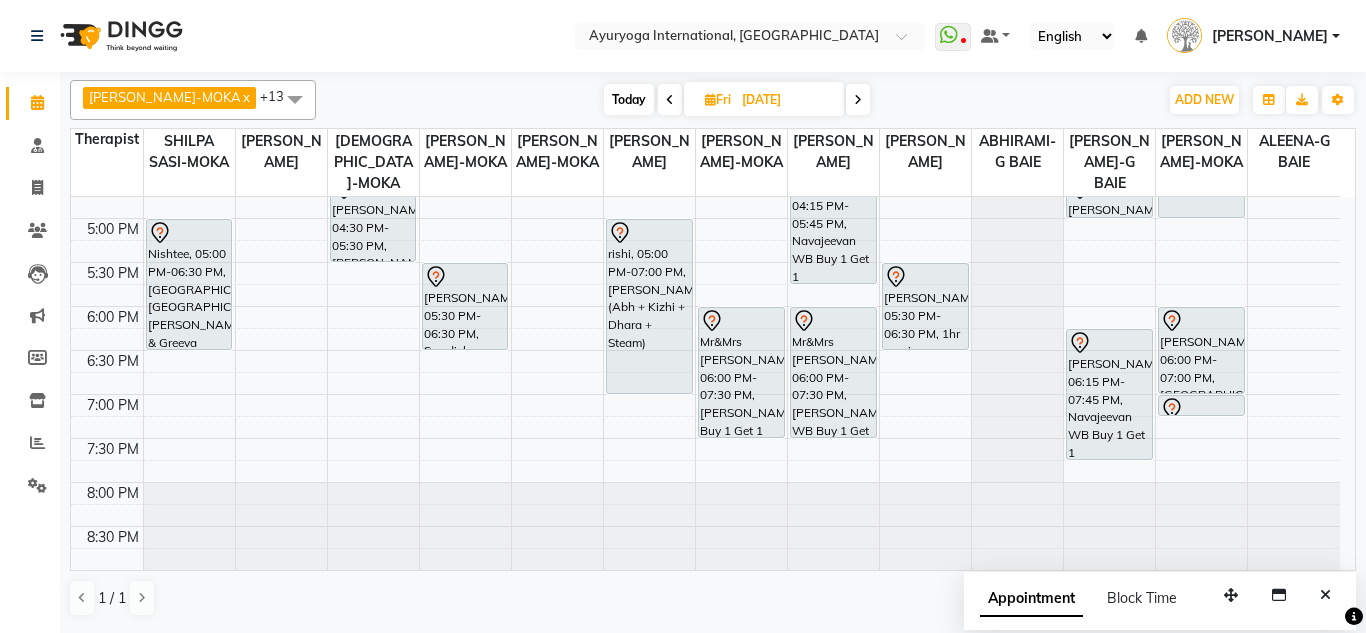 click on "Today" at bounding box center [629, 99] 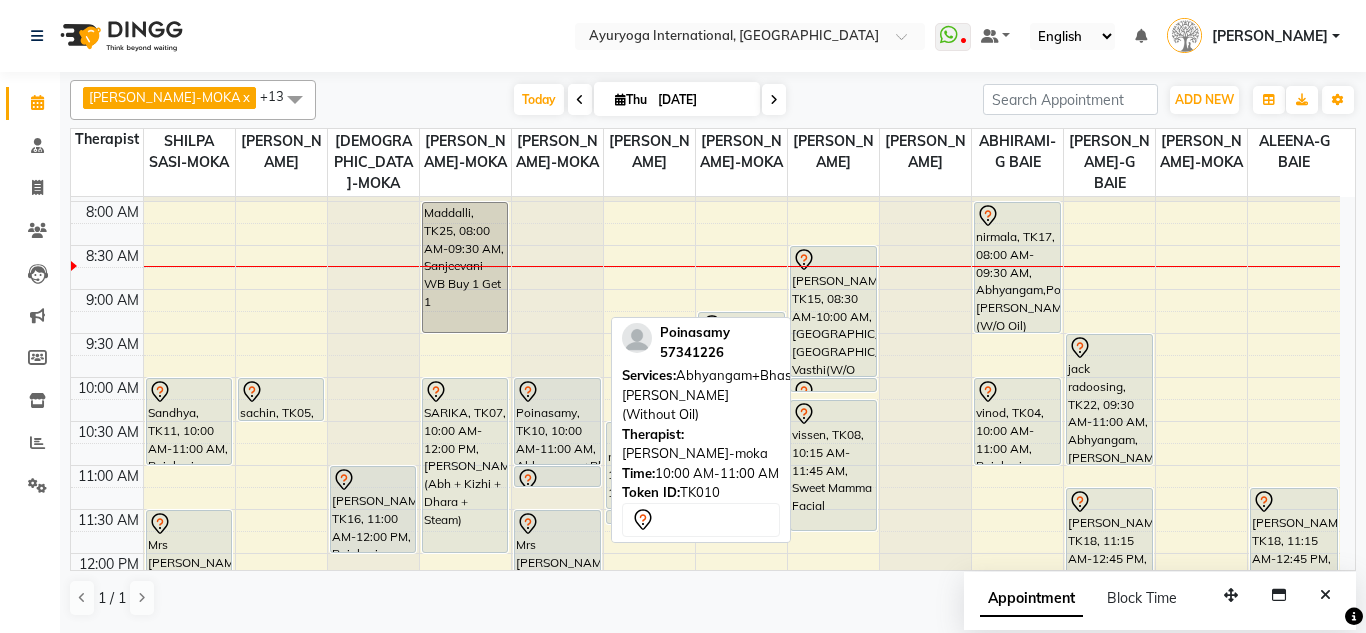 scroll, scrollTop: 158, scrollLeft: 0, axis: vertical 